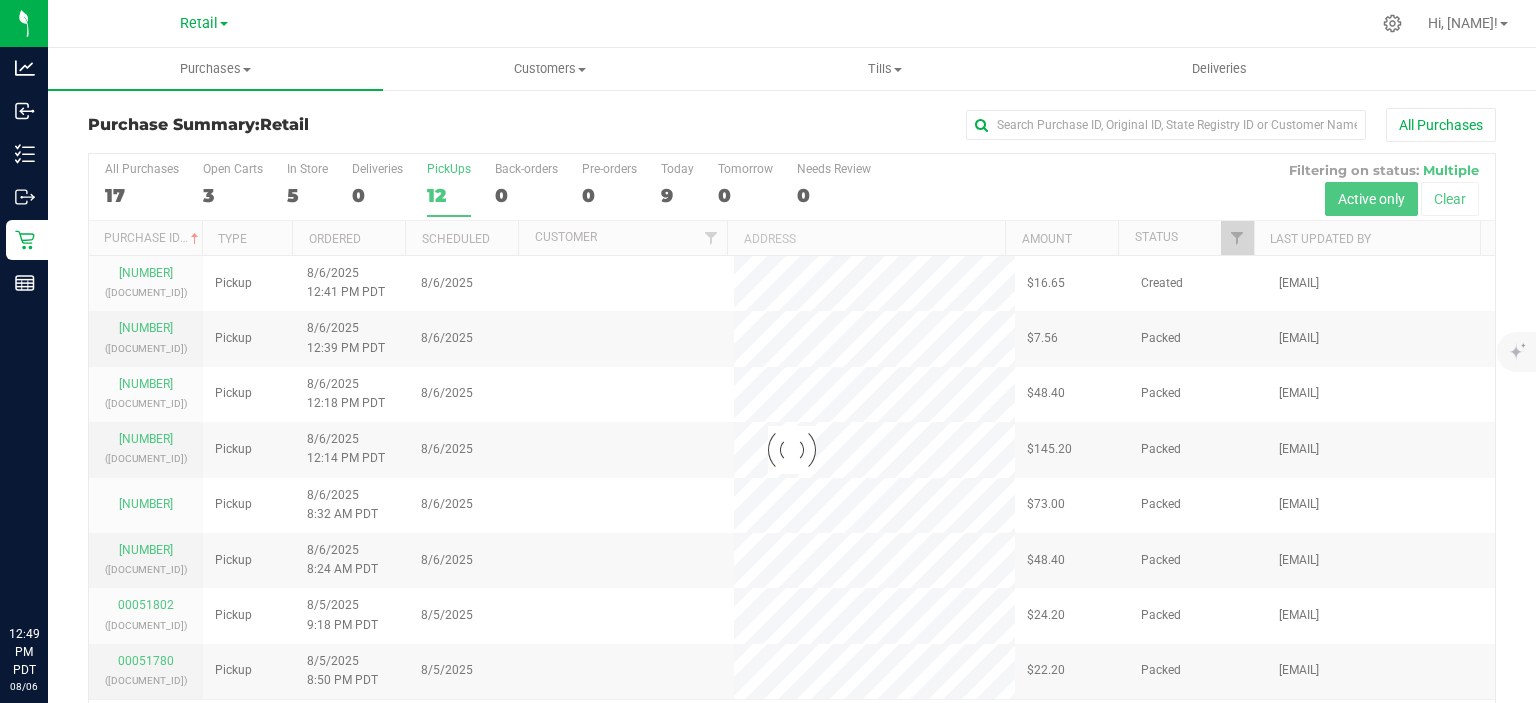 scroll, scrollTop: 0, scrollLeft: 0, axis: both 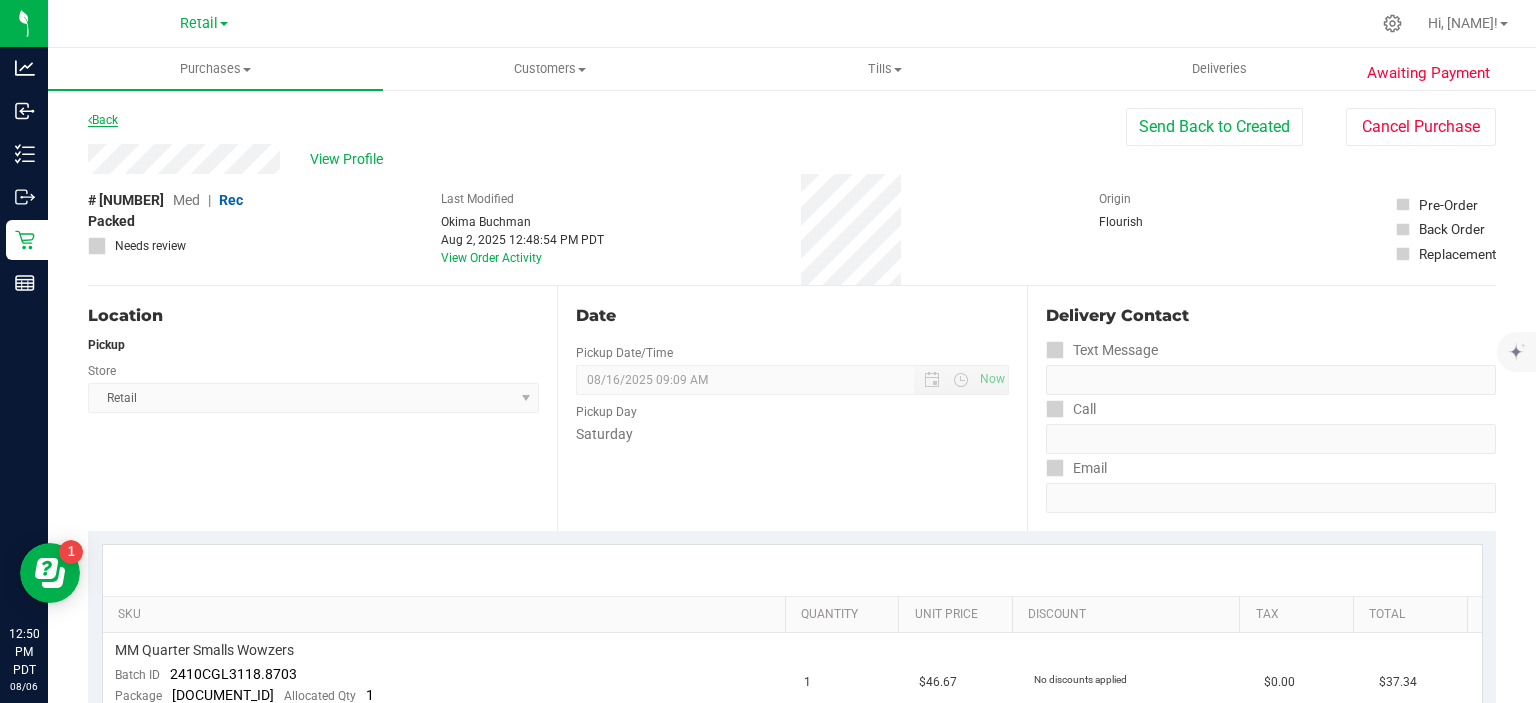 click on "Back" at bounding box center [103, 120] 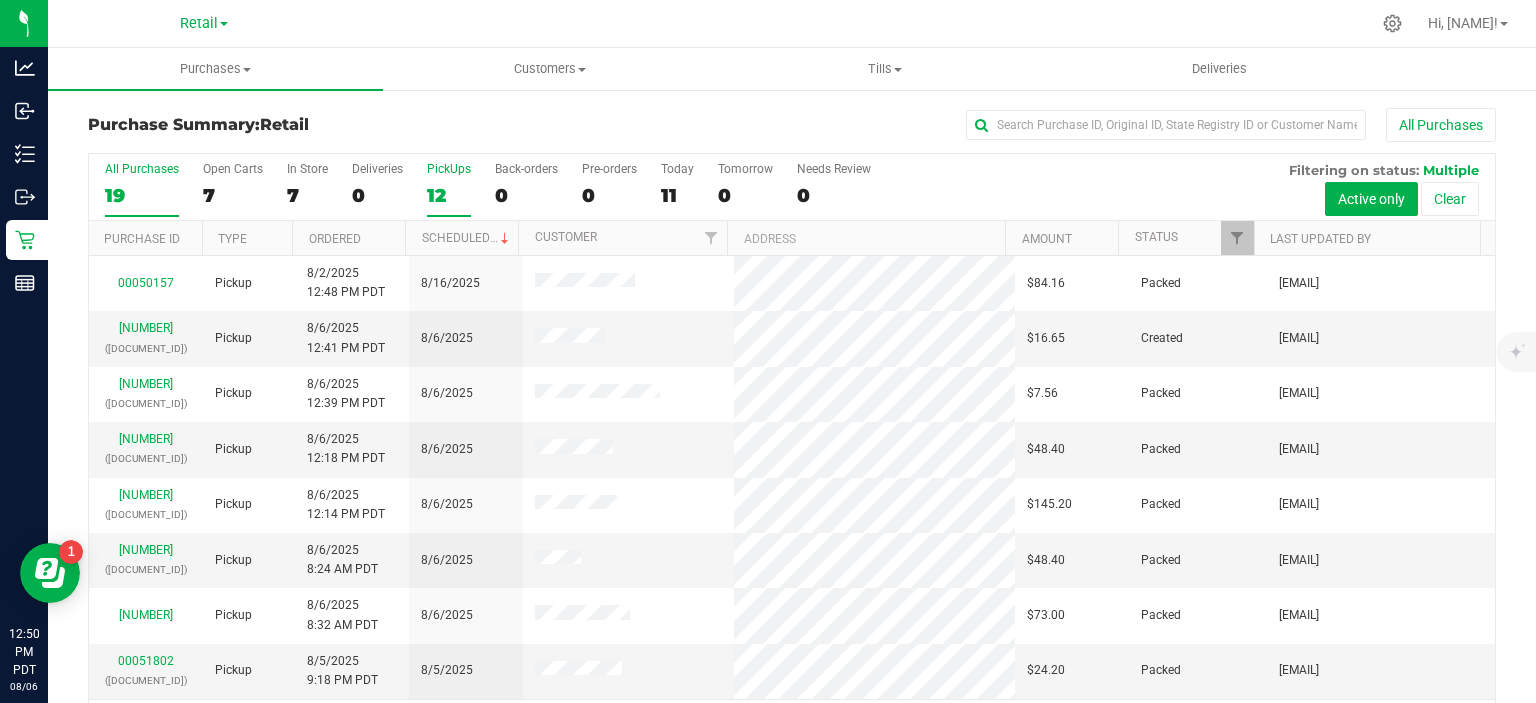 click on "12" at bounding box center [449, 195] 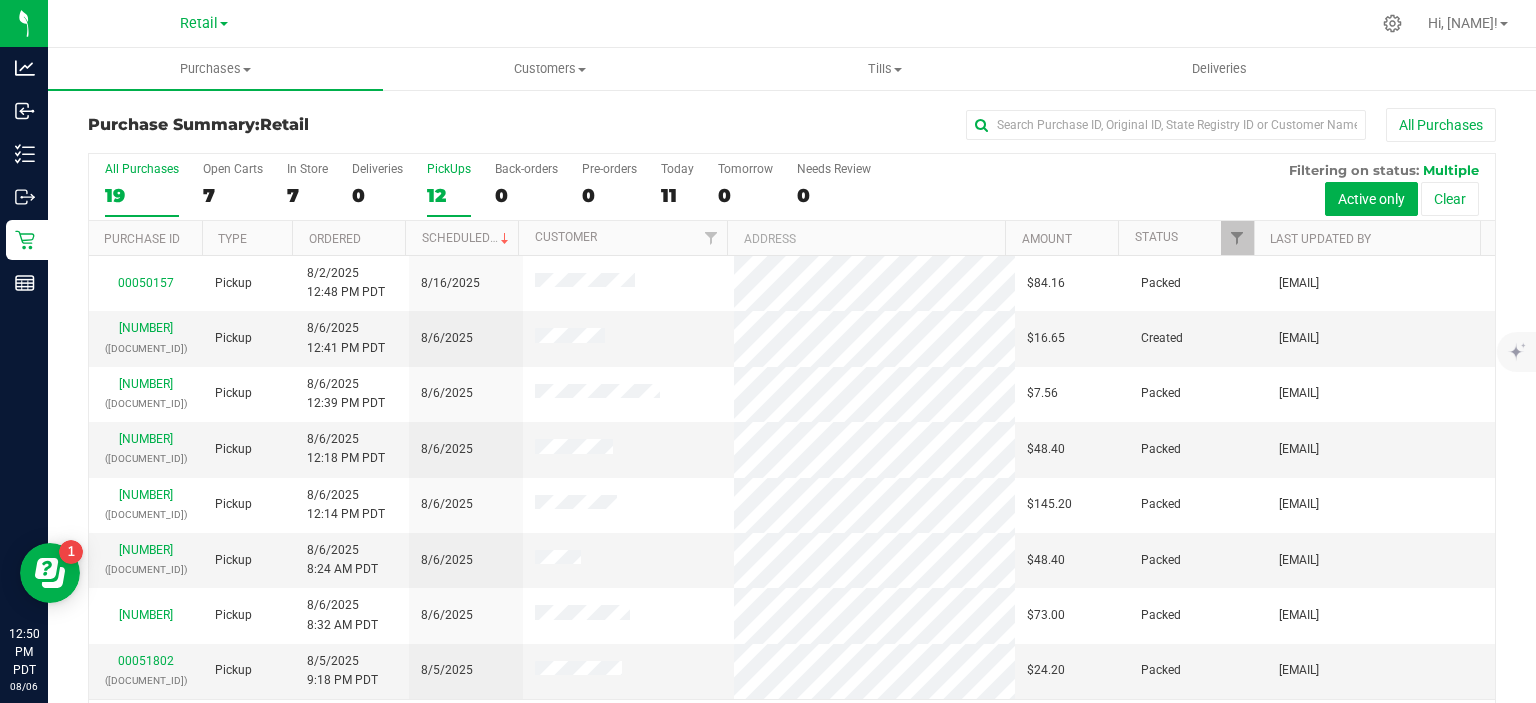 click on "PickUps
12" at bounding box center [0, 0] 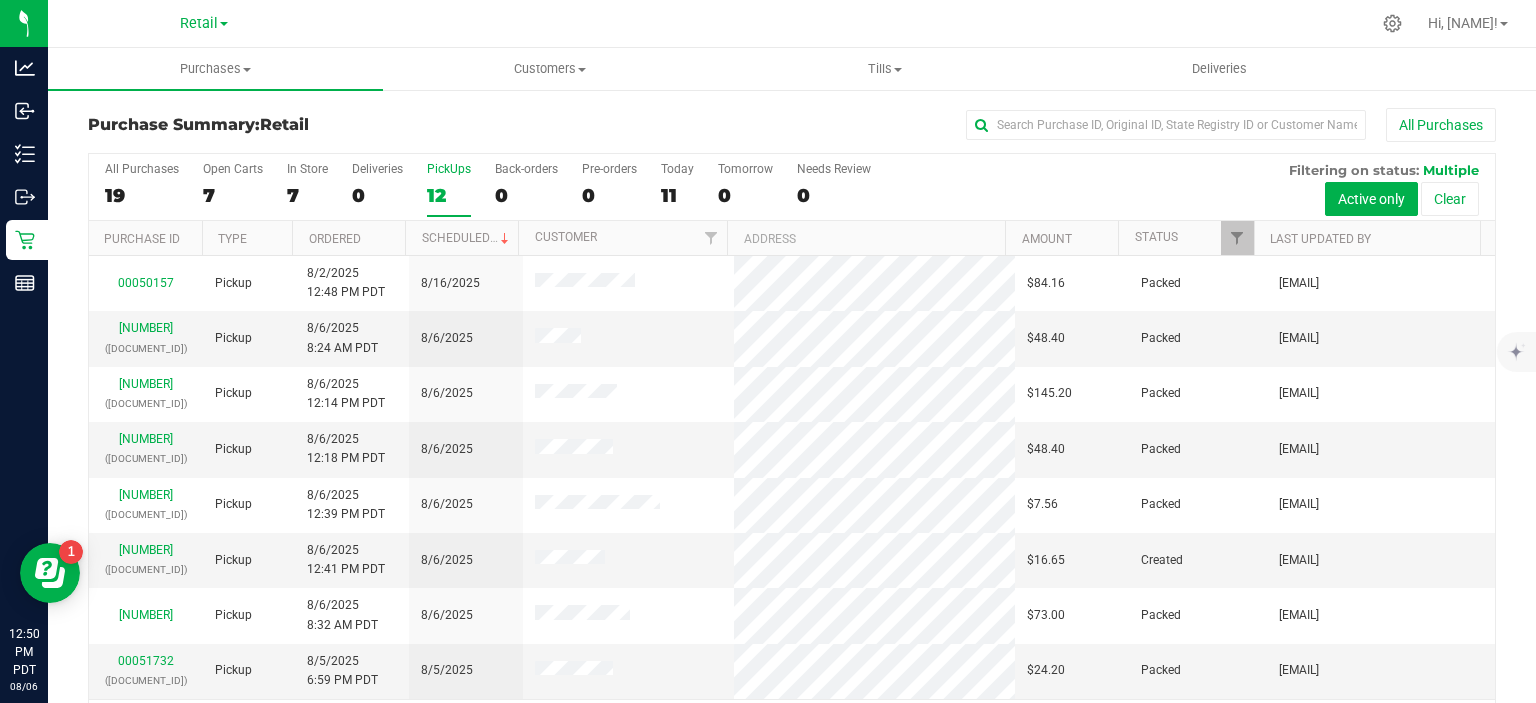click on "All Purchases
19
Open Carts
7
In Store
7
Deliveries
0
PickUps
12
Back-orders
0
Pre-orders
0
Today
11
Tomorrow
0" at bounding box center (792, 187) 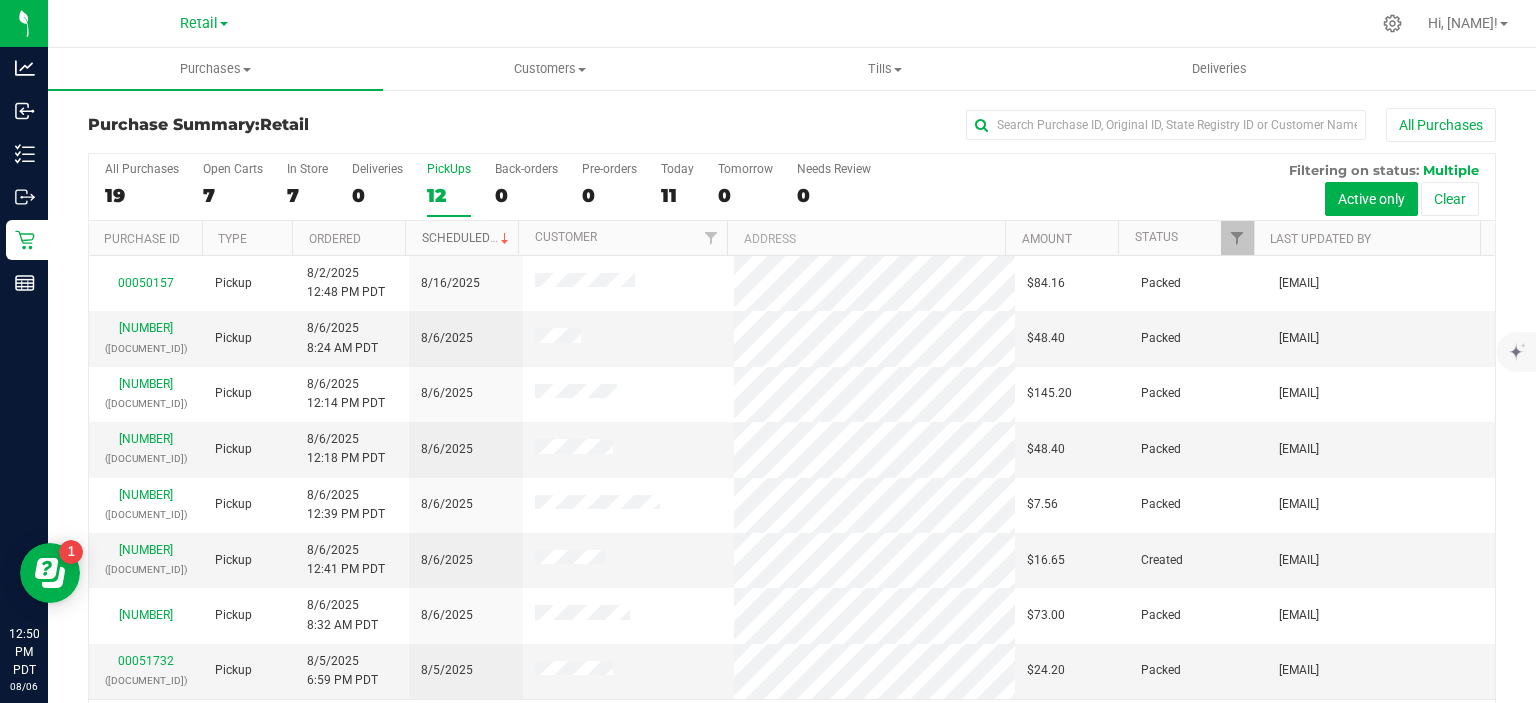 click on "Scheduled" at bounding box center (467, 238) 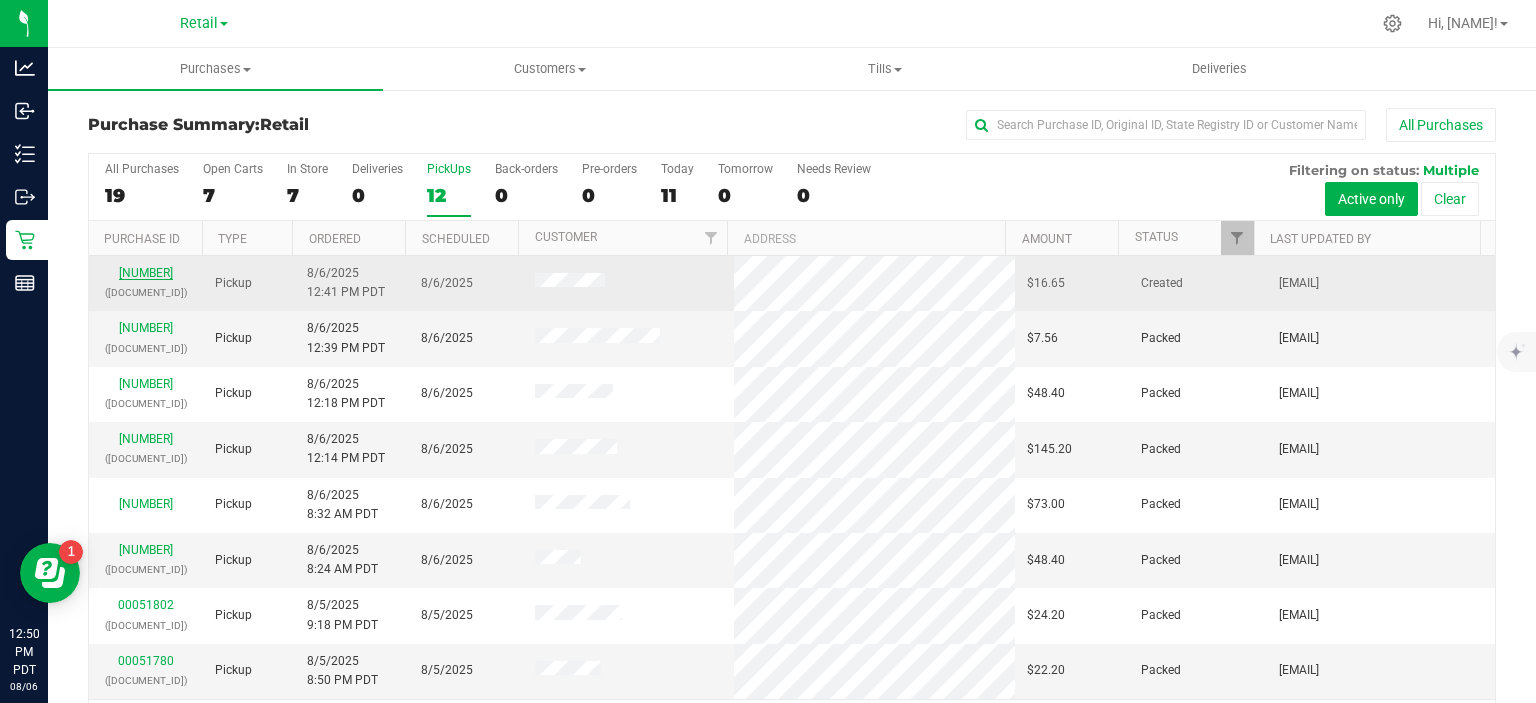 click on "[NUMBER]" at bounding box center (146, 273) 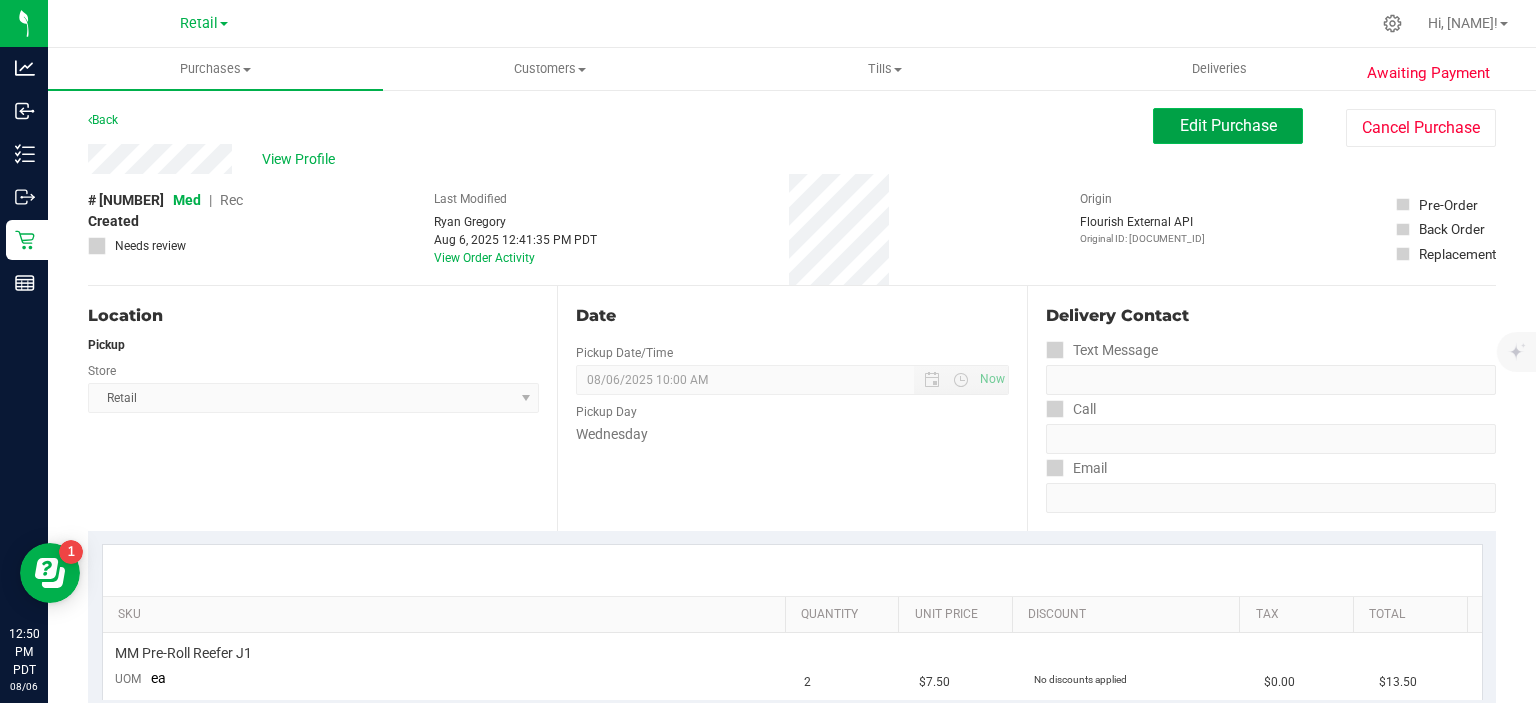 click on "Edit Purchase" at bounding box center (1228, 125) 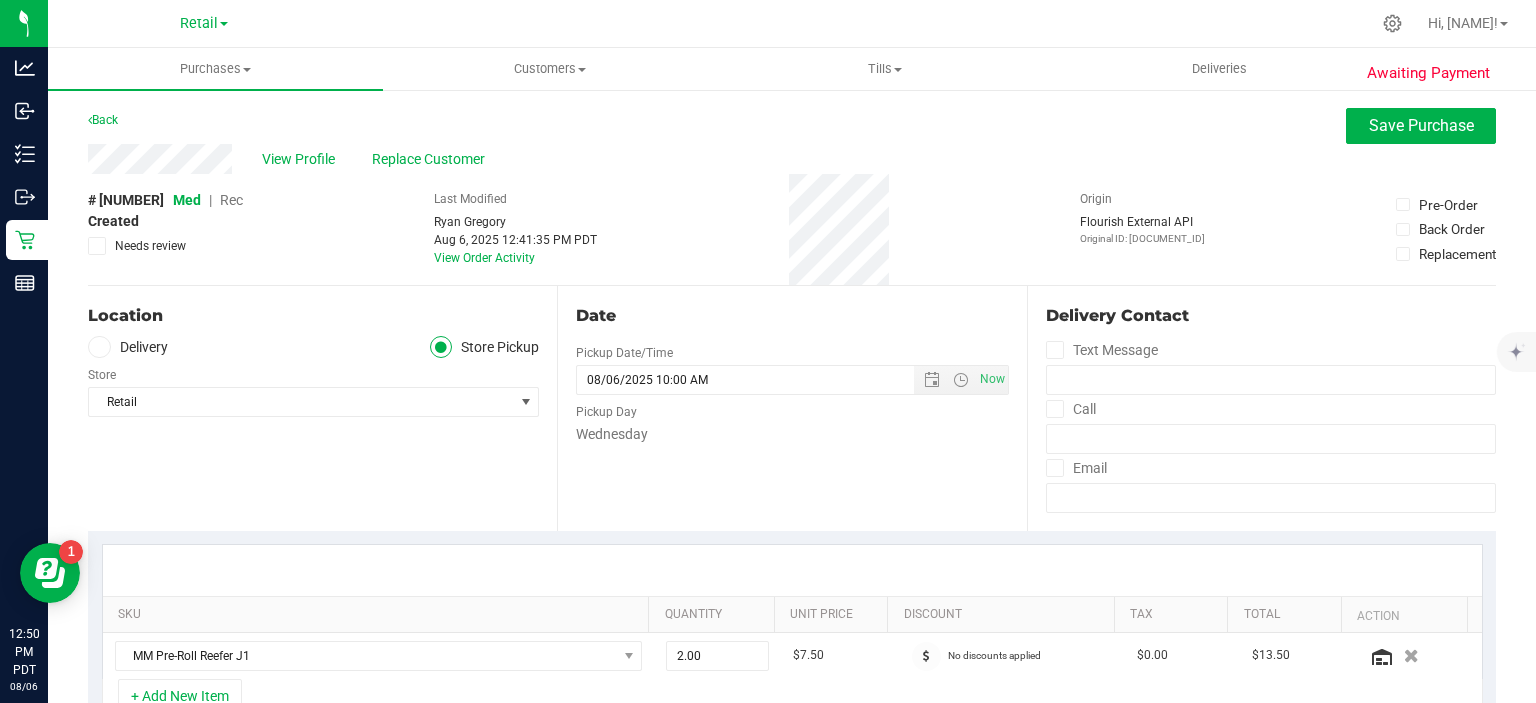 click on "Rec" at bounding box center [231, 200] 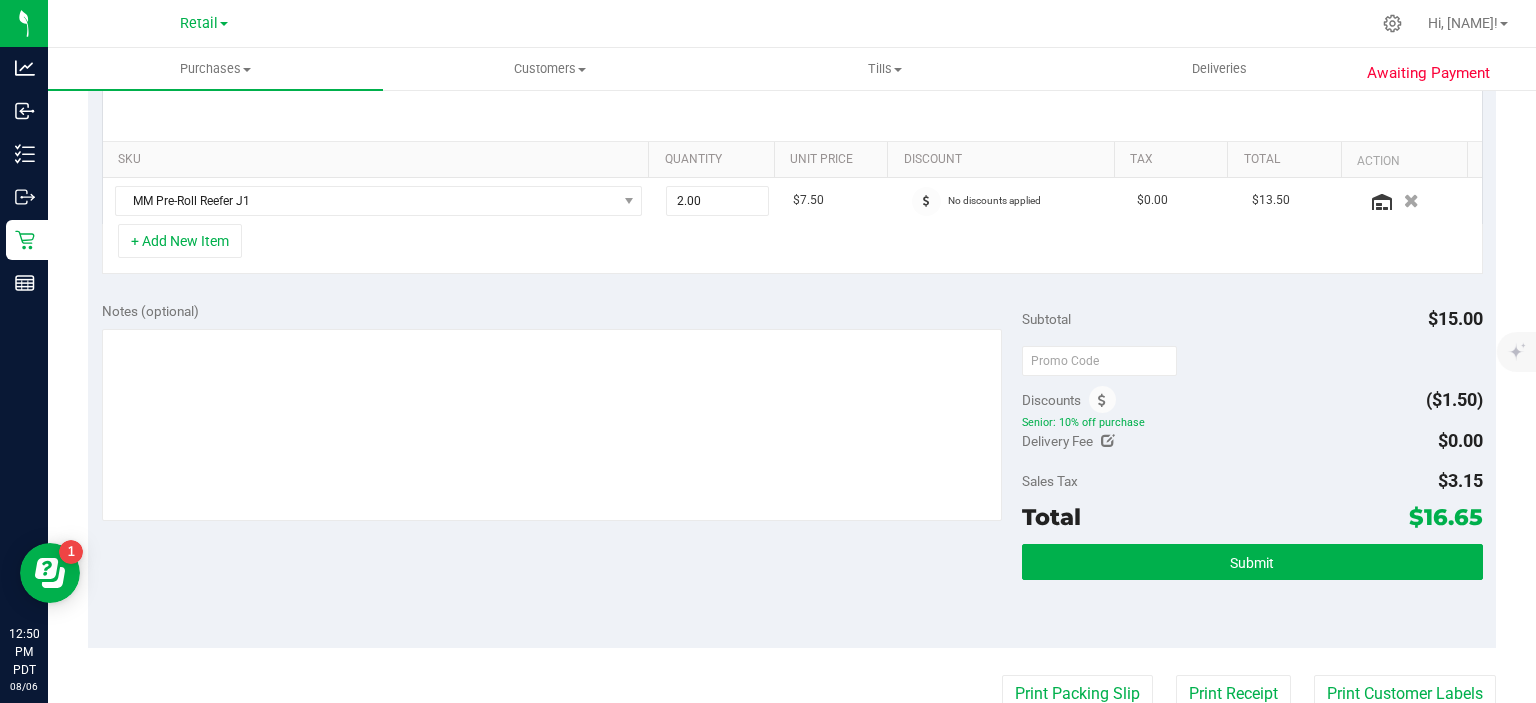 scroll, scrollTop: 458, scrollLeft: 0, axis: vertical 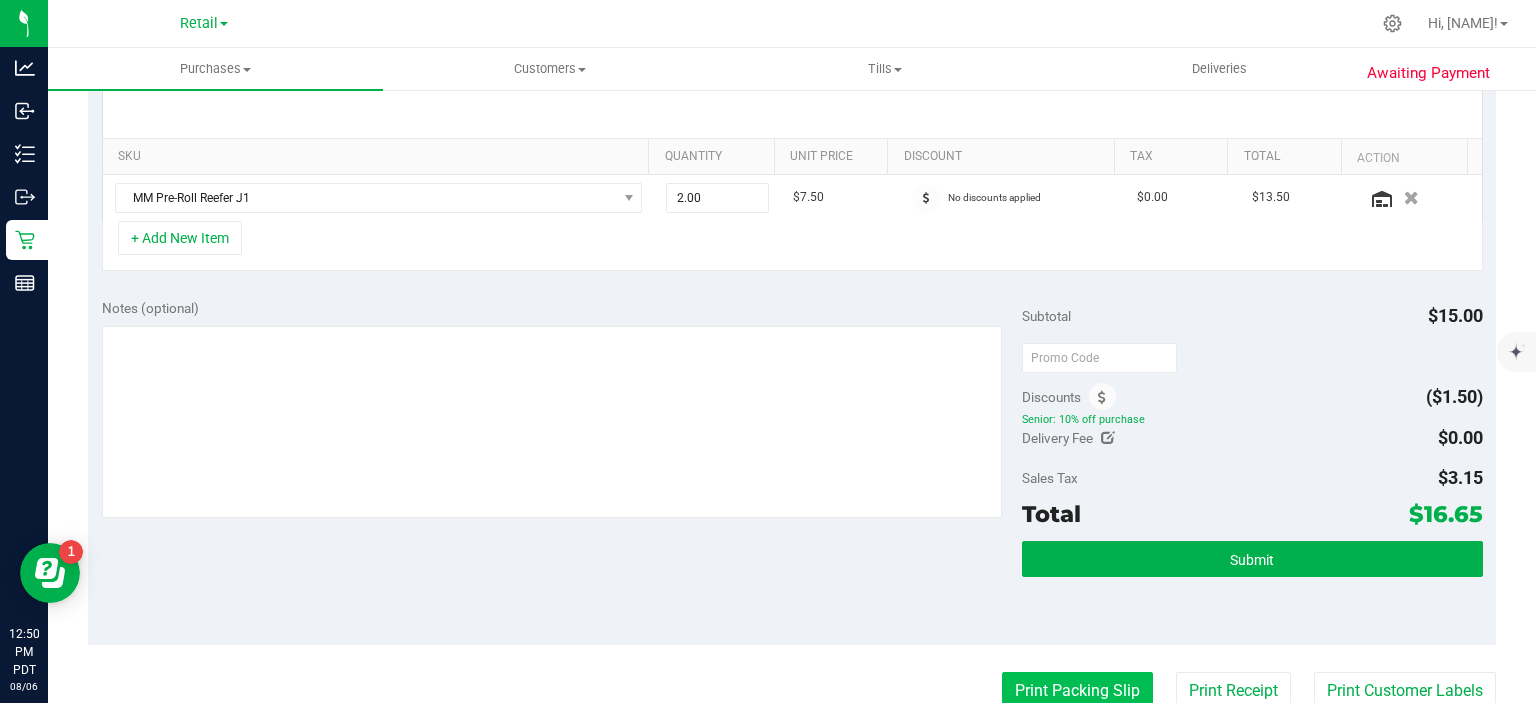 click on "Print Packing Slip" at bounding box center [1077, 691] 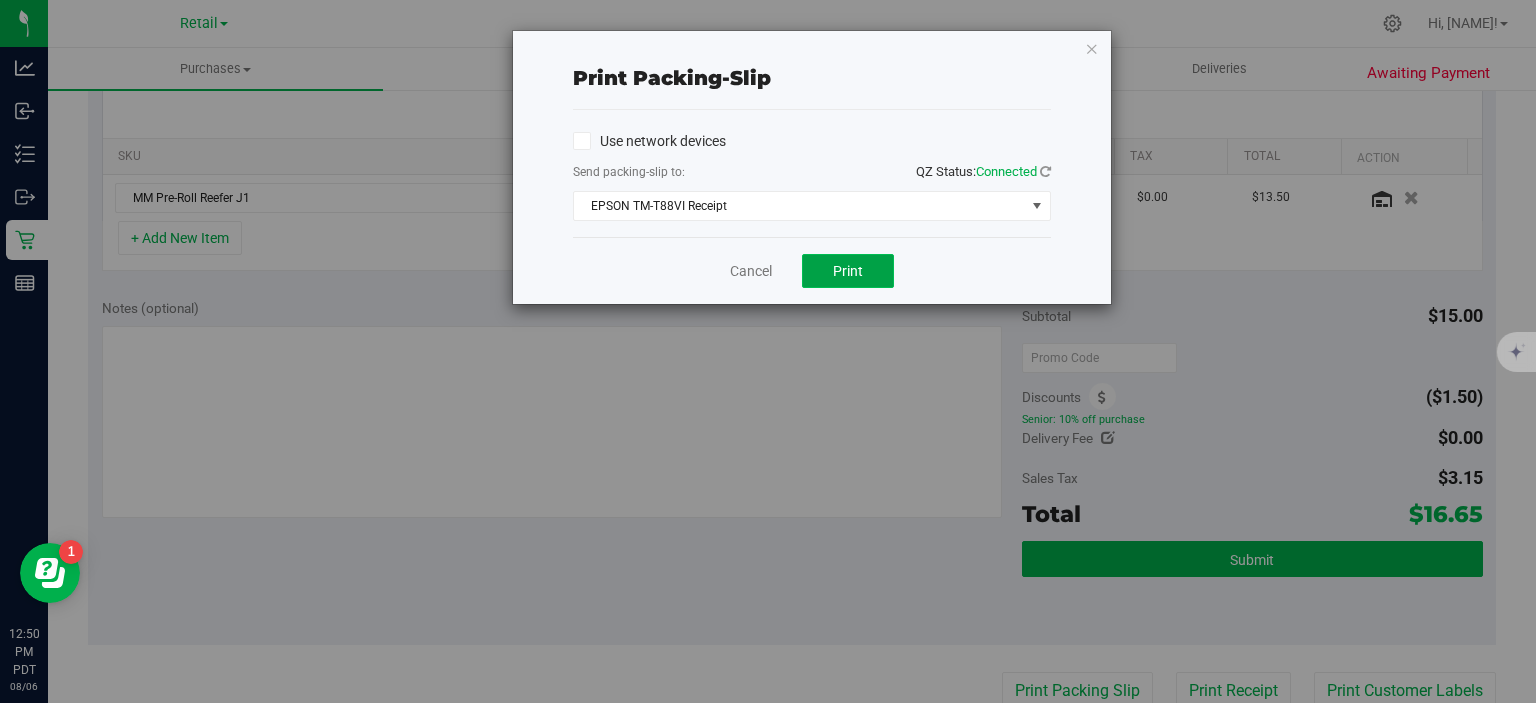 click on "Print" at bounding box center [848, 271] 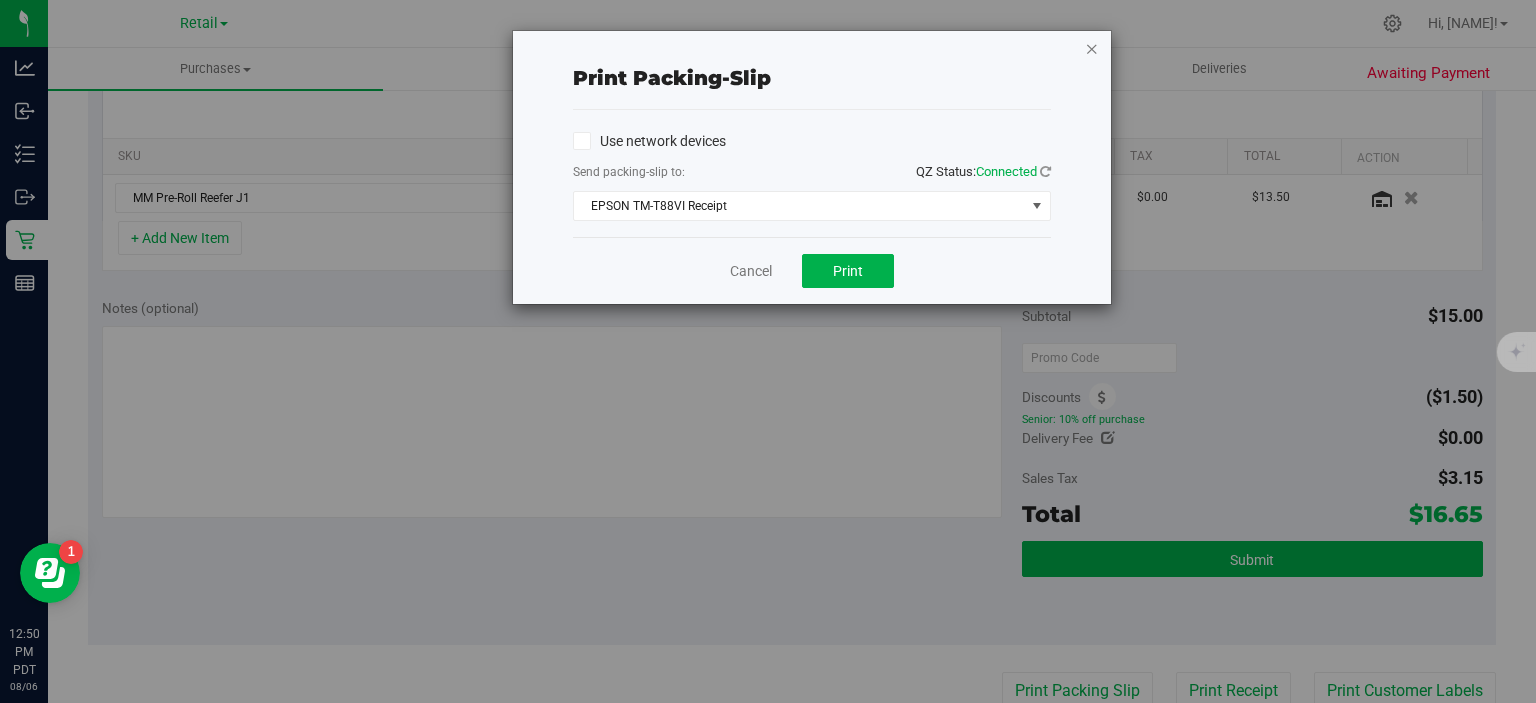 click at bounding box center [1092, 48] 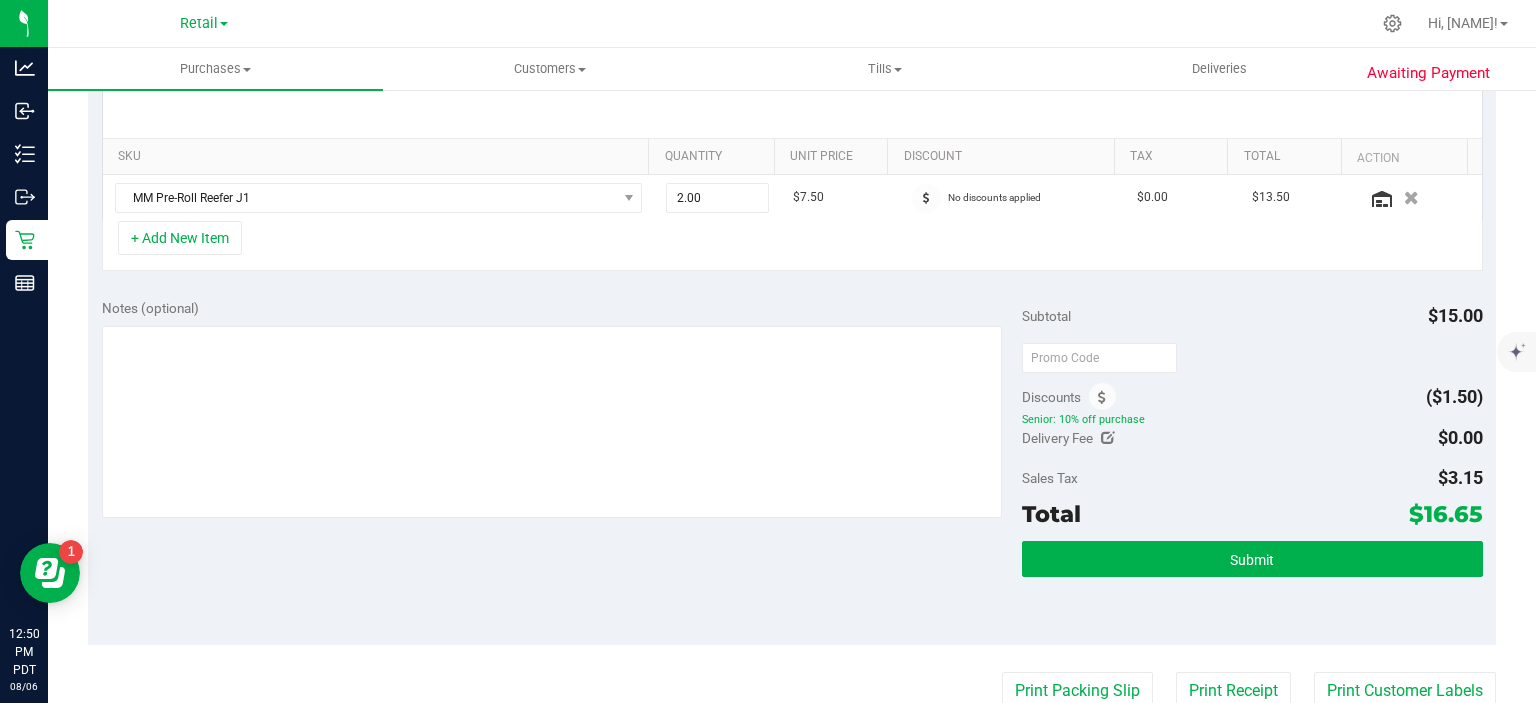 scroll, scrollTop: 462, scrollLeft: 0, axis: vertical 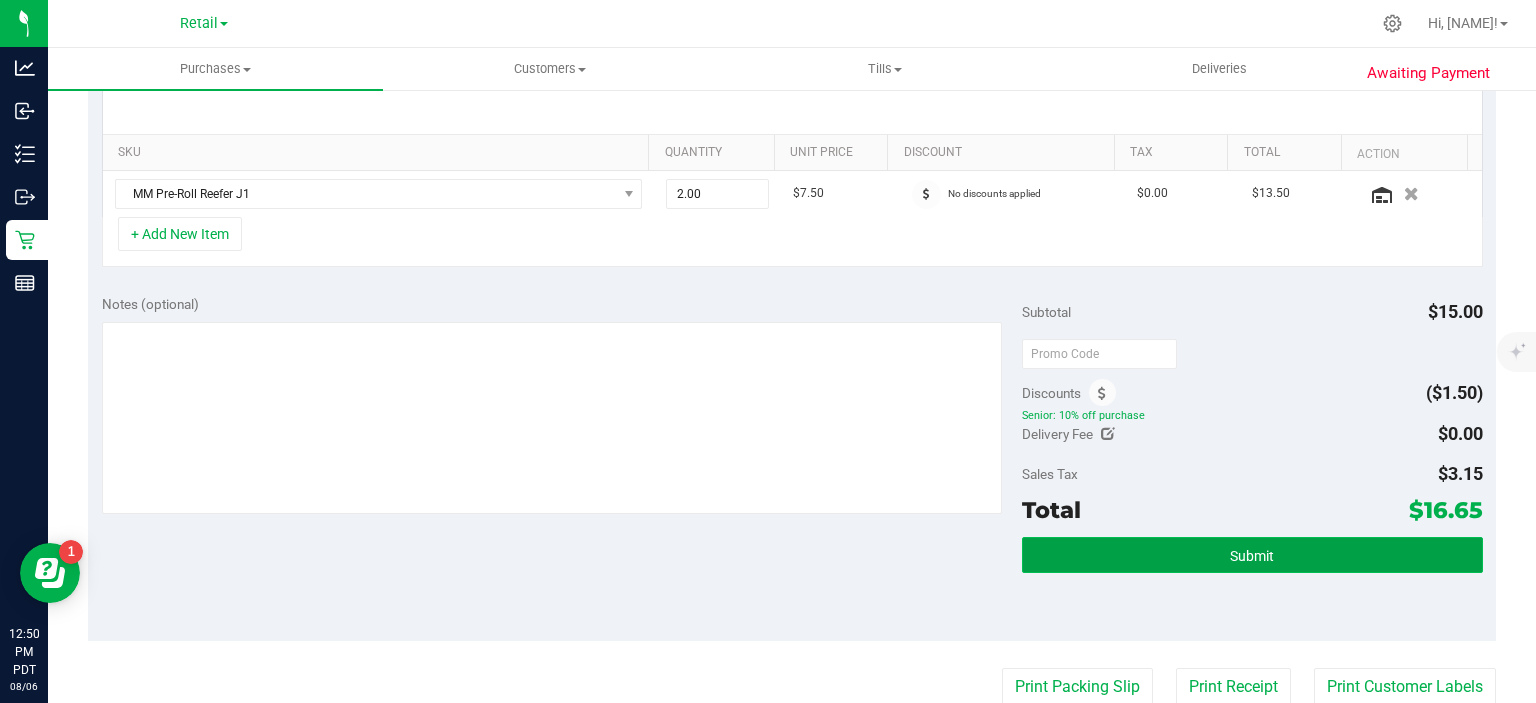 click on "Submit" at bounding box center [1252, 555] 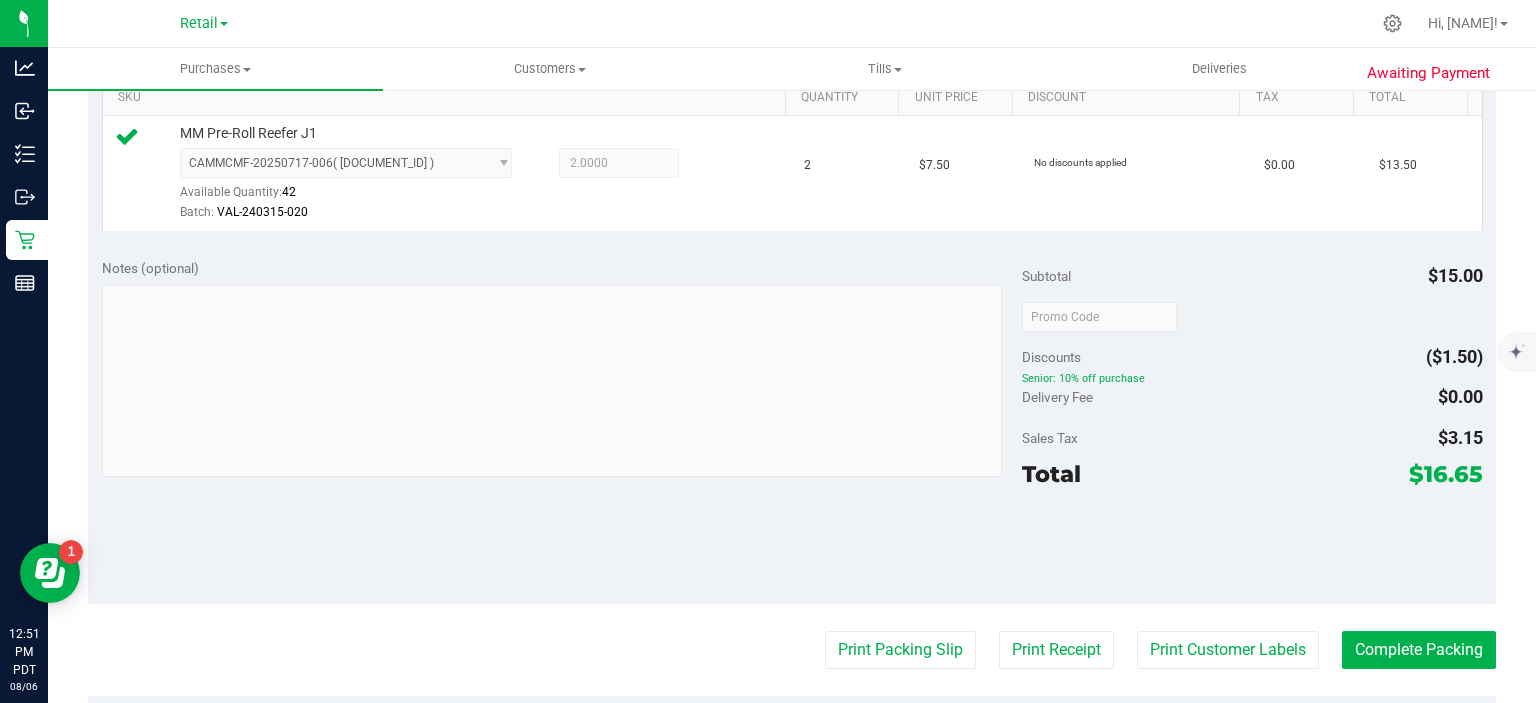 scroll, scrollTop: 519, scrollLeft: 0, axis: vertical 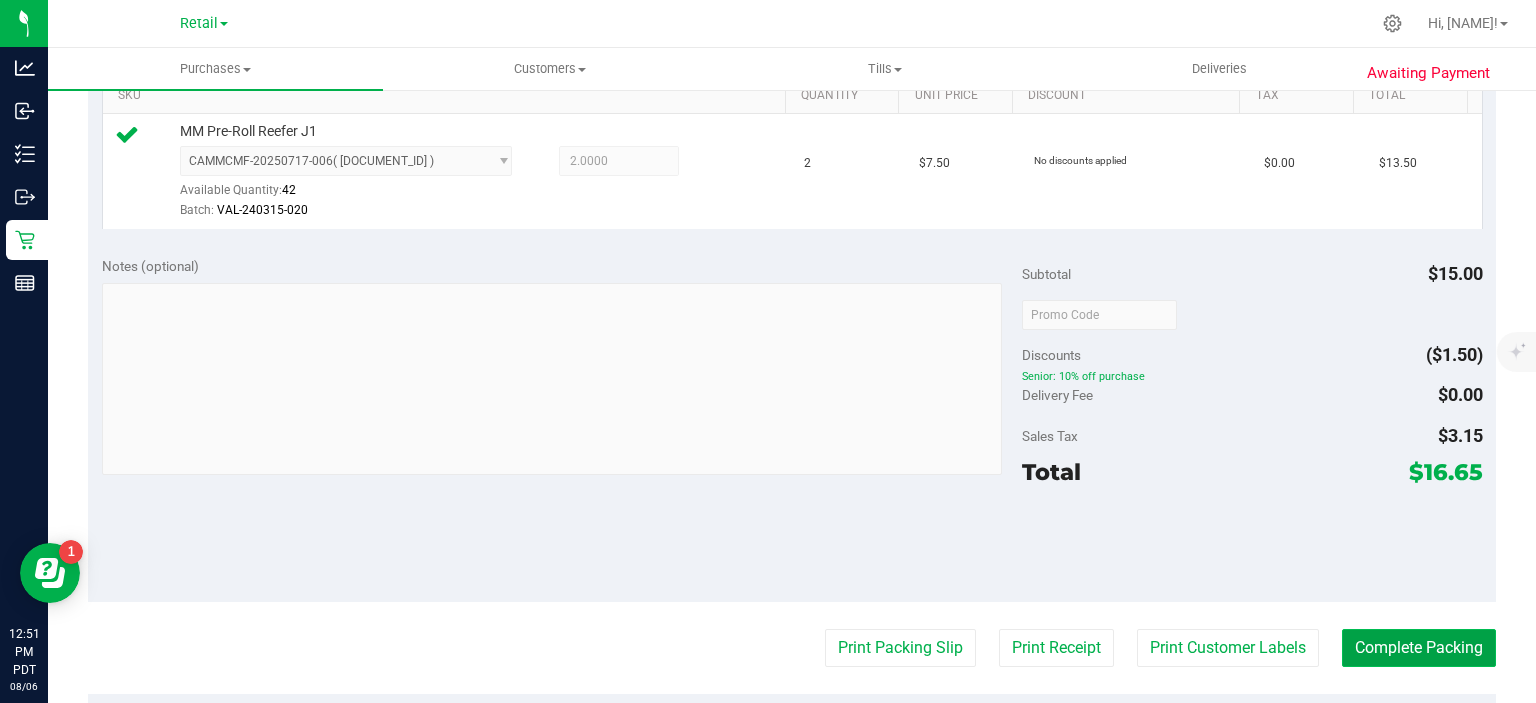 click on "Complete Packing" at bounding box center [1419, 648] 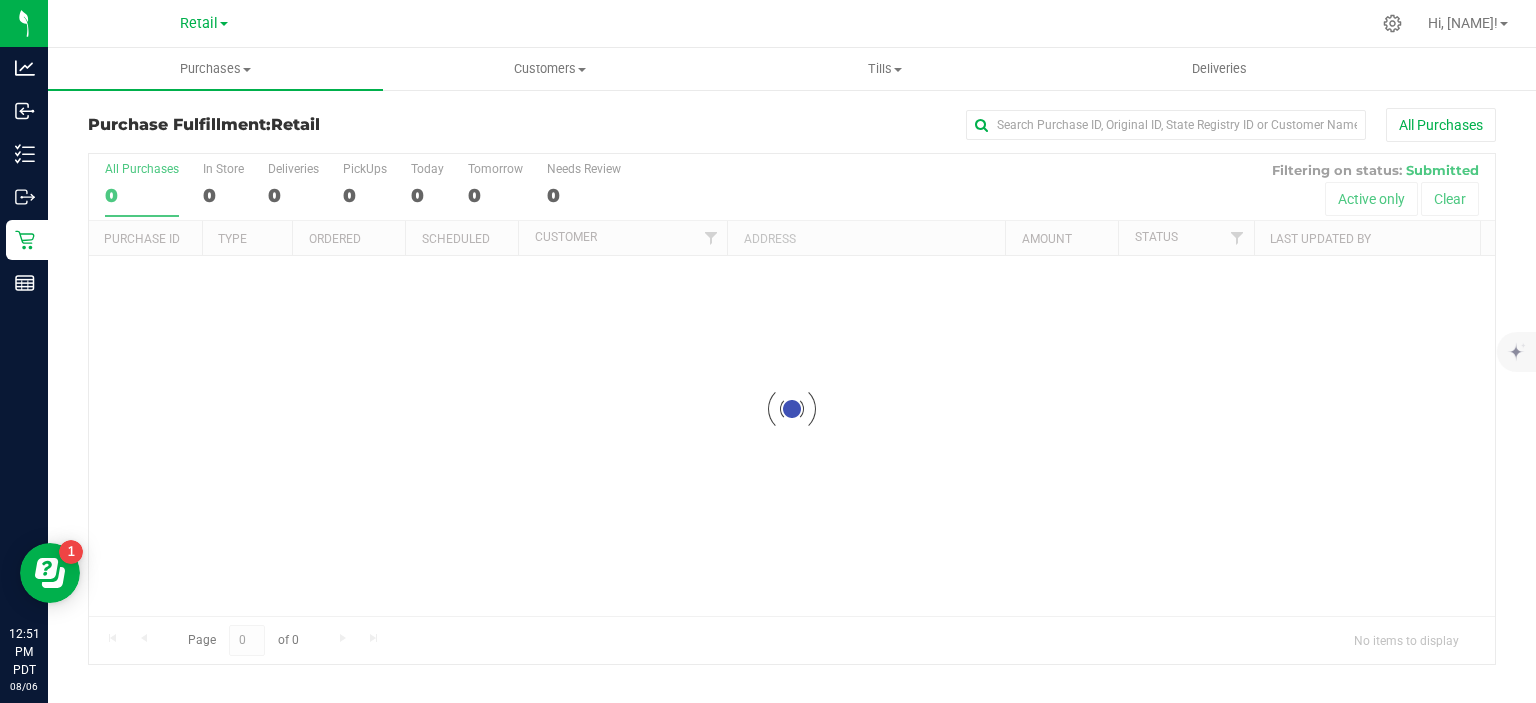scroll, scrollTop: 0, scrollLeft: 0, axis: both 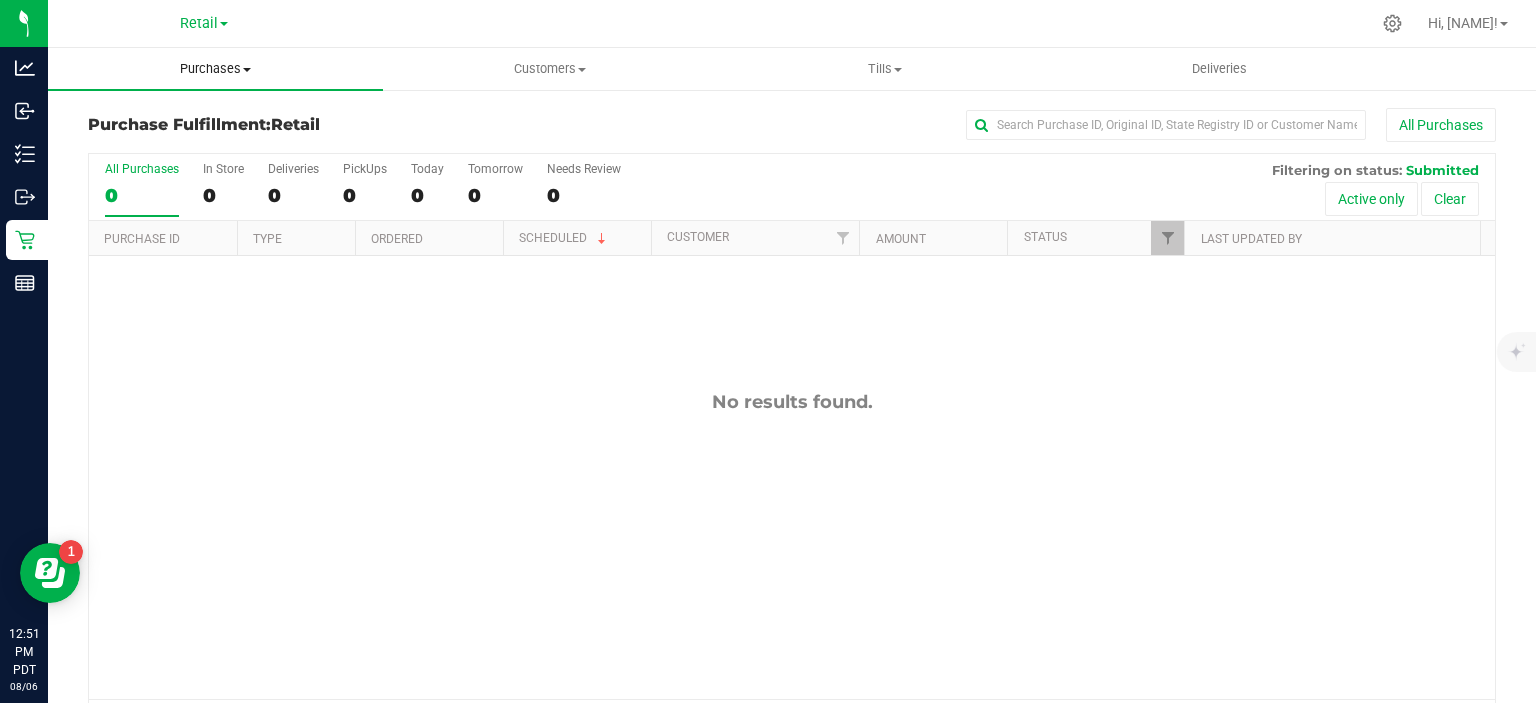 click on "Purchases" at bounding box center (215, 69) 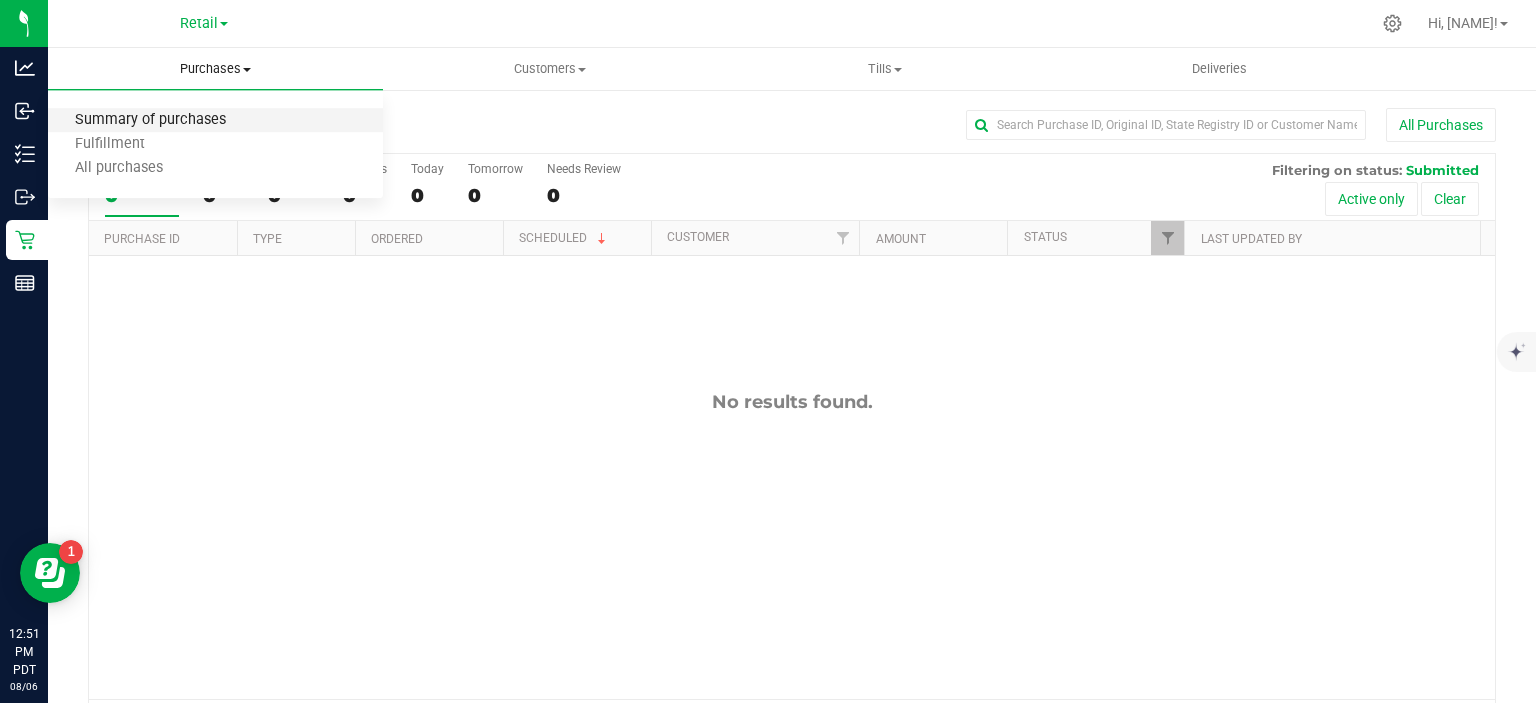 click on "Summary of purchases" at bounding box center [150, 120] 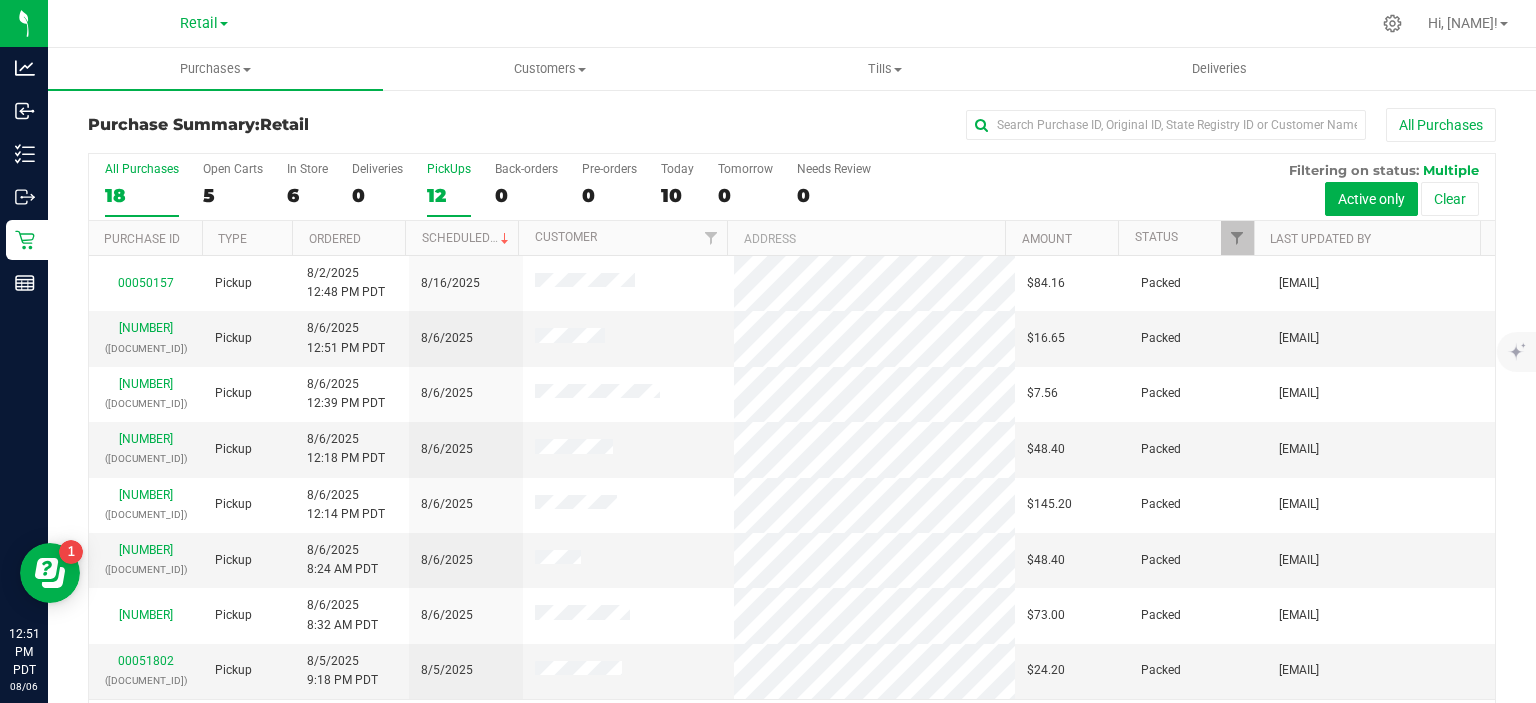 click on "12" at bounding box center (449, 195) 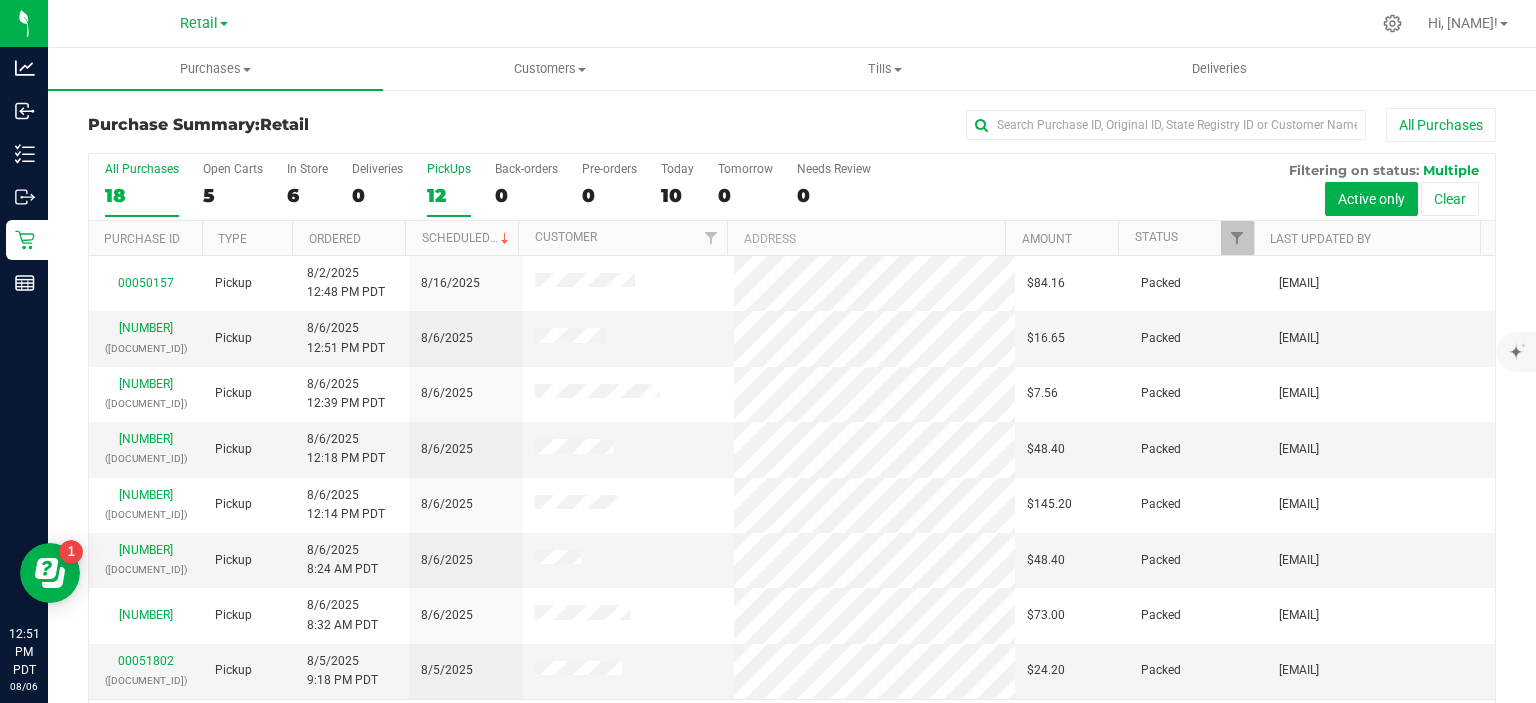 click on "PickUps
12" at bounding box center (0, 0) 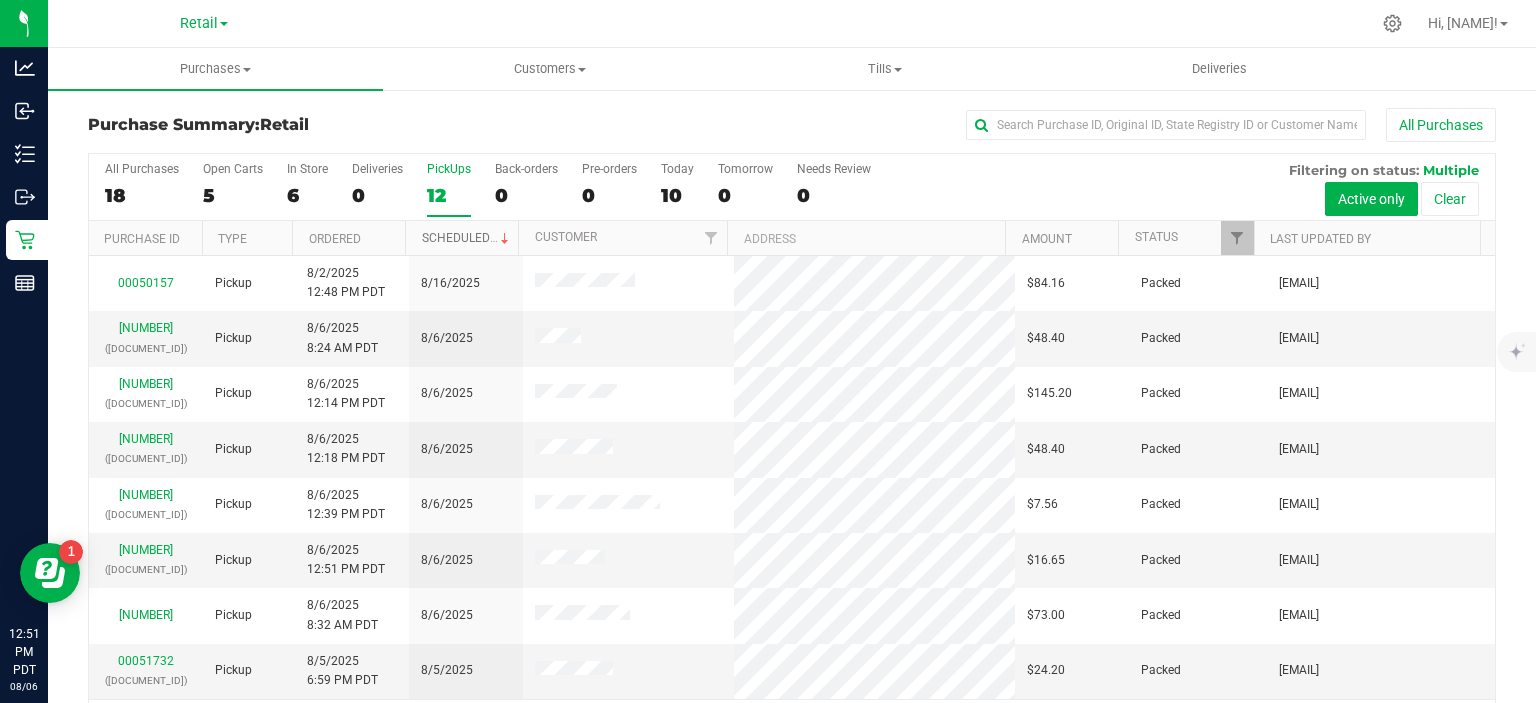 click at bounding box center [505, 239] 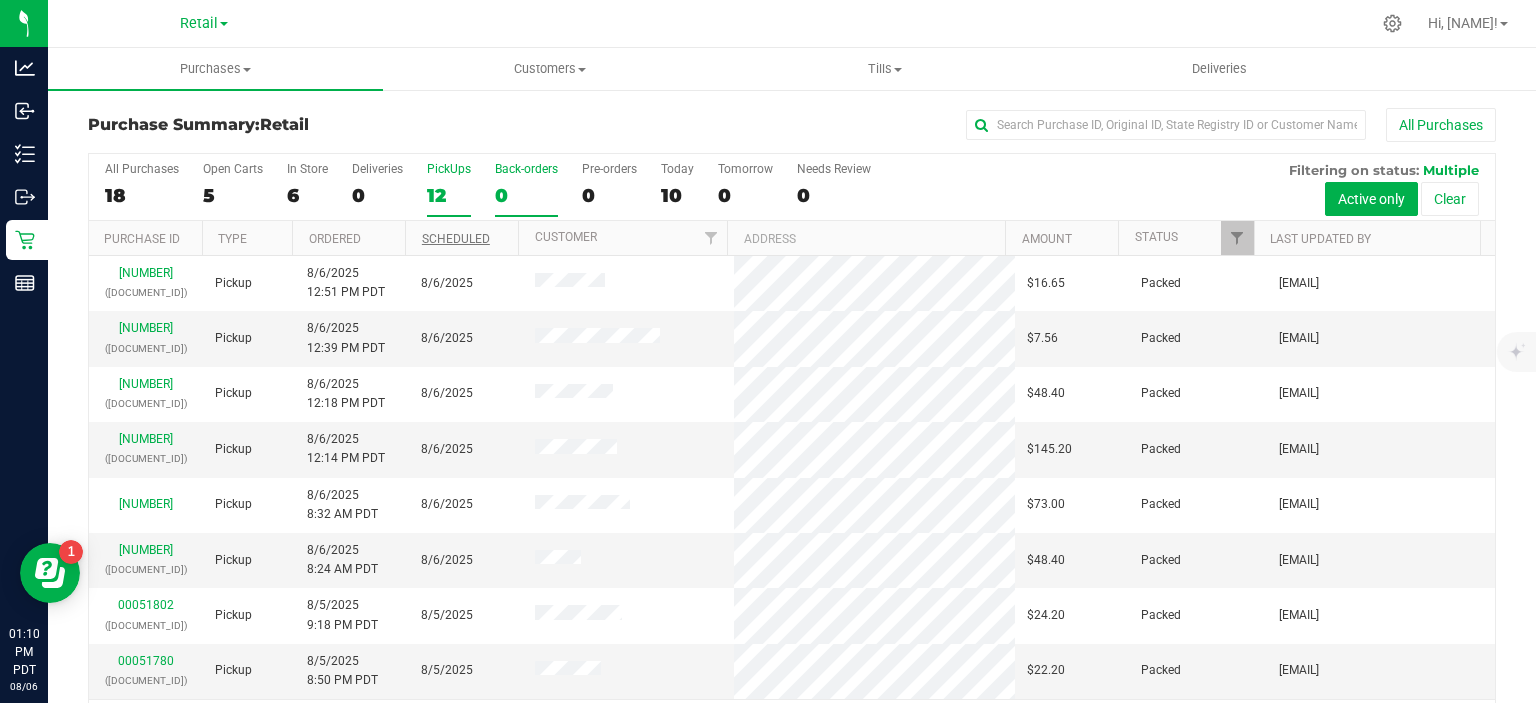 click on "0" at bounding box center (526, 195) 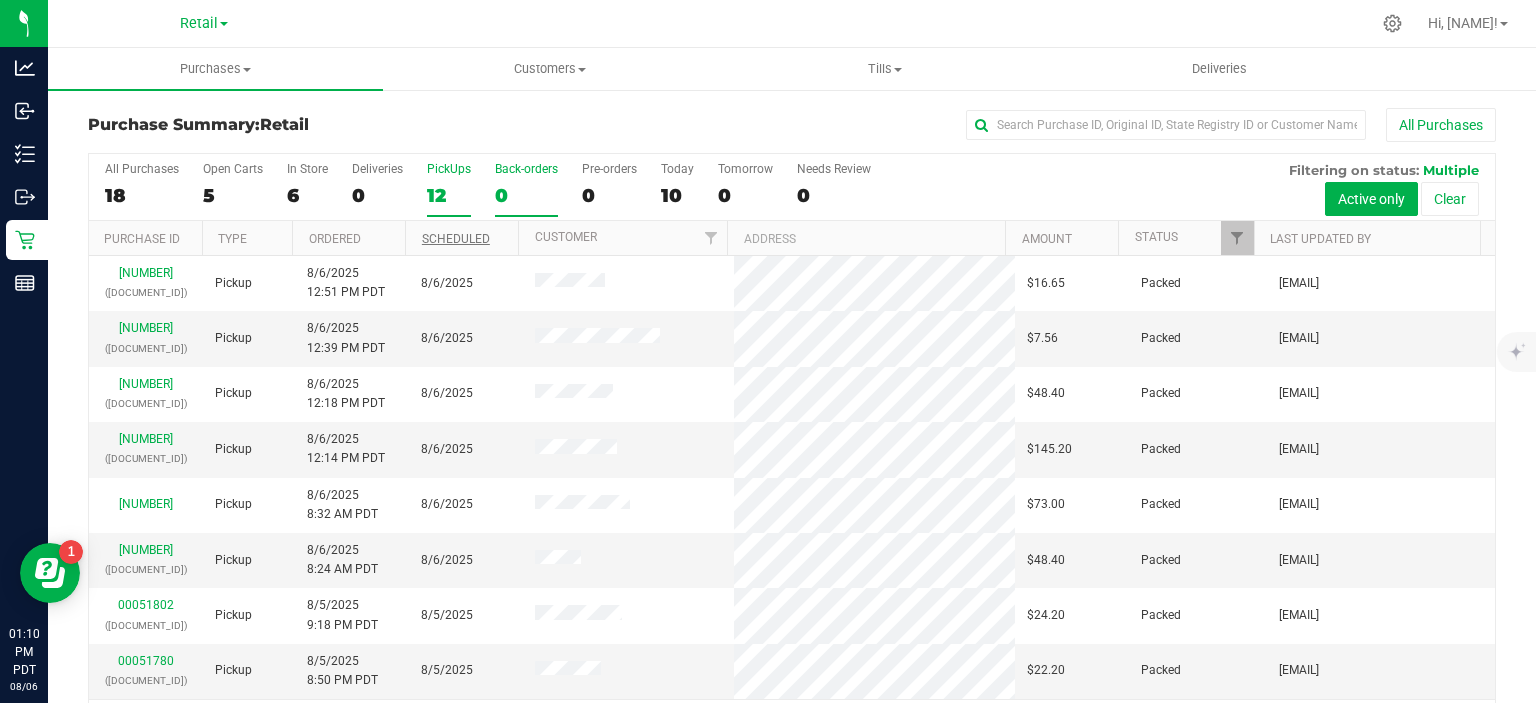 click on "Back-orders
0" at bounding box center (0, 0) 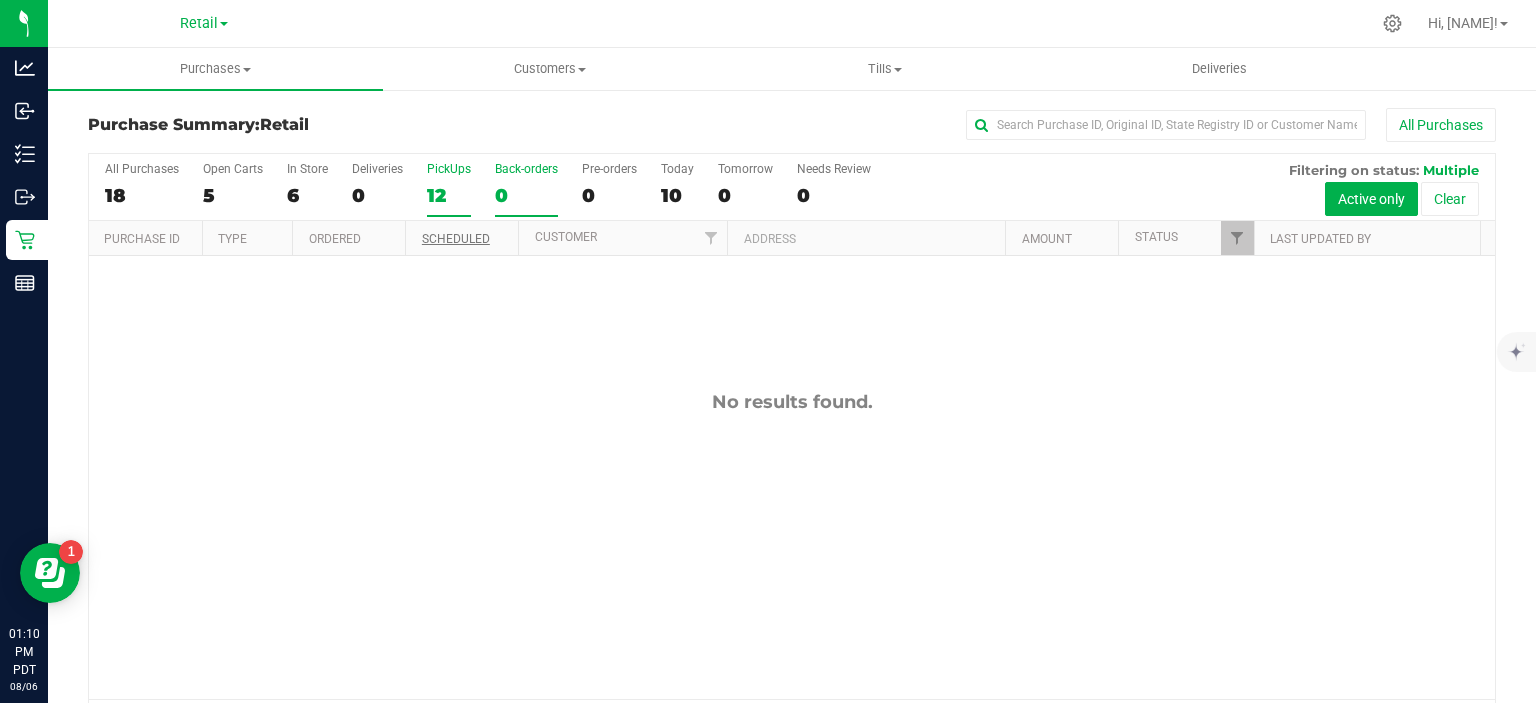 click on "12" at bounding box center (449, 195) 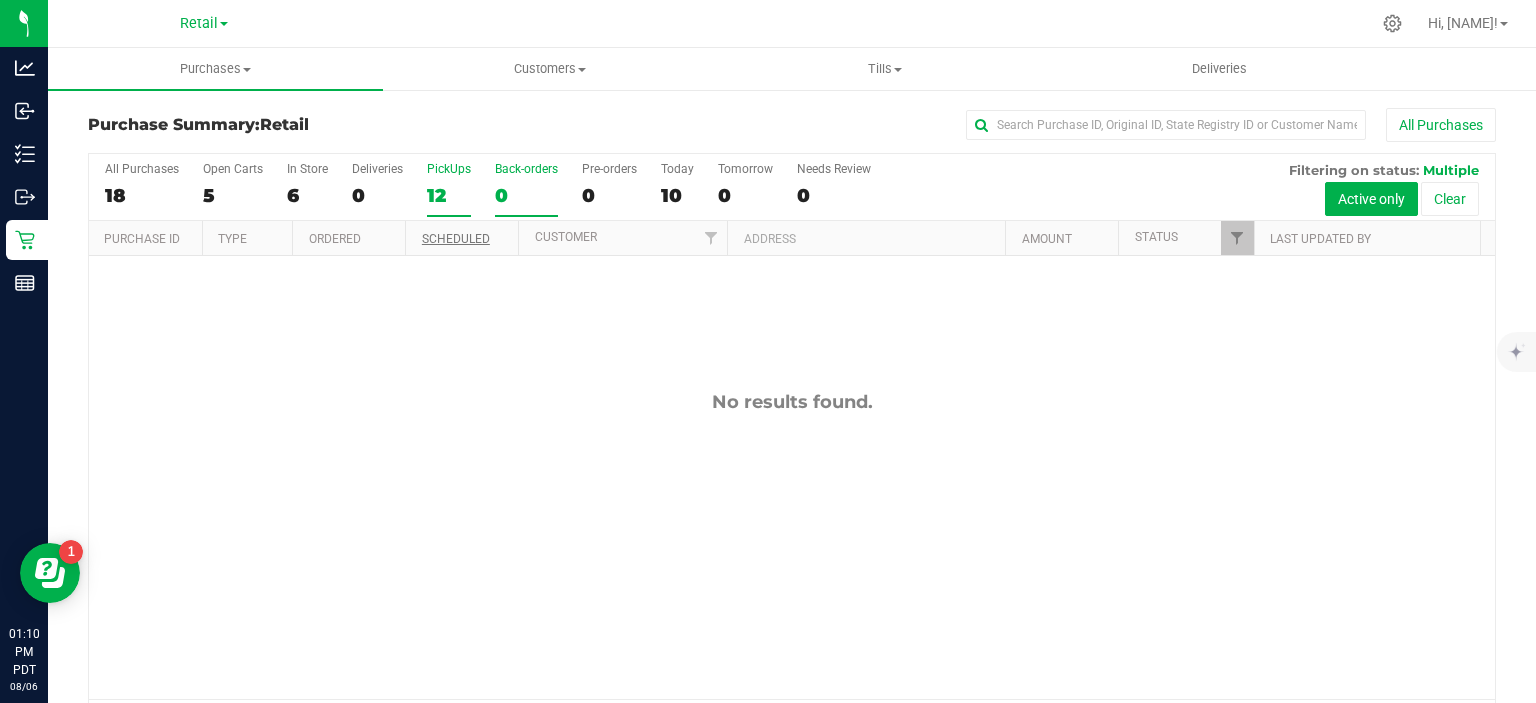 click on "PickUps
12" at bounding box center (0, 0) 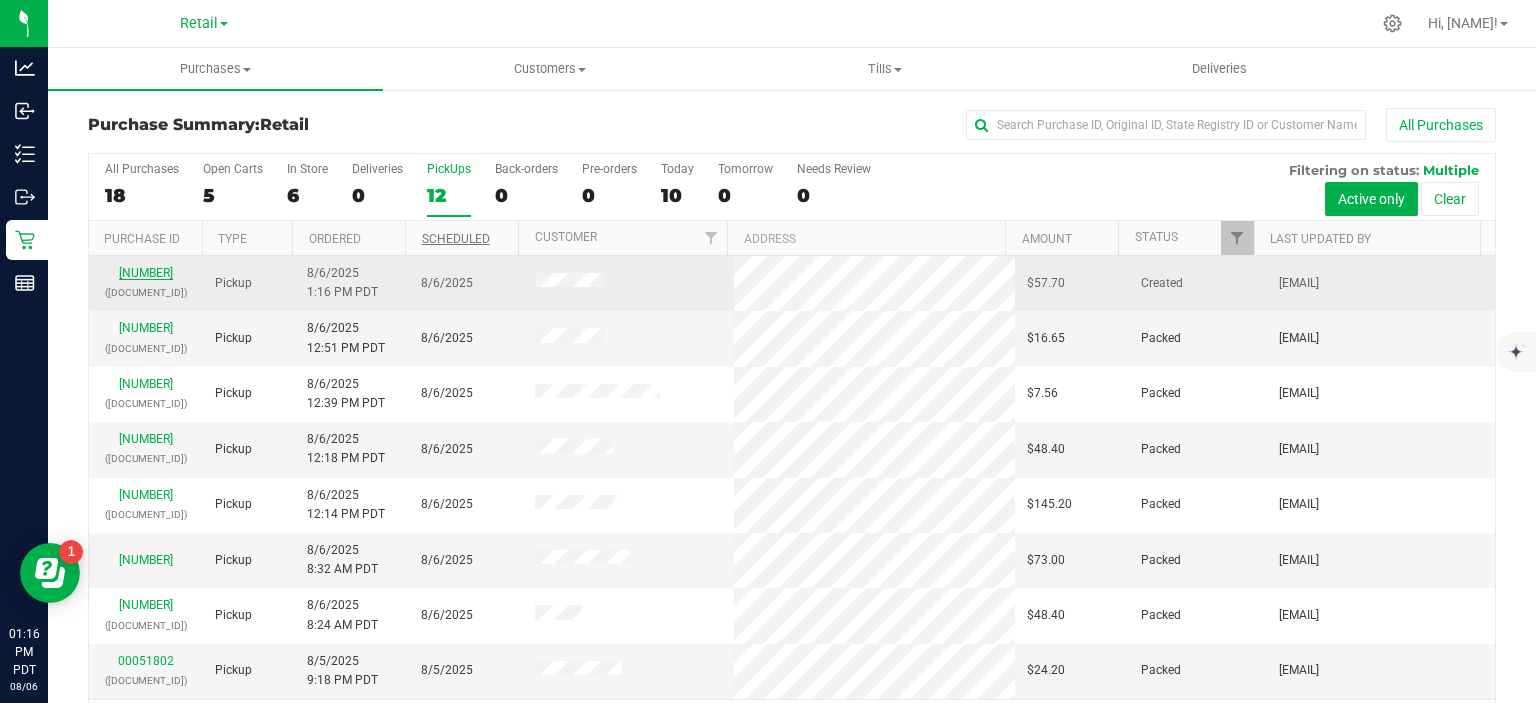 click on "[NUMBER]" at bounding box center (146, 273) 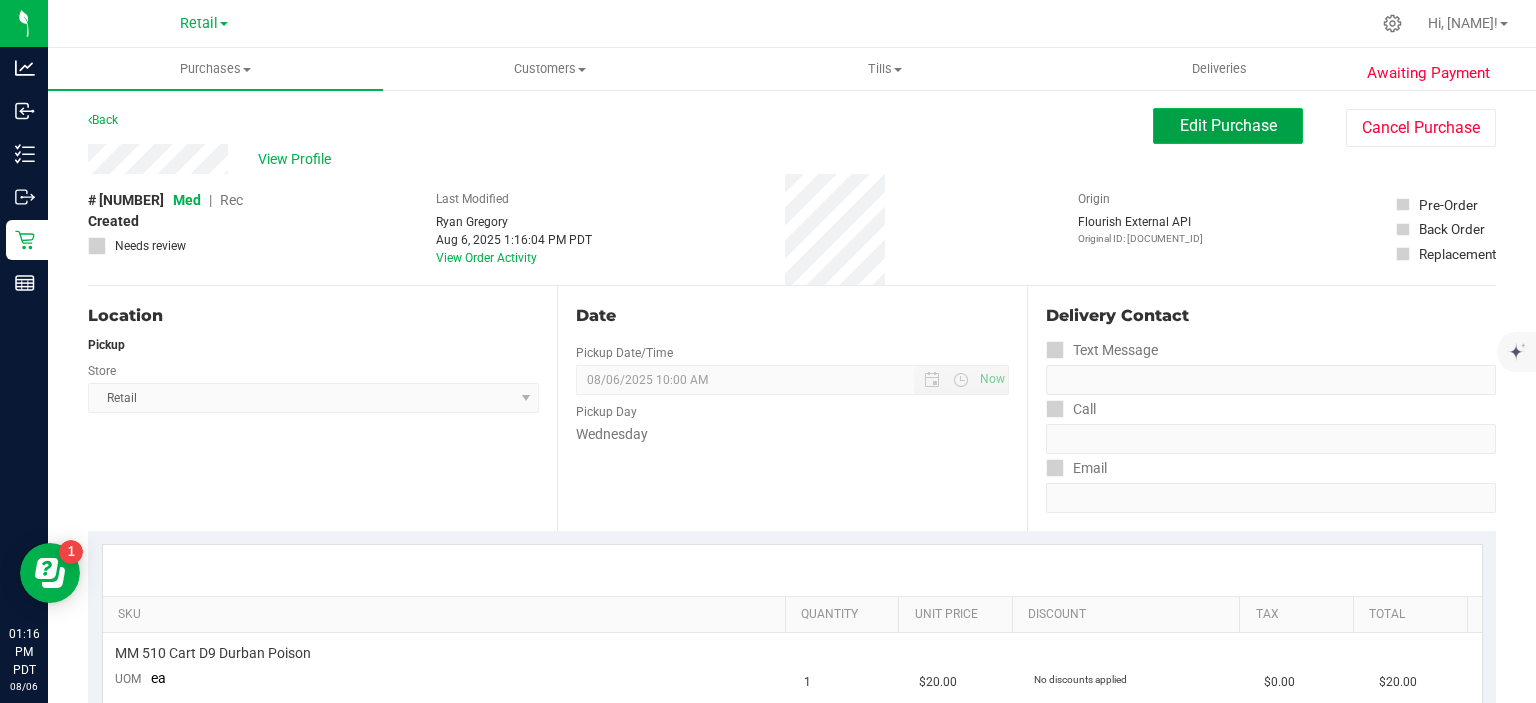 click on "Edit Purchase" at bounding box center [1228, 125] 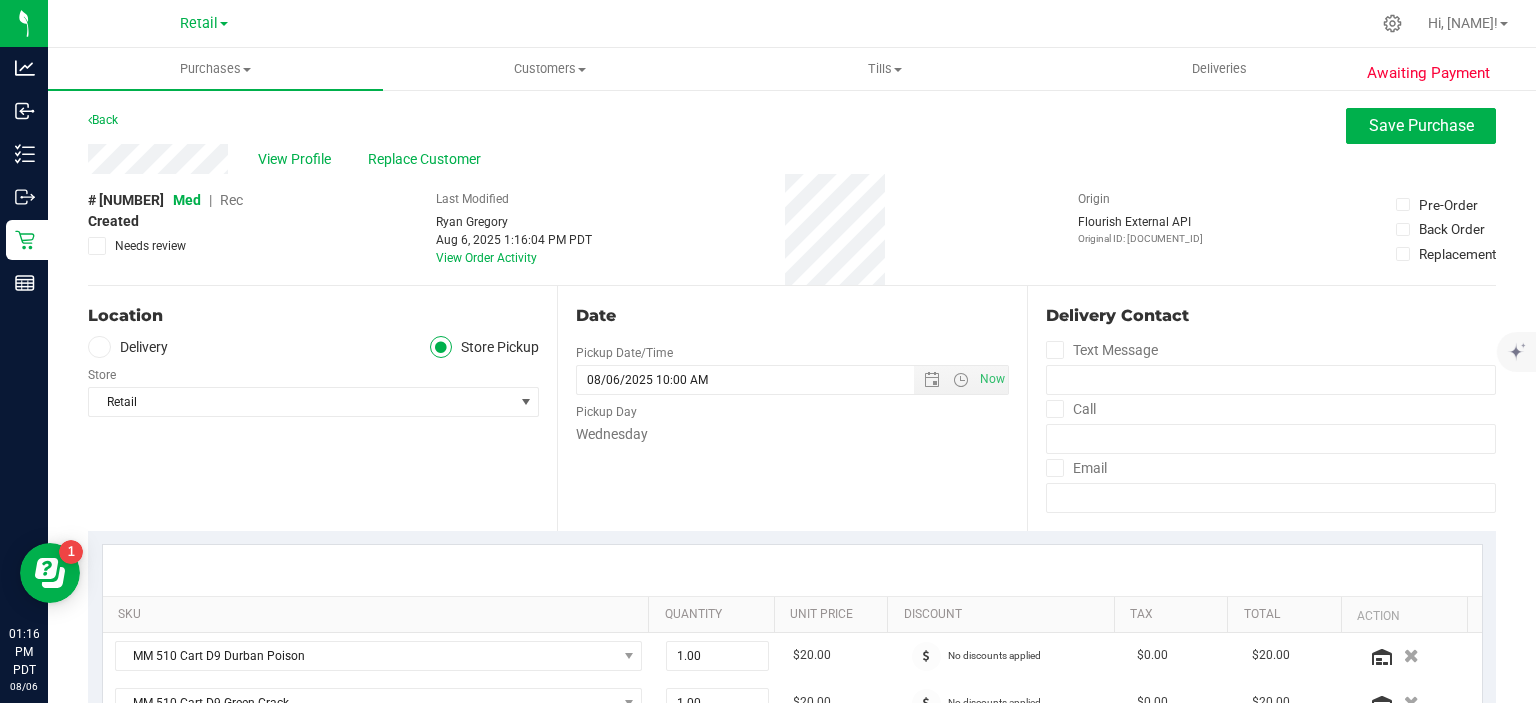 click on "Rec" at bounding box center [231, 200] 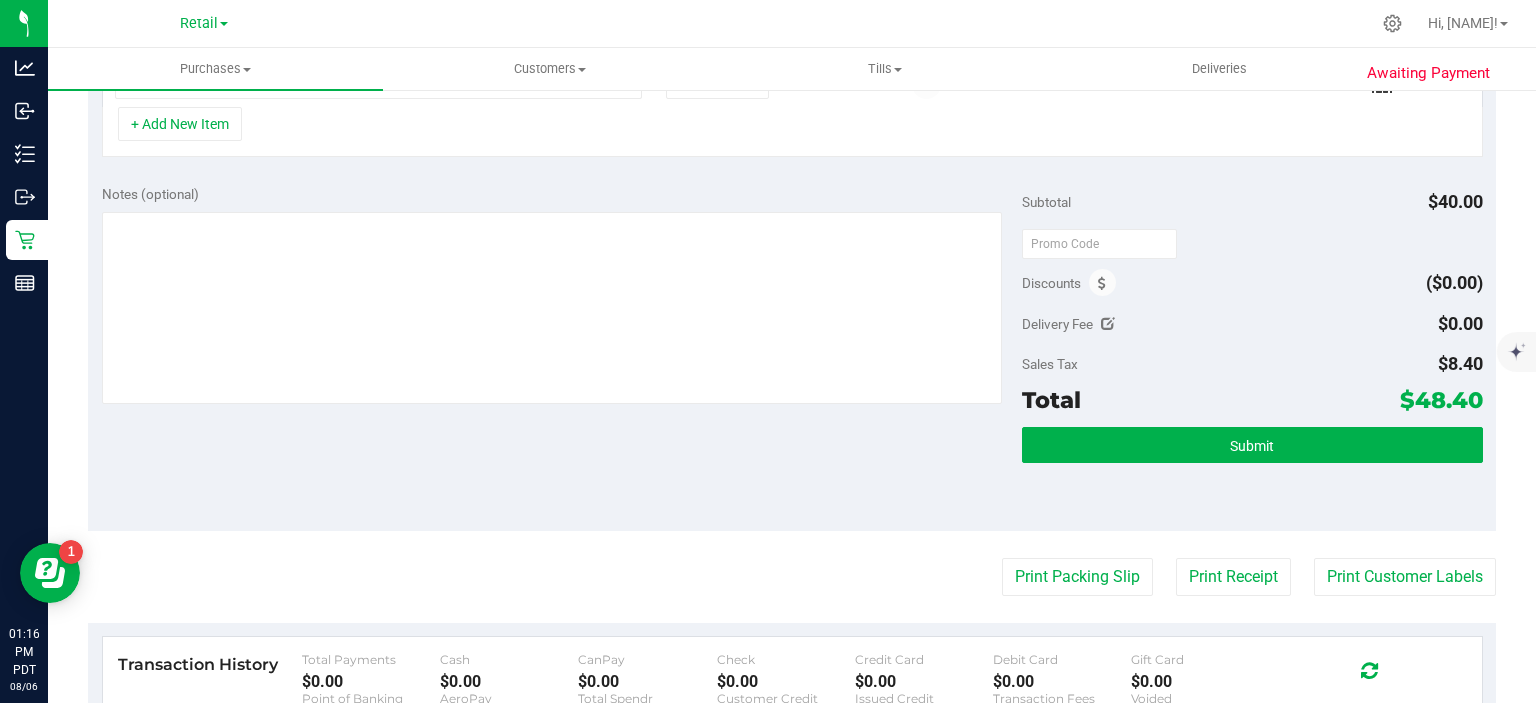 scroll, scrollTop: 674, scrollLeft: 0, axis: vertical 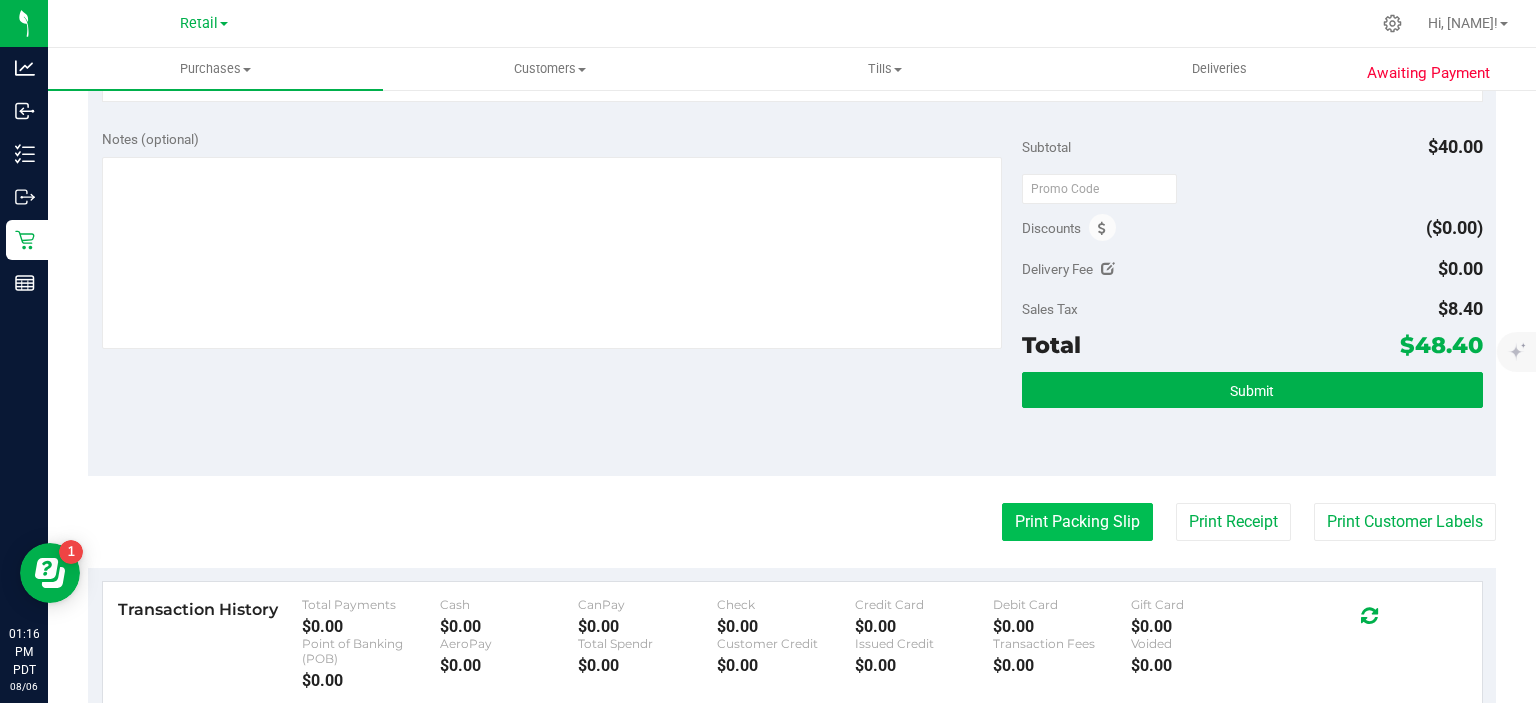 click on "Print Packing Slip" at bounding box center [1077, 522] 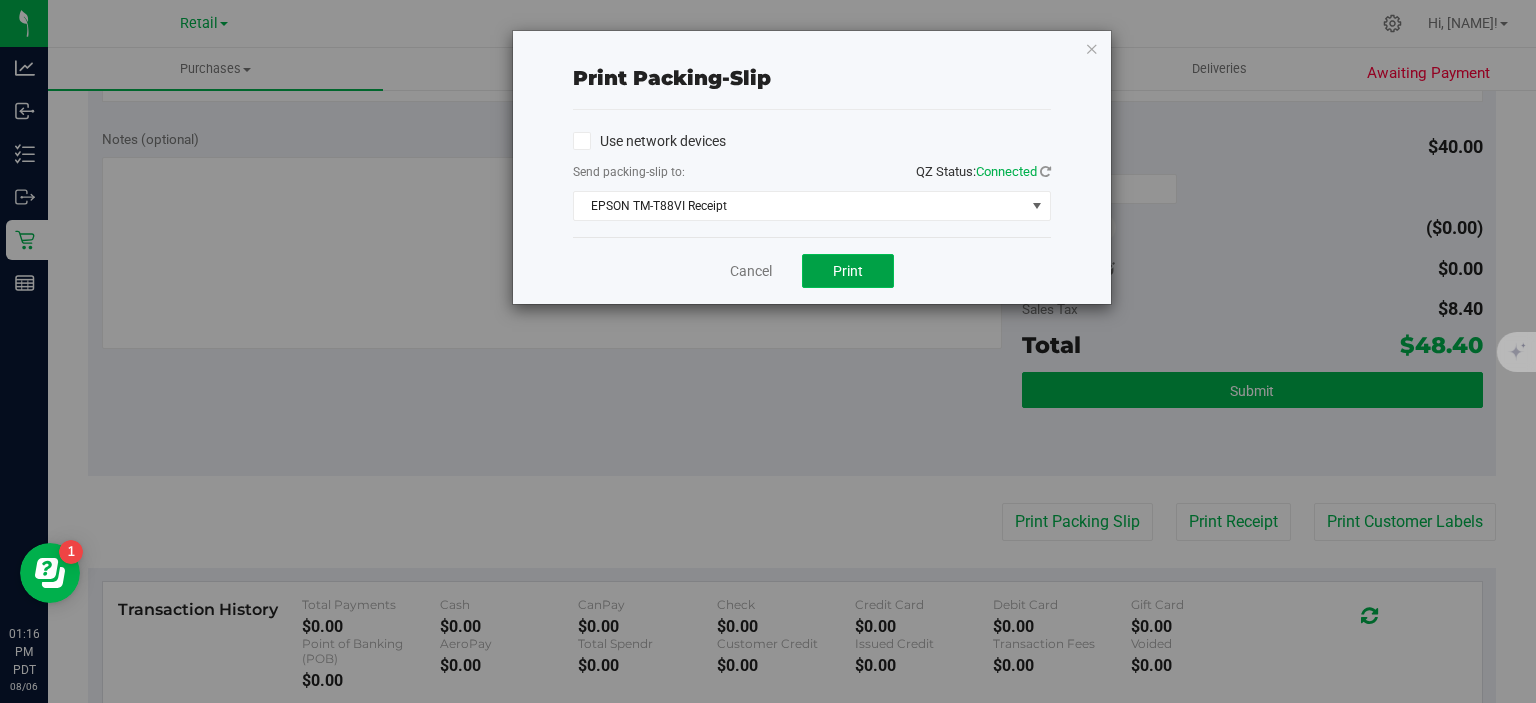 click on "Print" at bounding box center [848, 271] 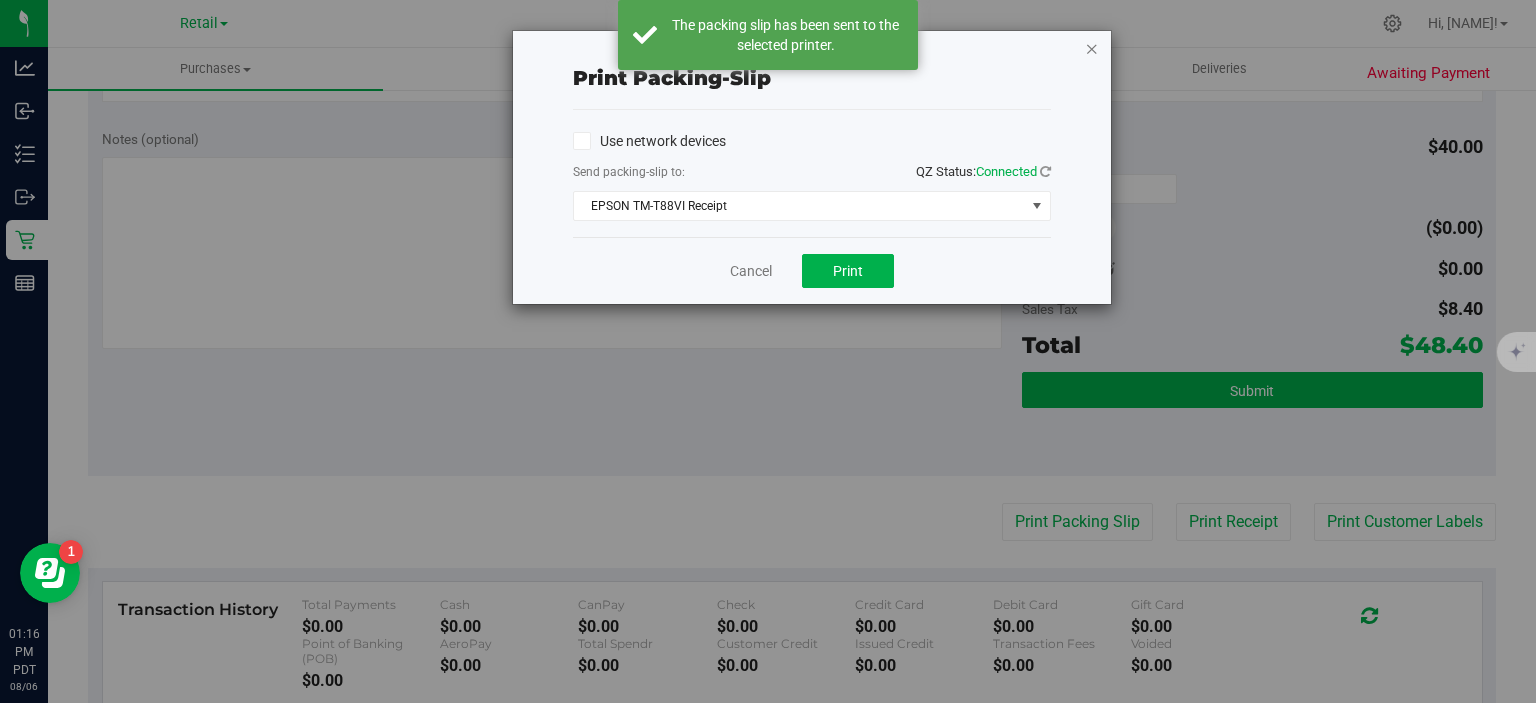 click at bounding box center [1092, 48] 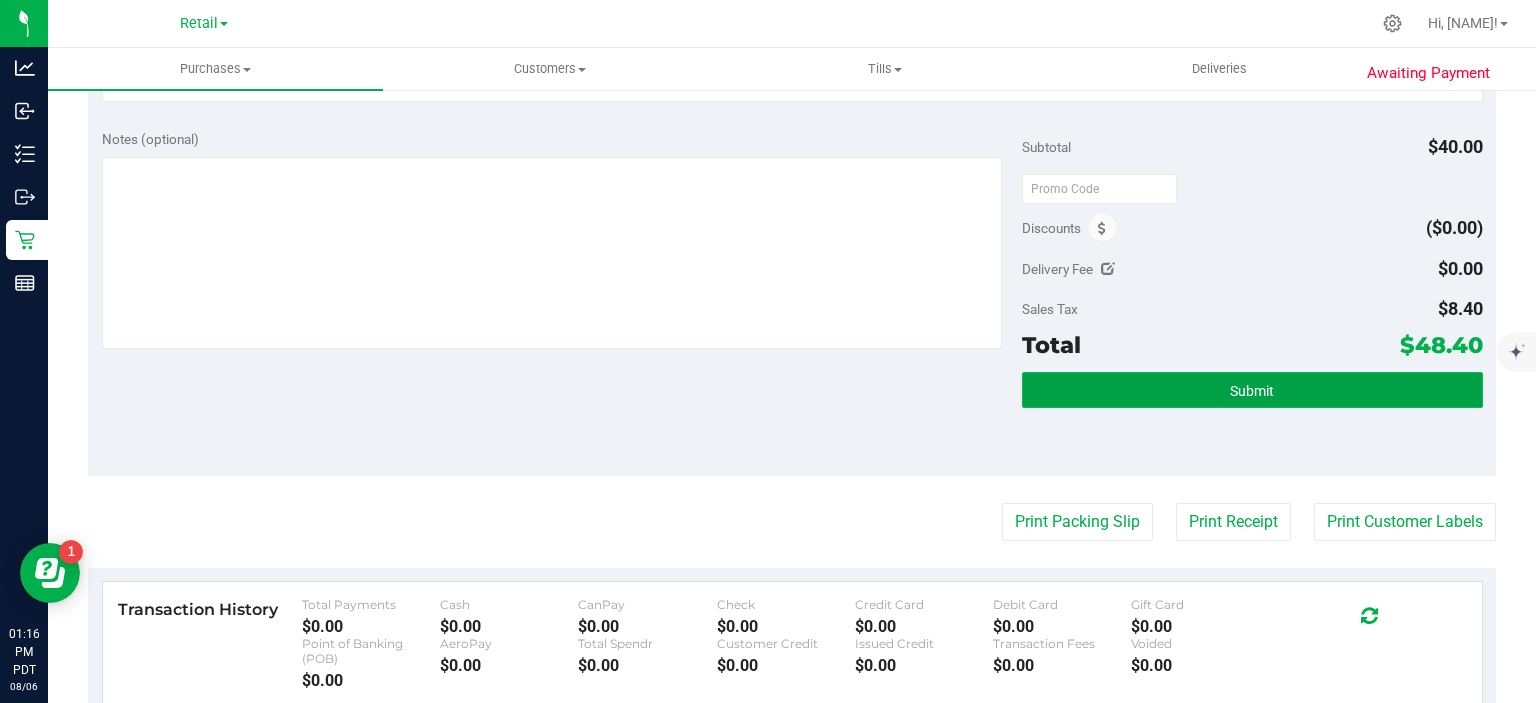 click on "Submit" at bounding box center (1252, 390) 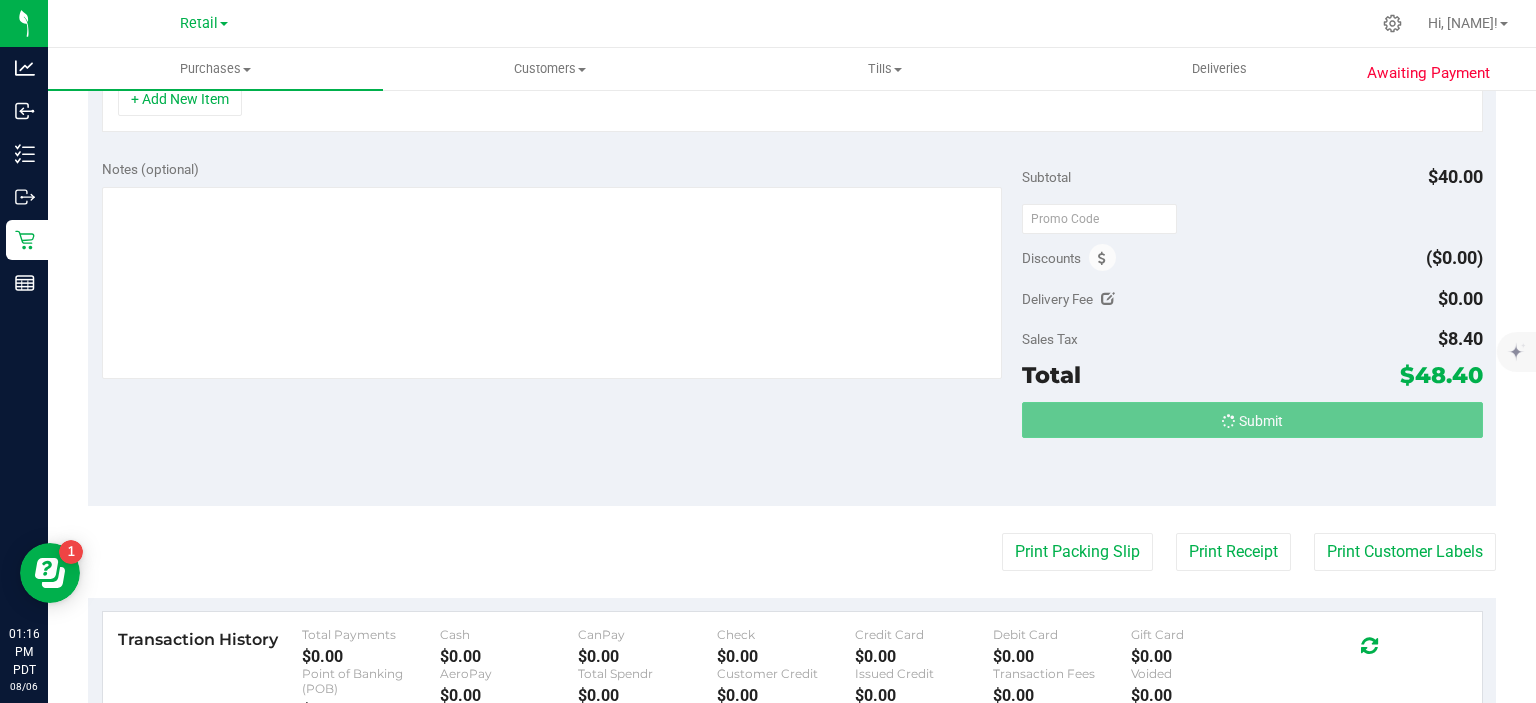 scroll, scrollTop: 612, scrollLeft: 0, axis: vertical 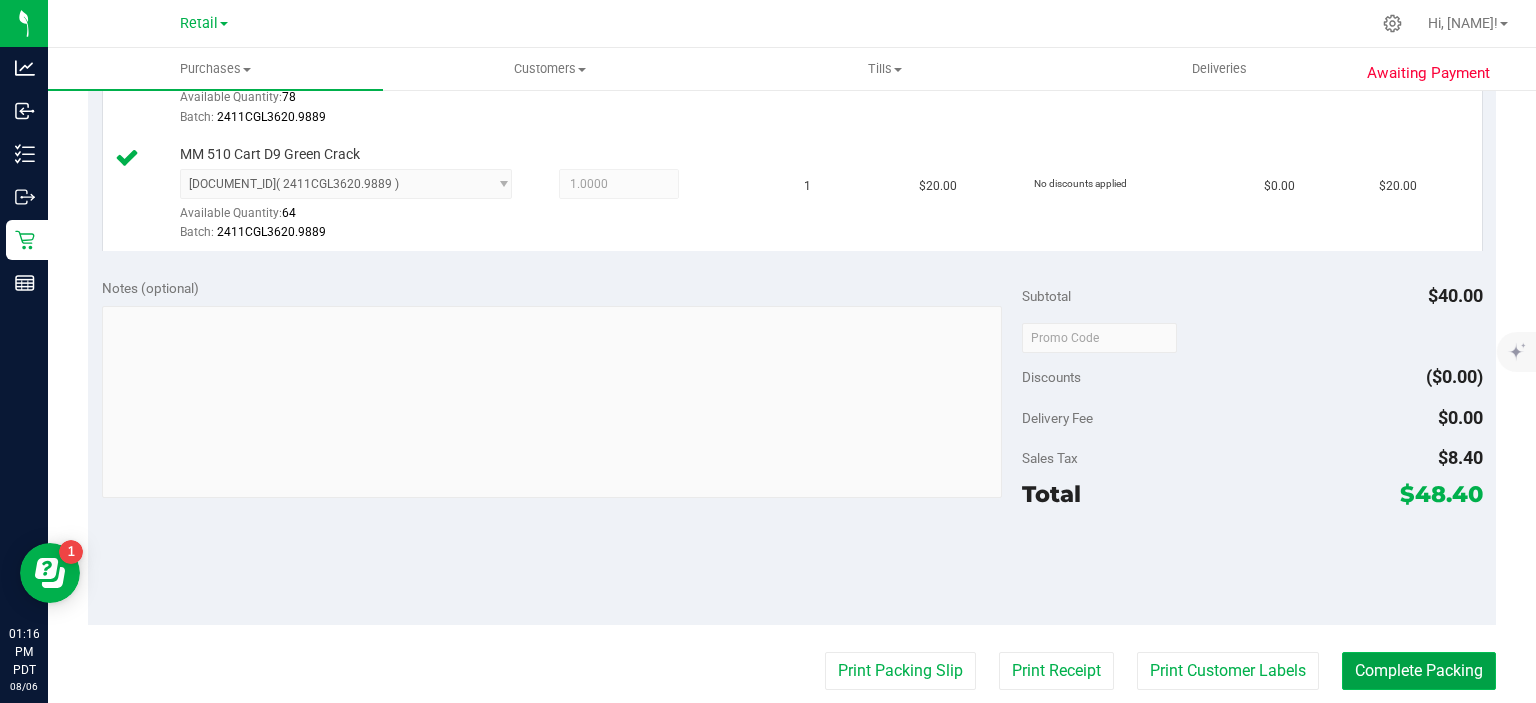 click on "Complete Packing" at bounding box center [1419, 671] 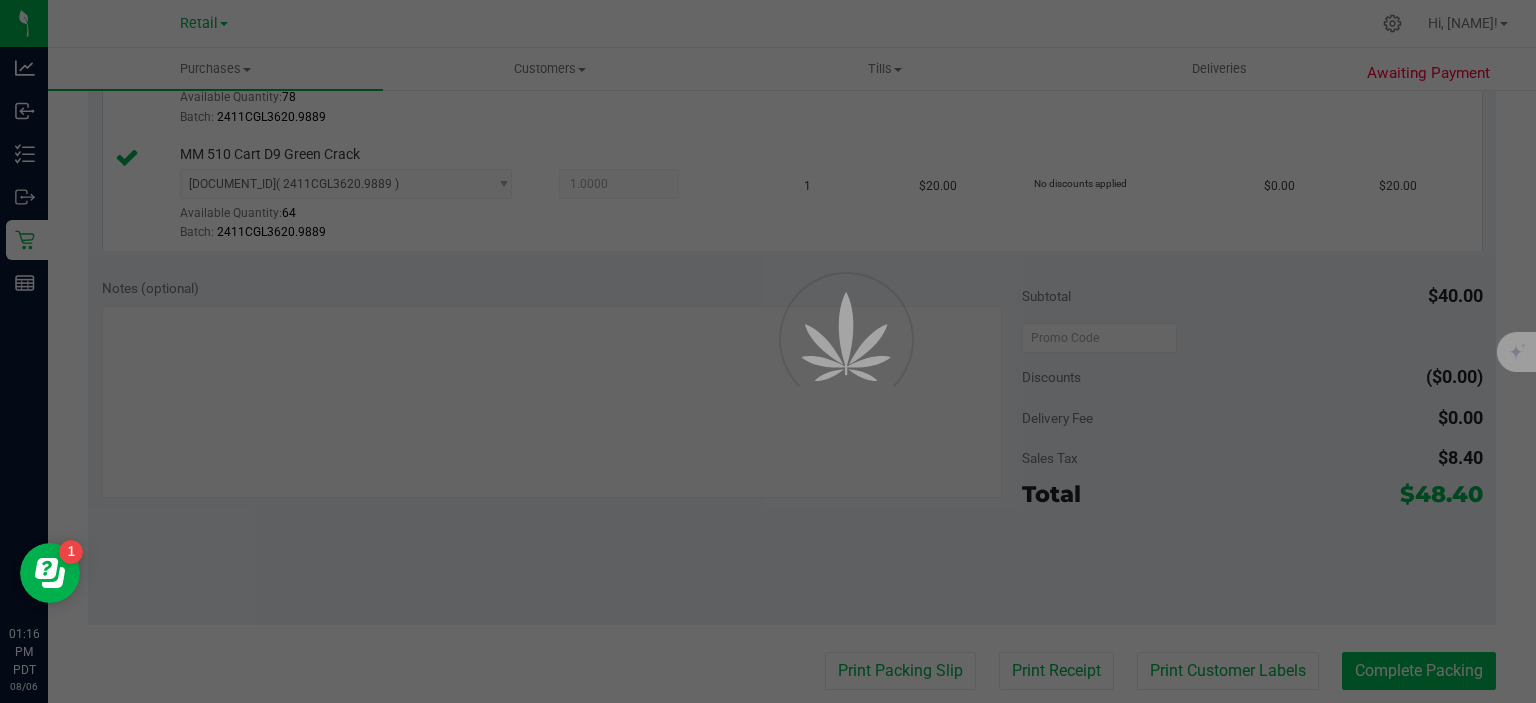 scroll, scrollTop: 0, scrollLeft: 0, axis: both 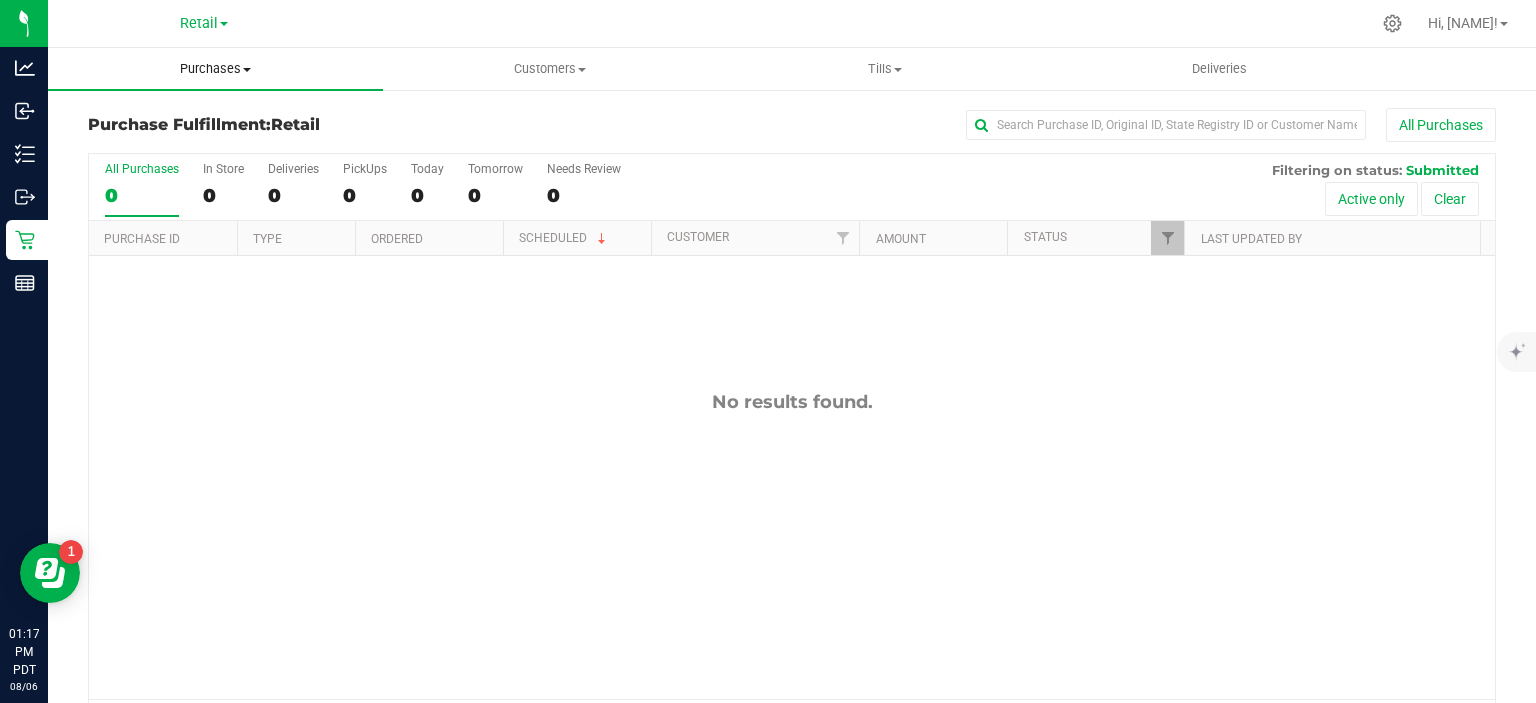 click on "Purchases" at bounding box center [215, 69] 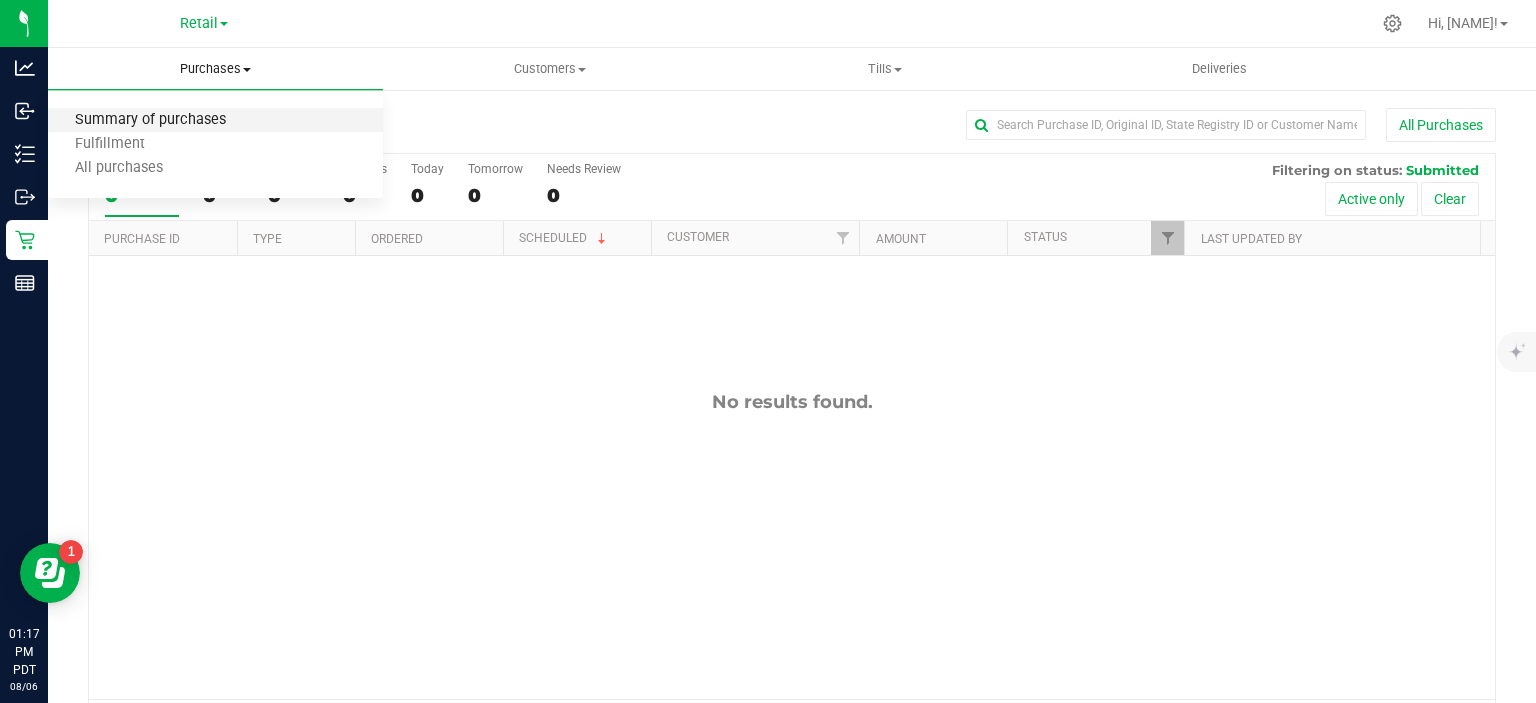 click on "Summary of purchases" at bounding box center (150, 120) 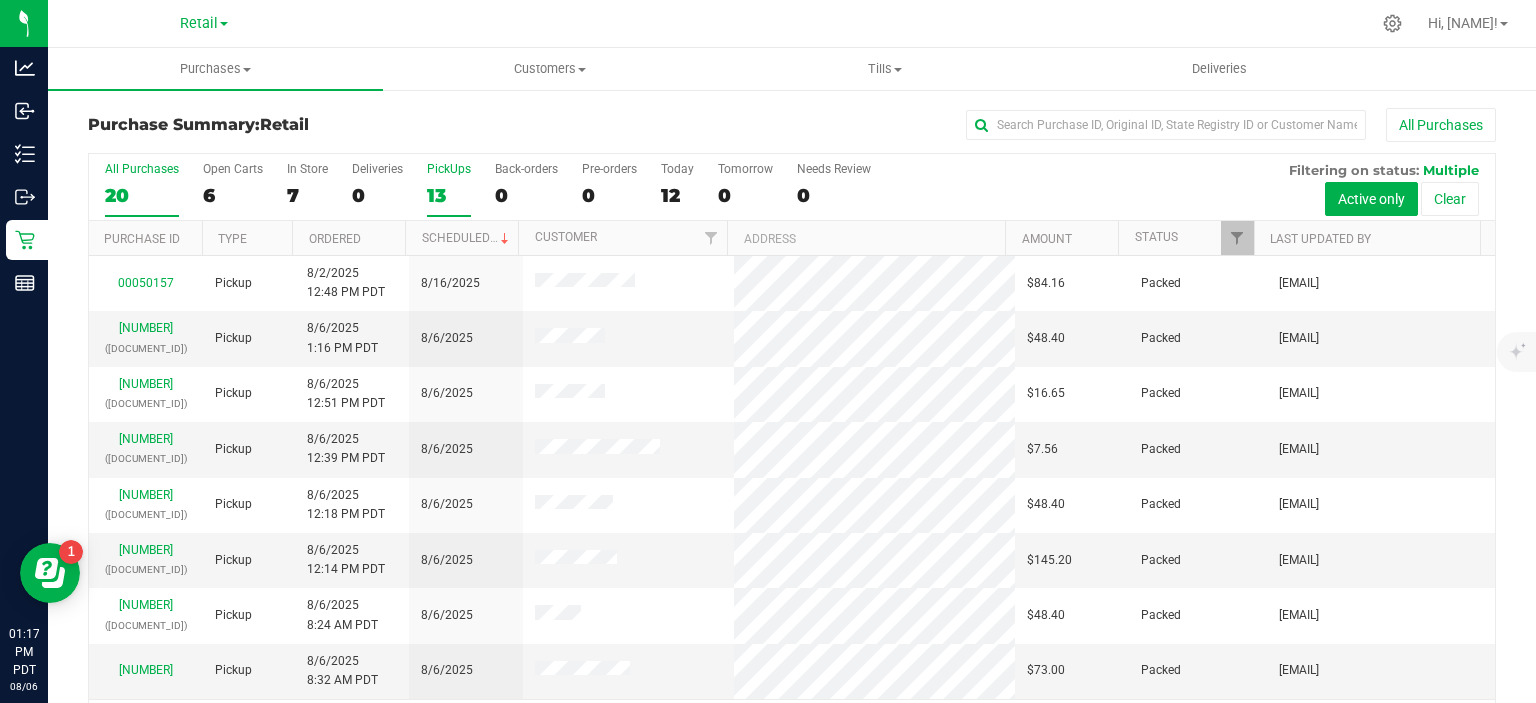 click on "PickUps
13" at bounding box center (449, 189) 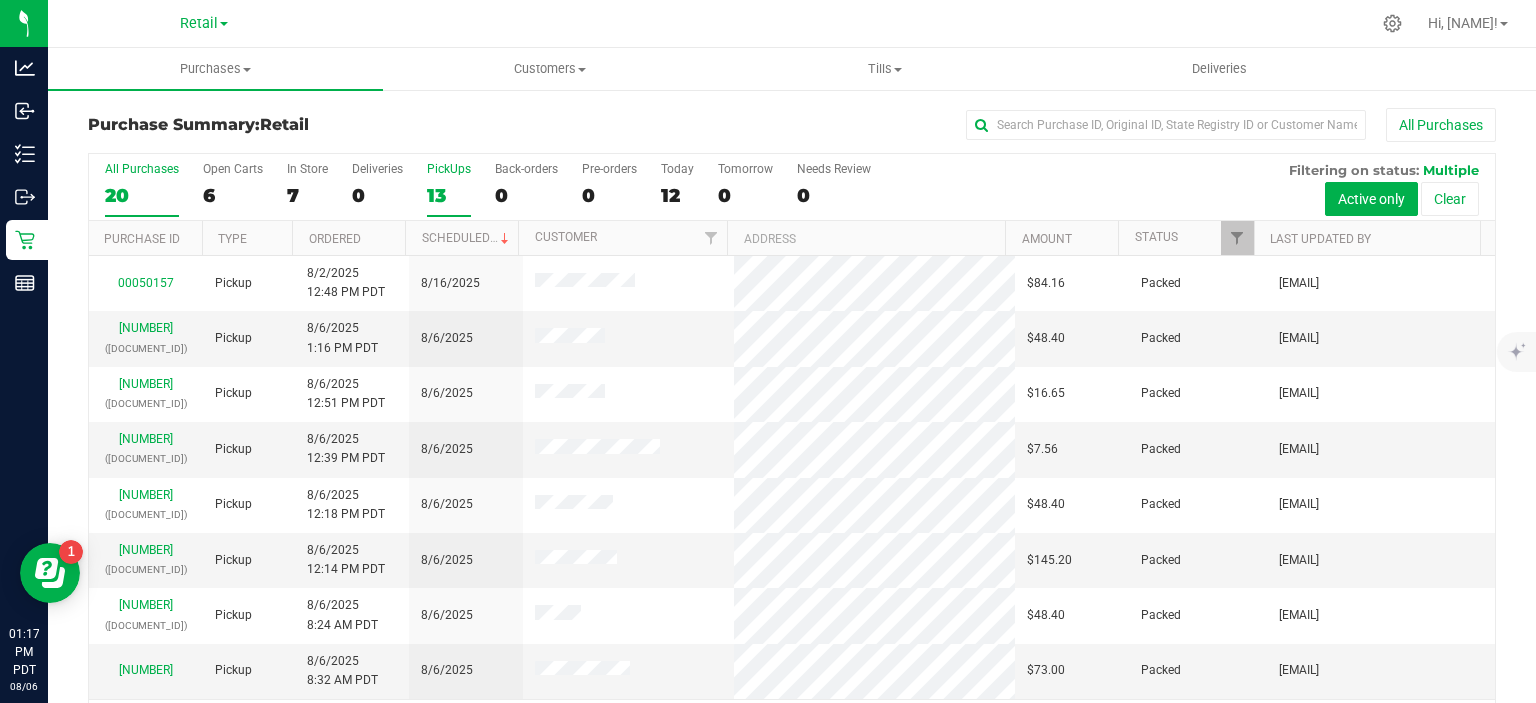 click on "PickUps
13" at bounding box center [0, 0] 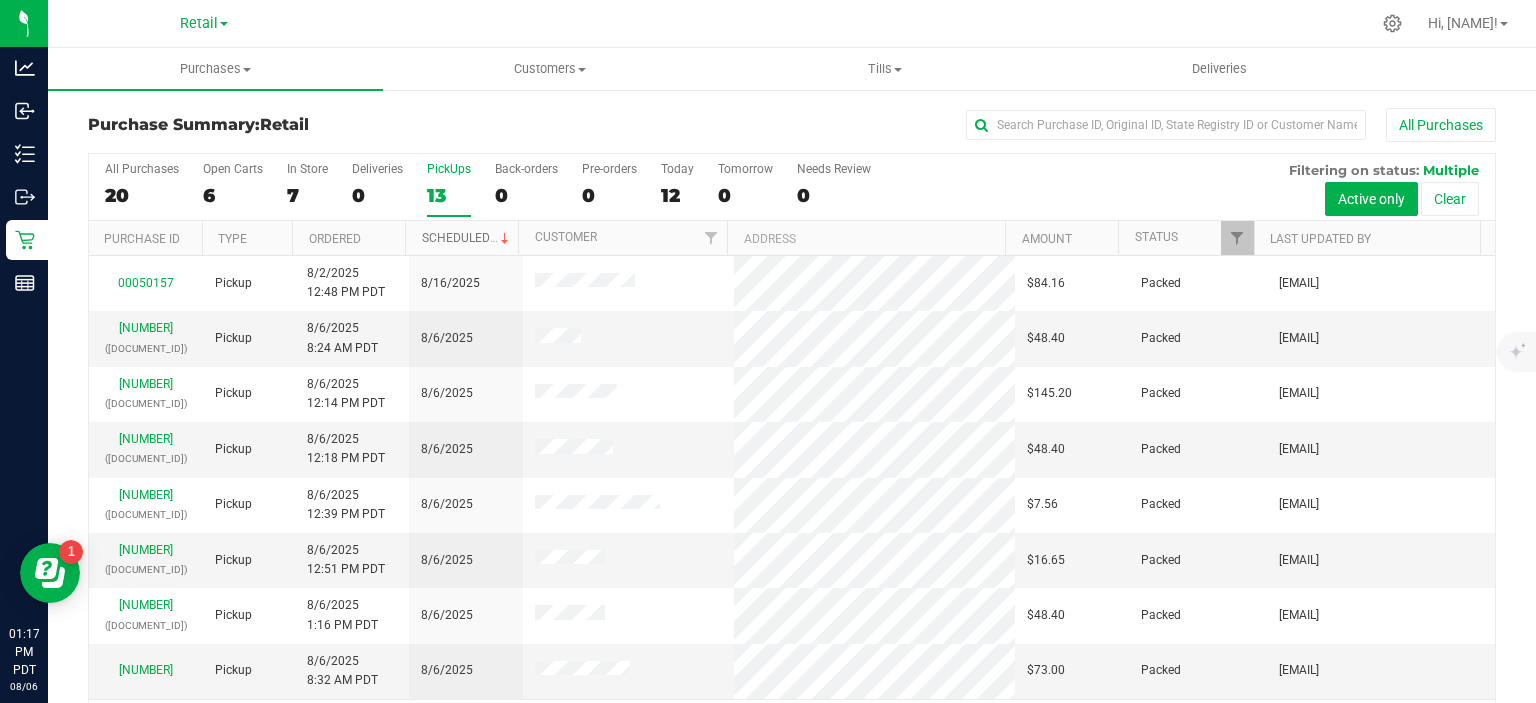 click on "Scheduled" at bounding box center (467, 238) 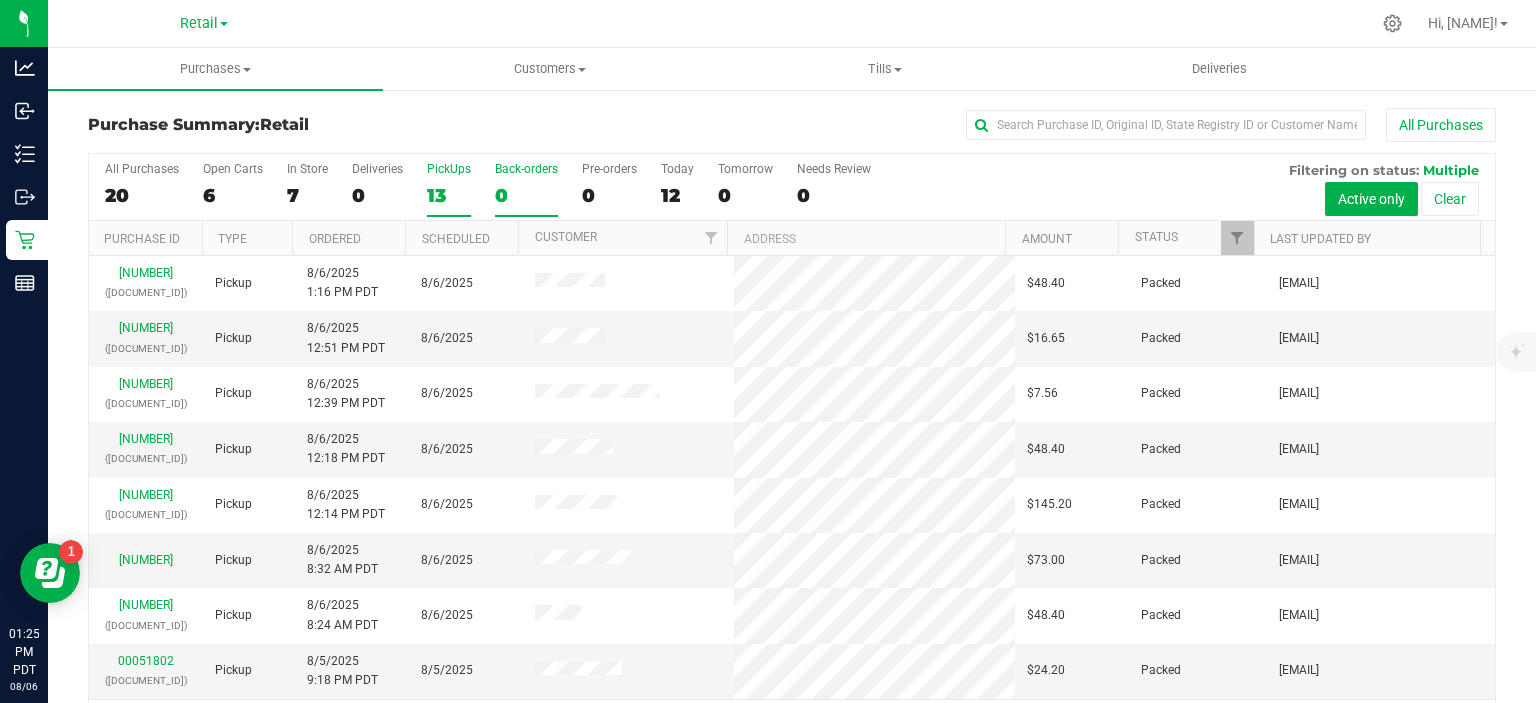 click on "0" at bounding box center (526, 195) 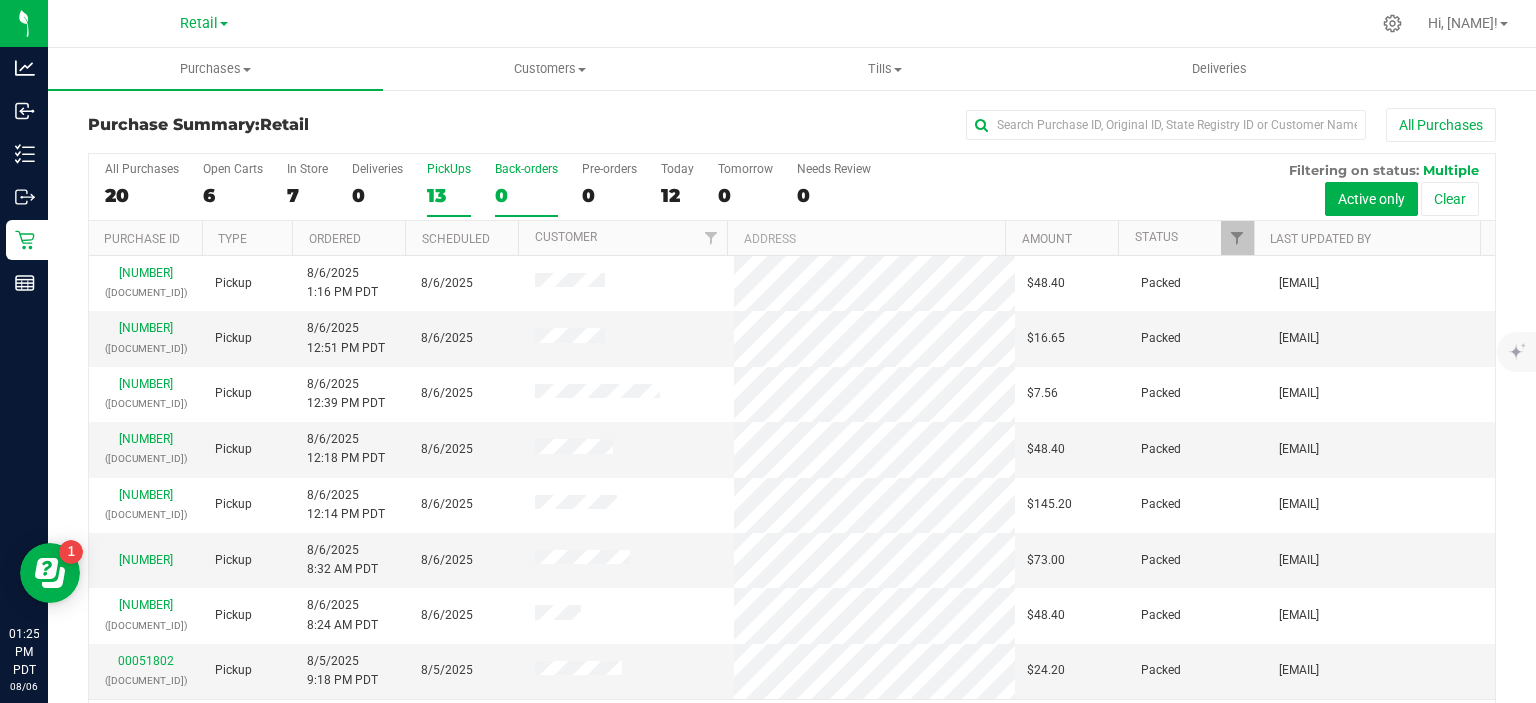 click on "Back-orders
0" at bounding box center (0, 0) 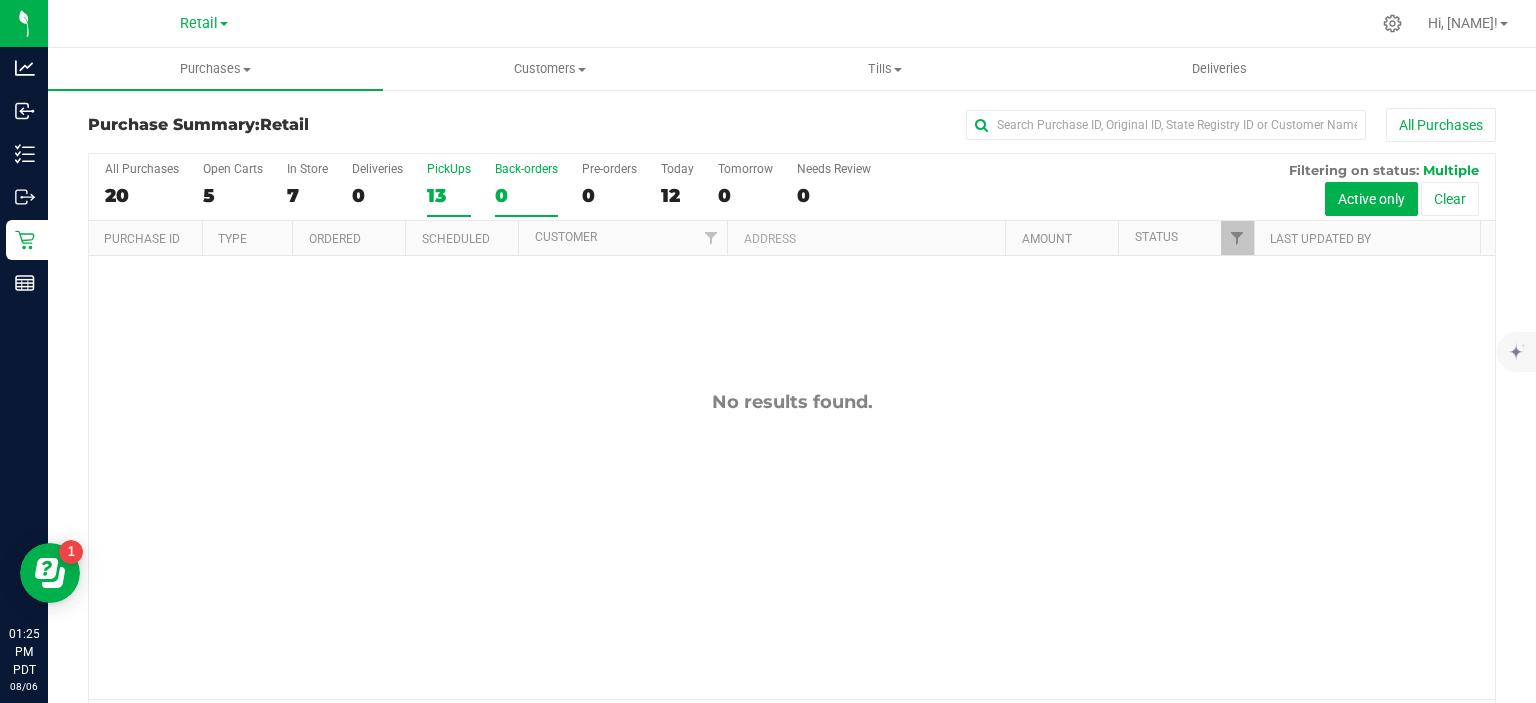 click on "13" at bounding box center [449, 195] 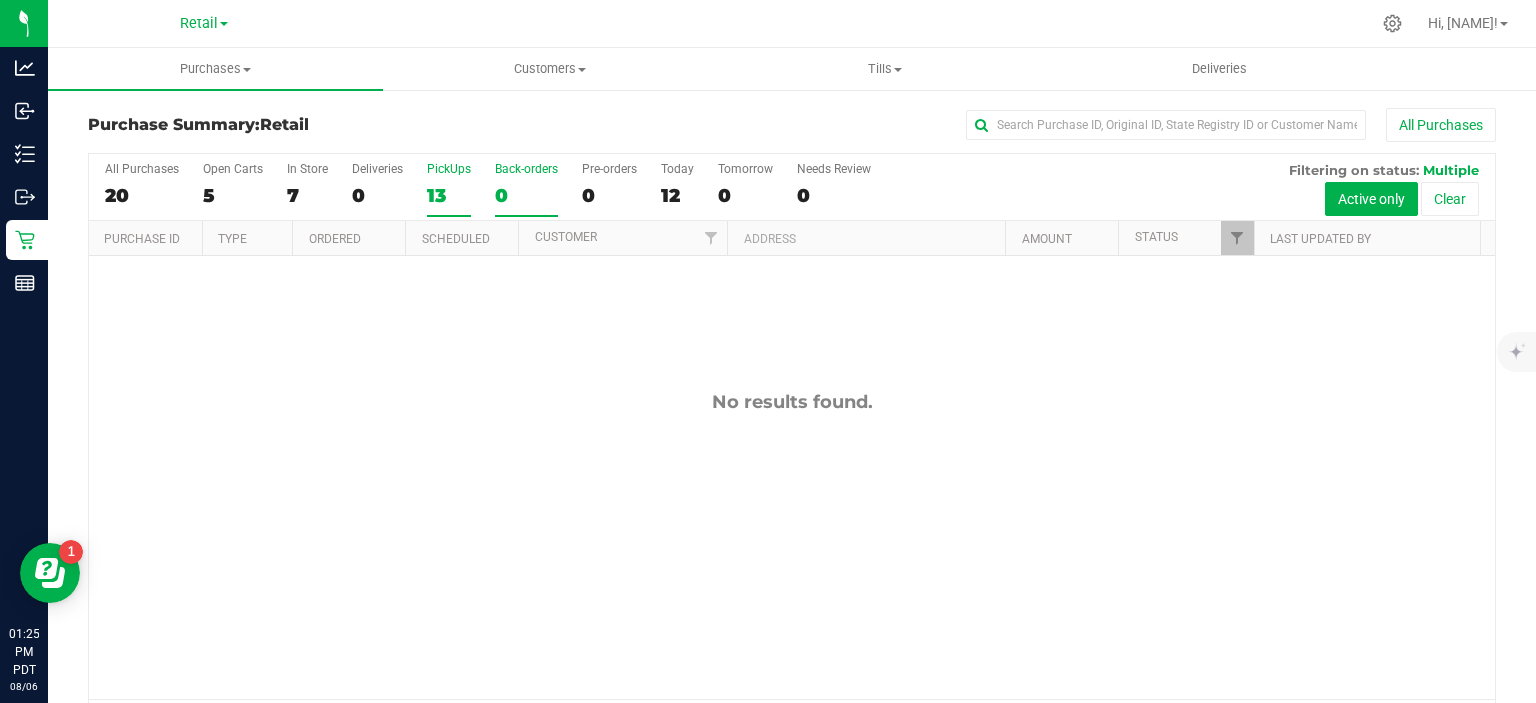 click on "PickUps
13" at bounding box center (0, 0) 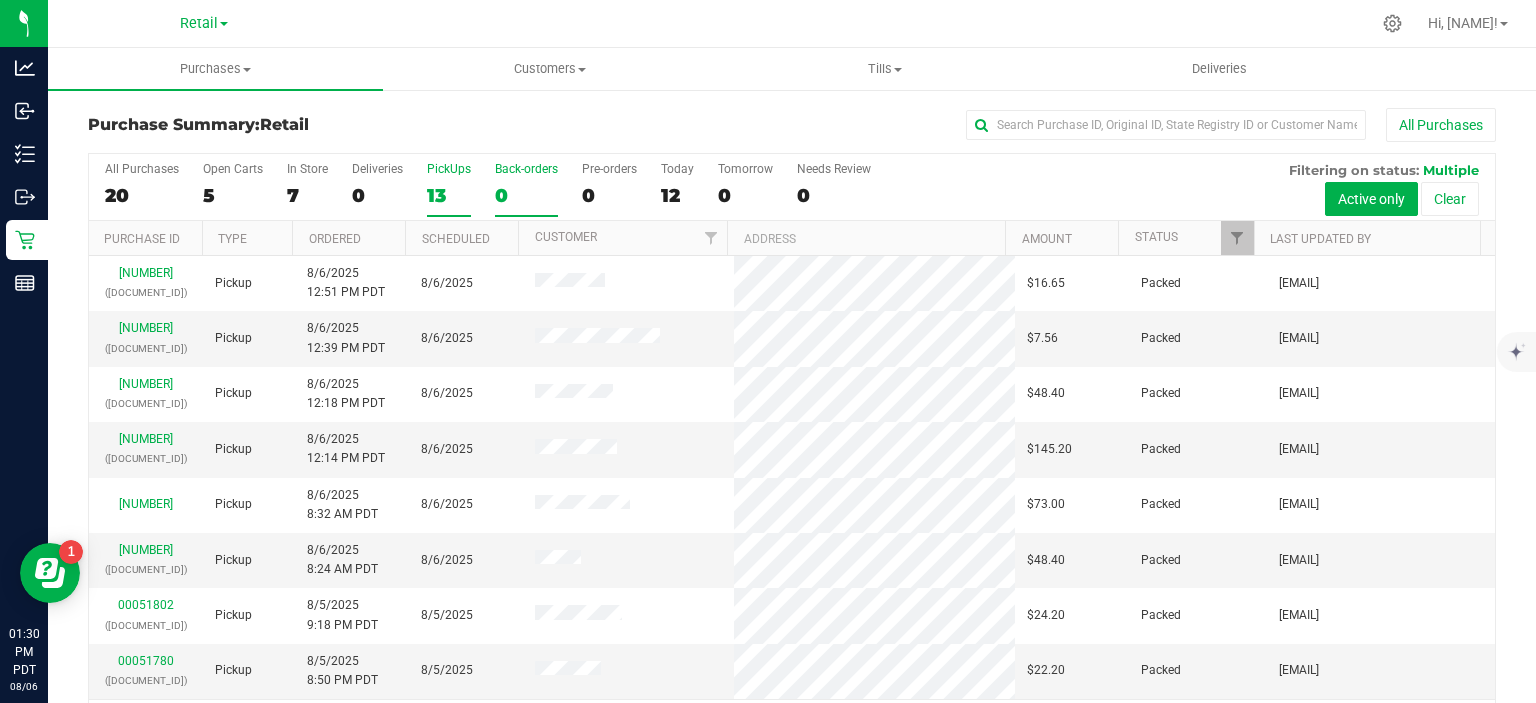 click on "0" at bounding box center [526, 195] 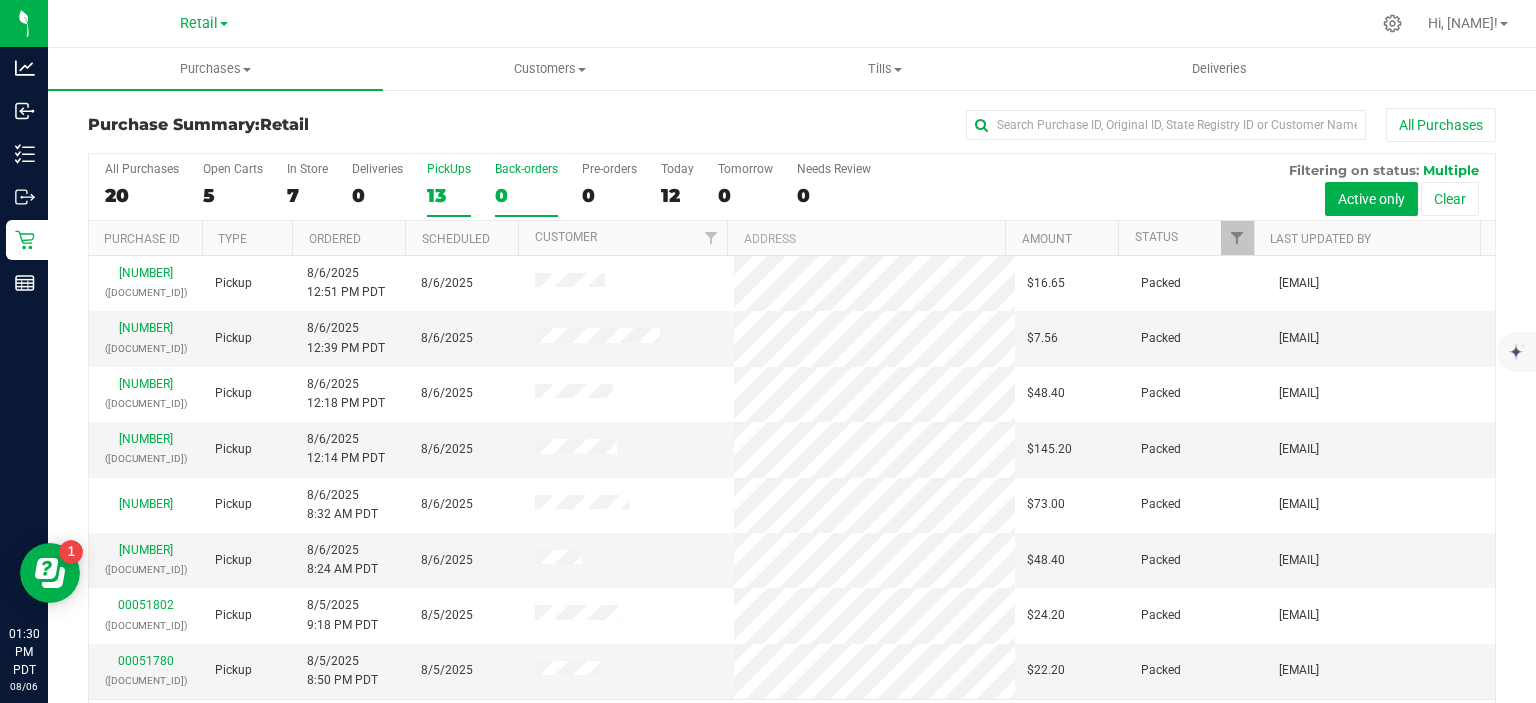 click on "Back-orders
0" at bounding box center (0, 0) 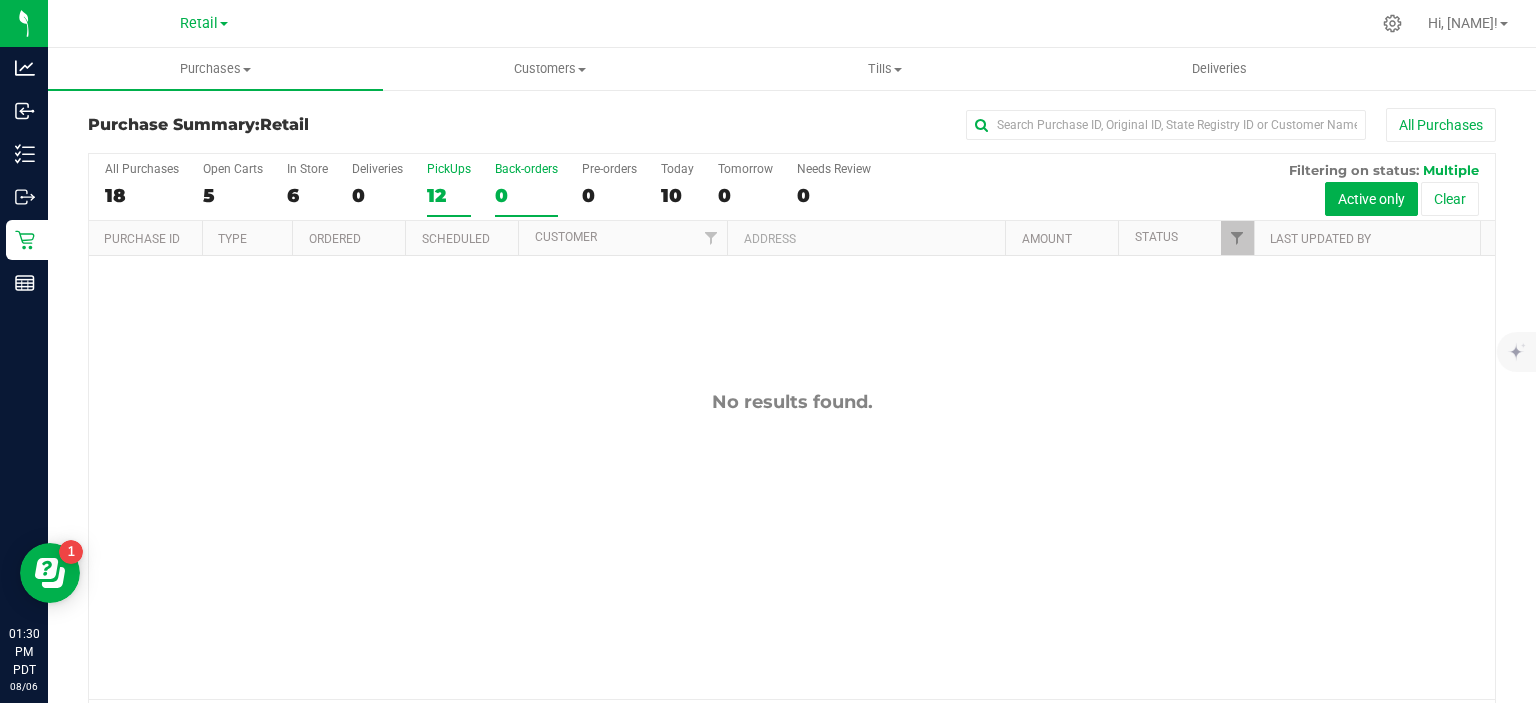 click on "12" at bounding box center [449, 195] 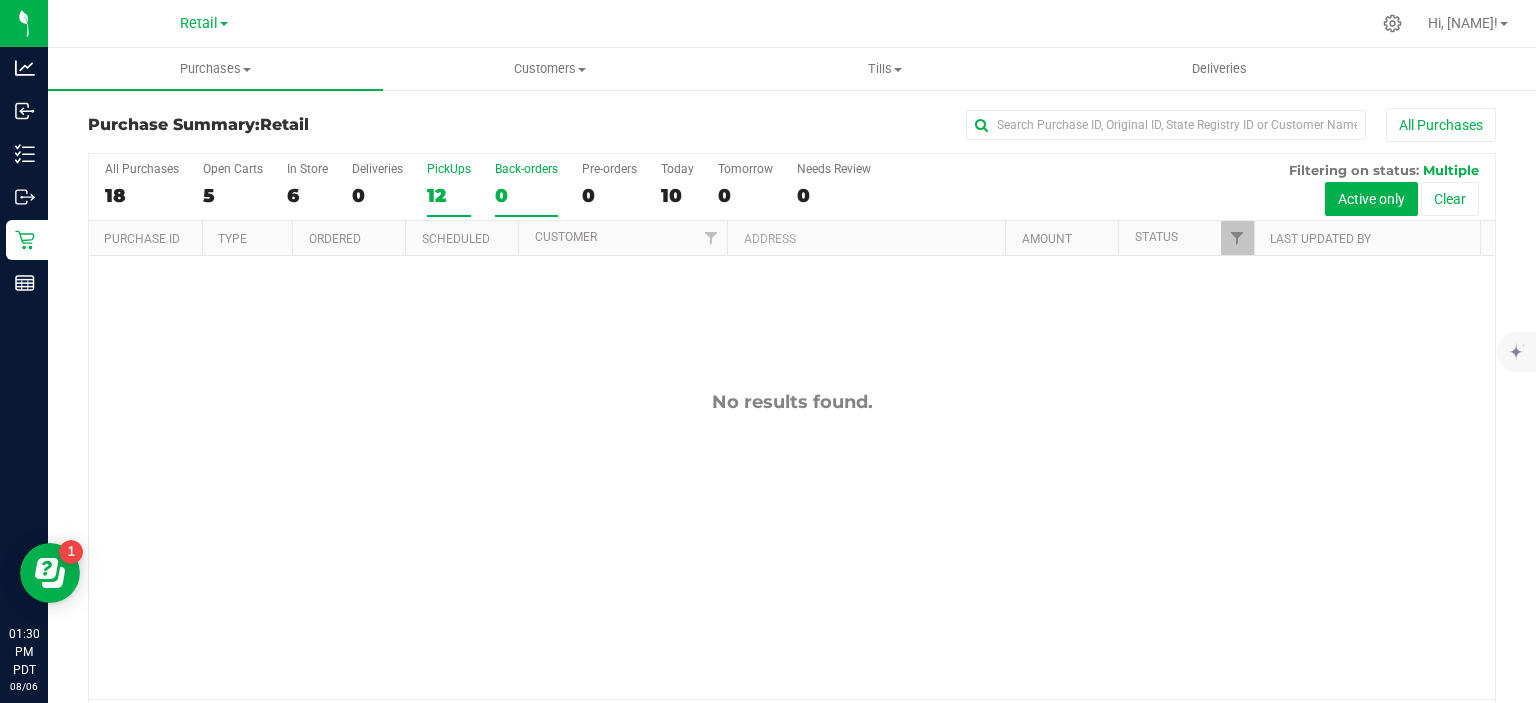 click on "PickUps
12" at bounding box center [0, 0] 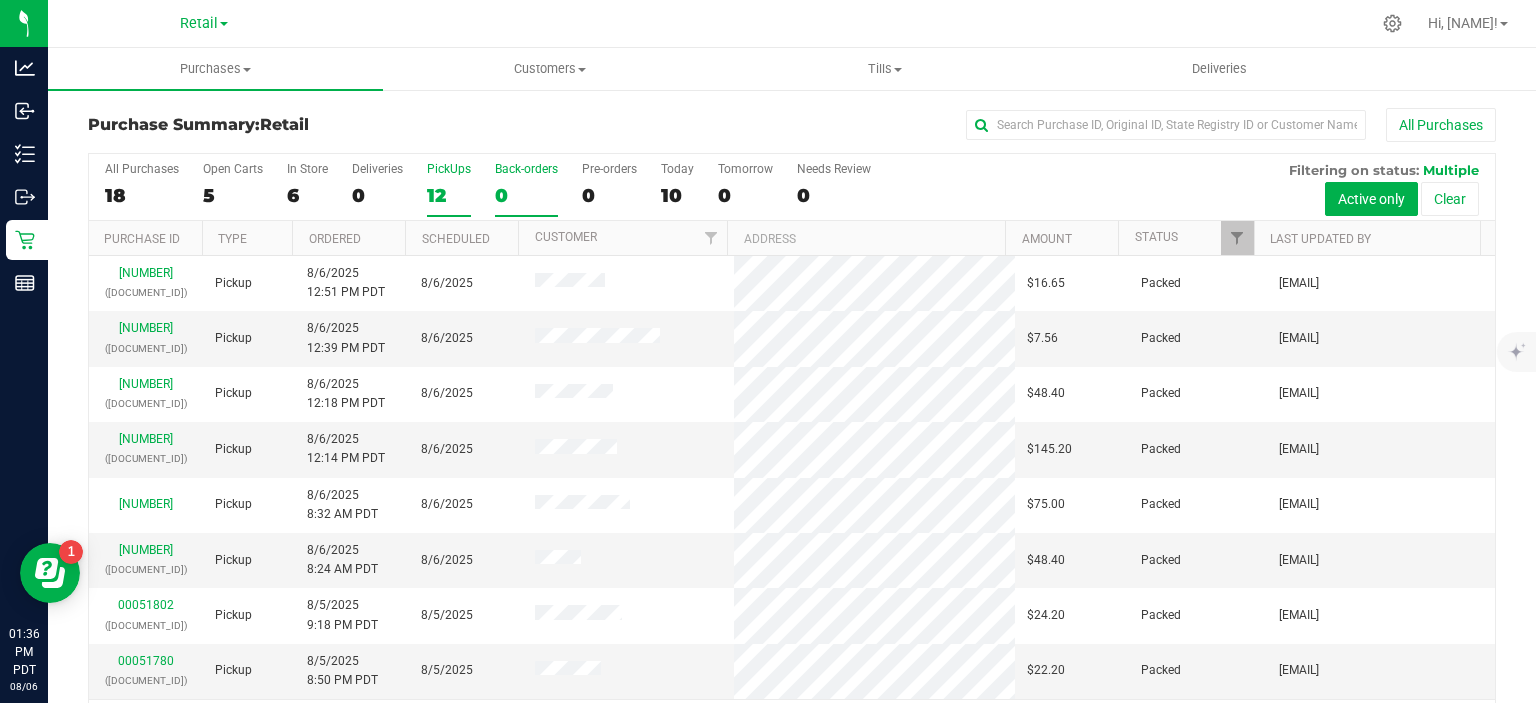 click on "0" at bounding box center [526, 195] 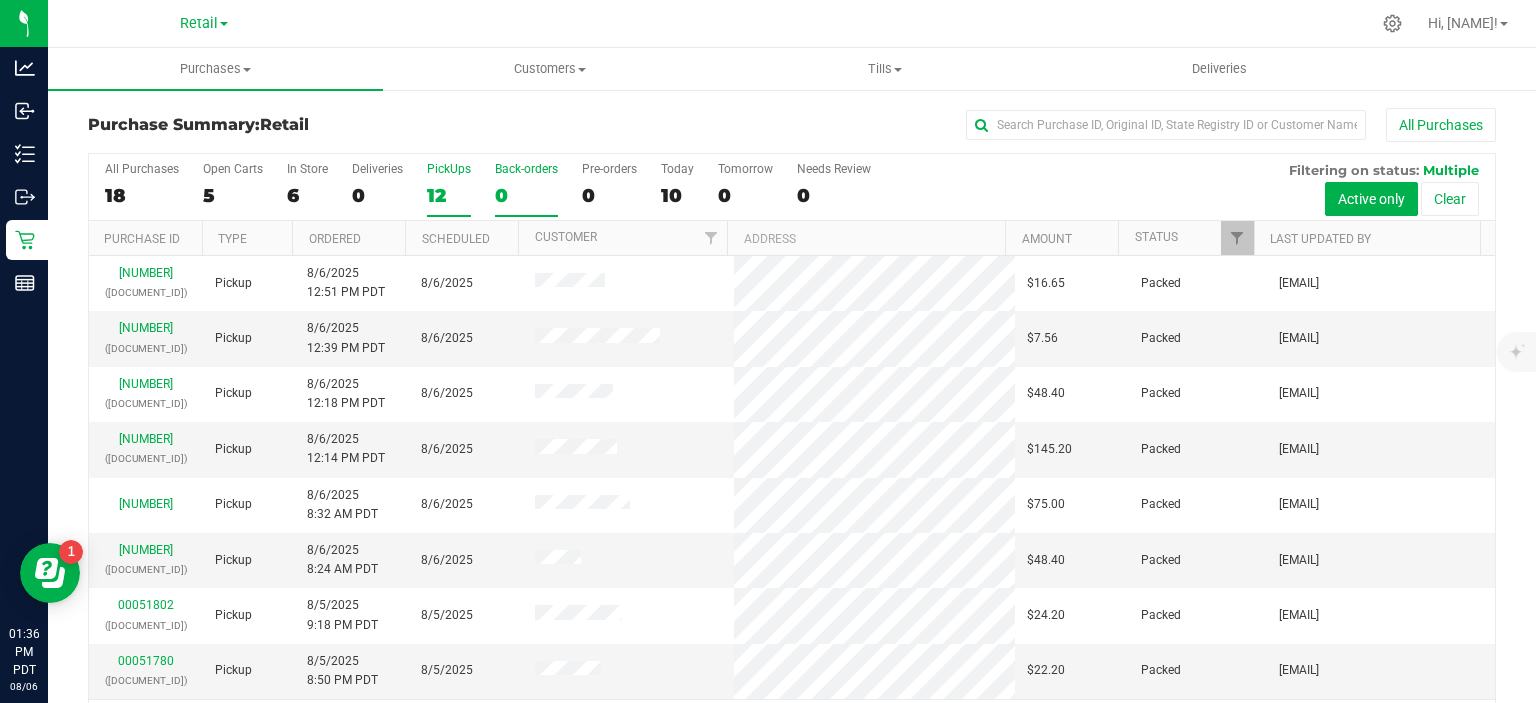 click on "Back-orders
0" at bounding box center [0, 0] 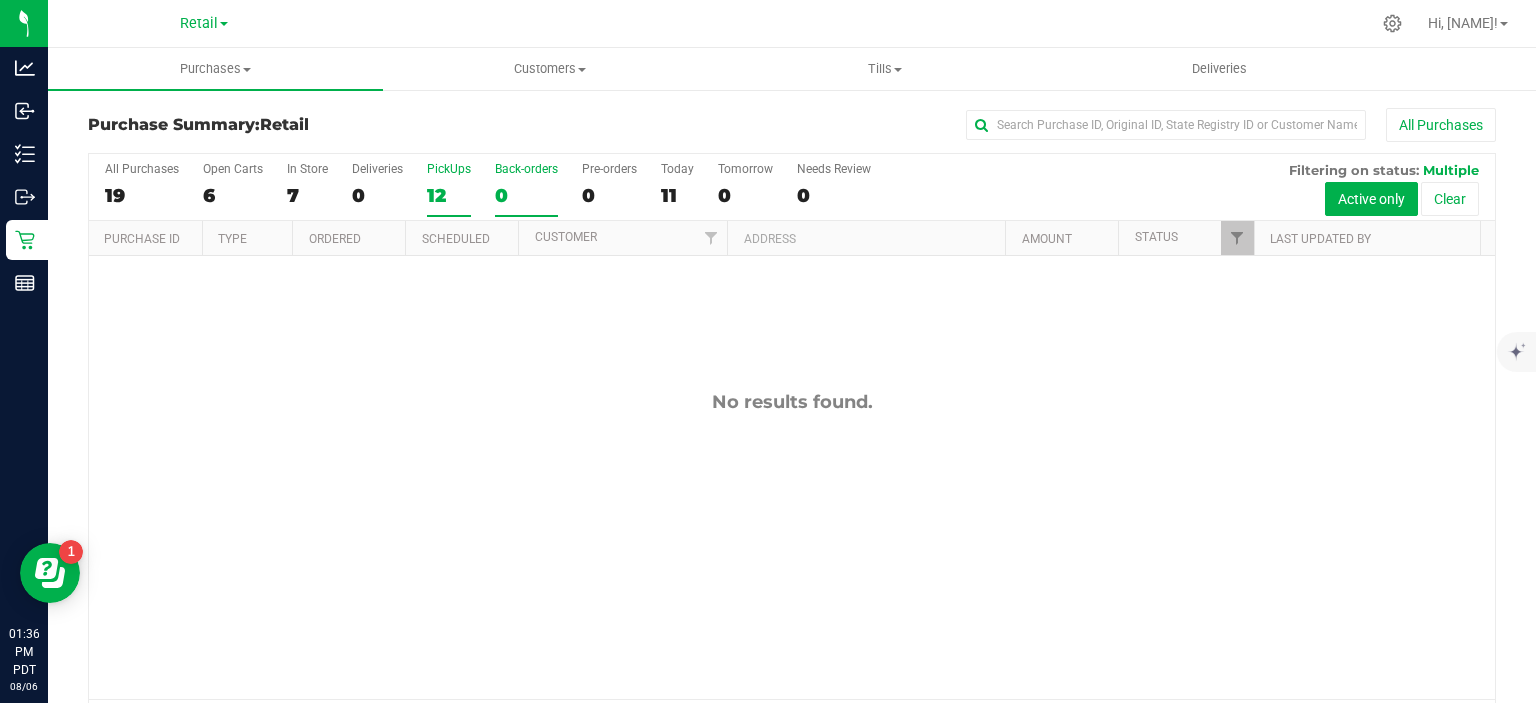 click on "12" at bounding box center (449, 195) 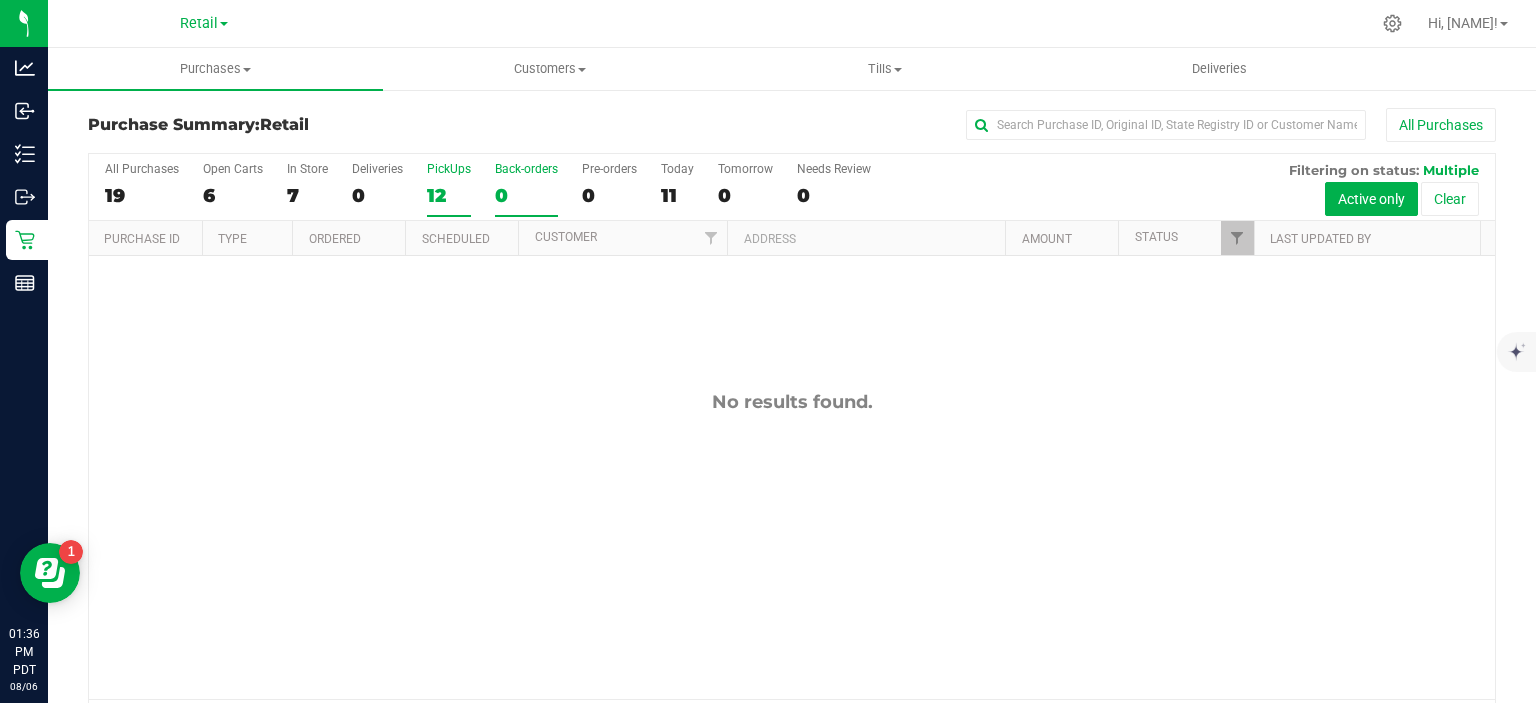 click on "PickUps
12" at bounding box center [0, 0] 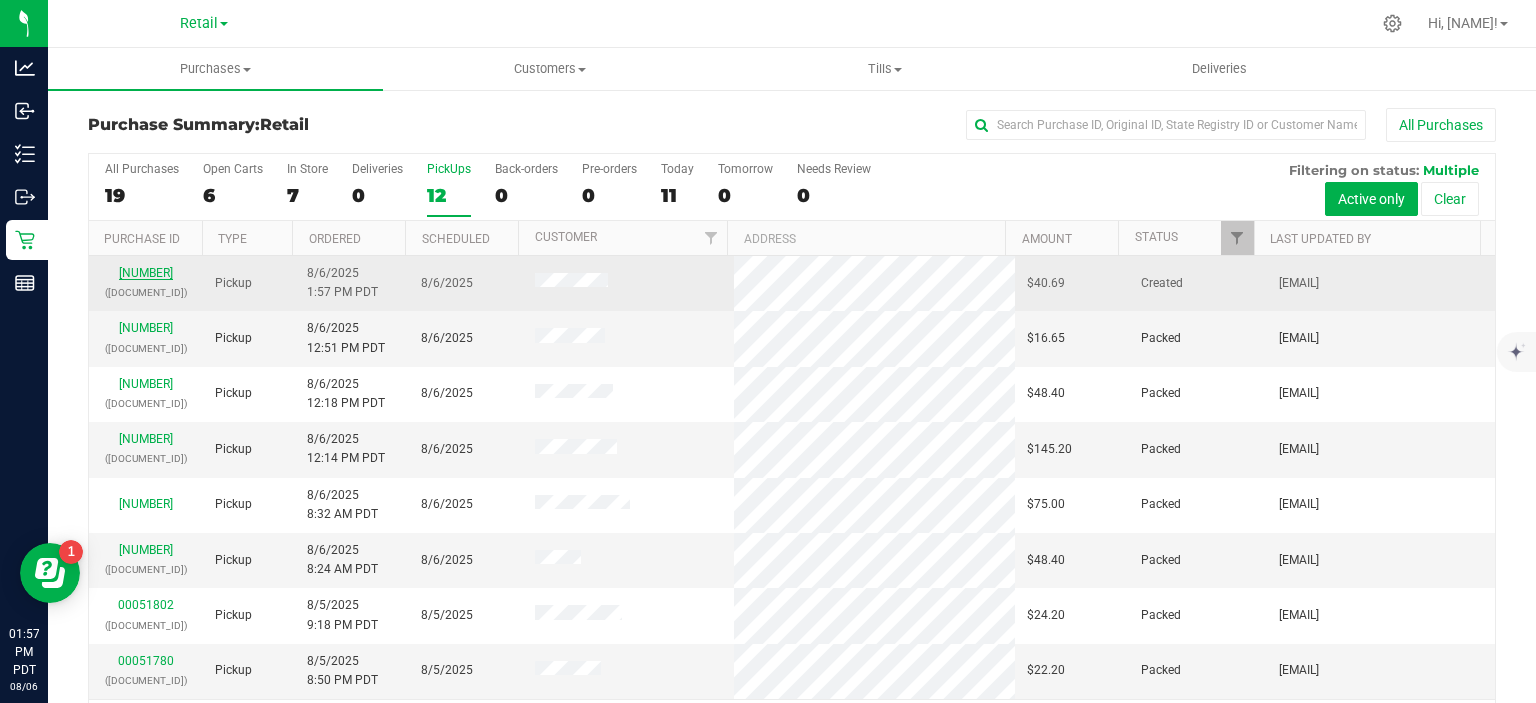 click on "[NUMBER]" at bounding box center (146, 273) 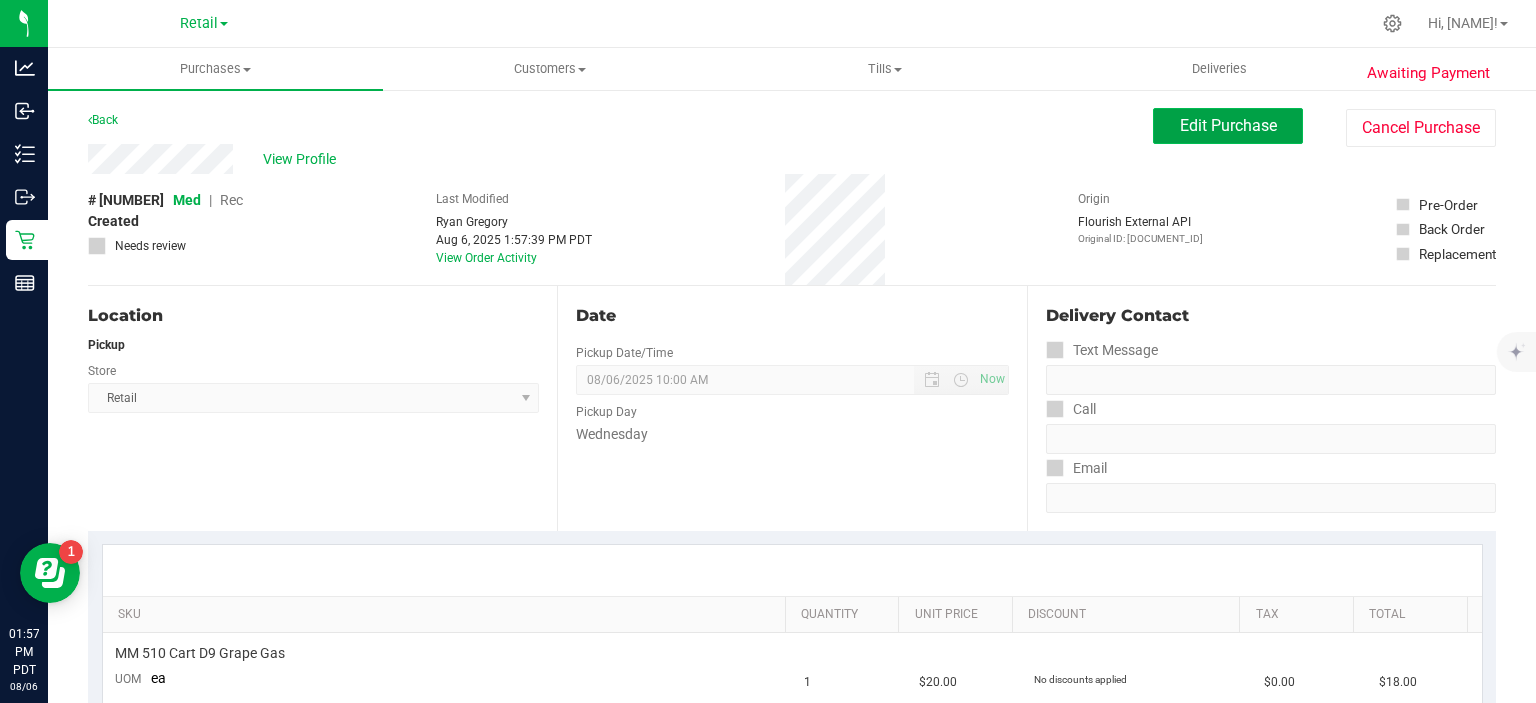 click on "Edit Purchase" at bounding box center [1228, 125] 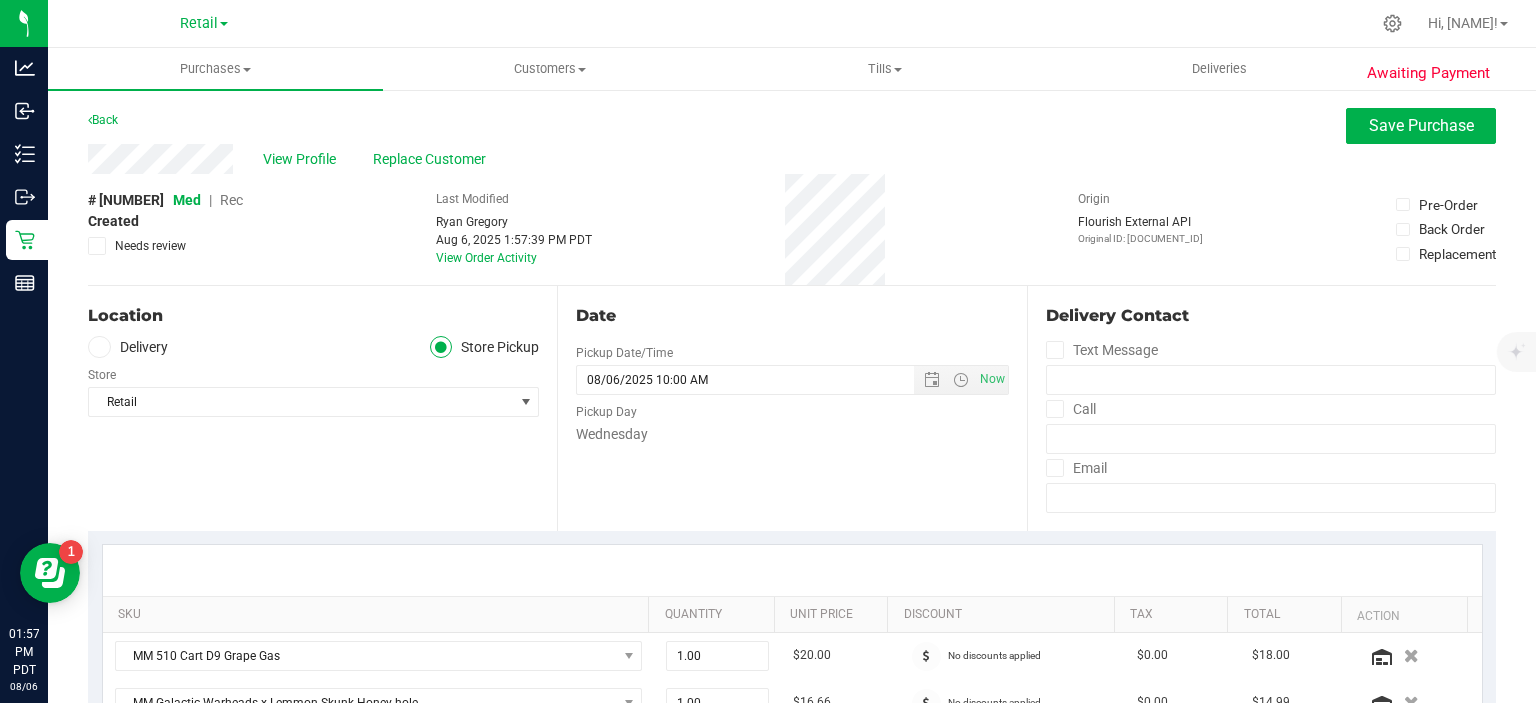 click on "Rec" at bounding box center (231, 200) 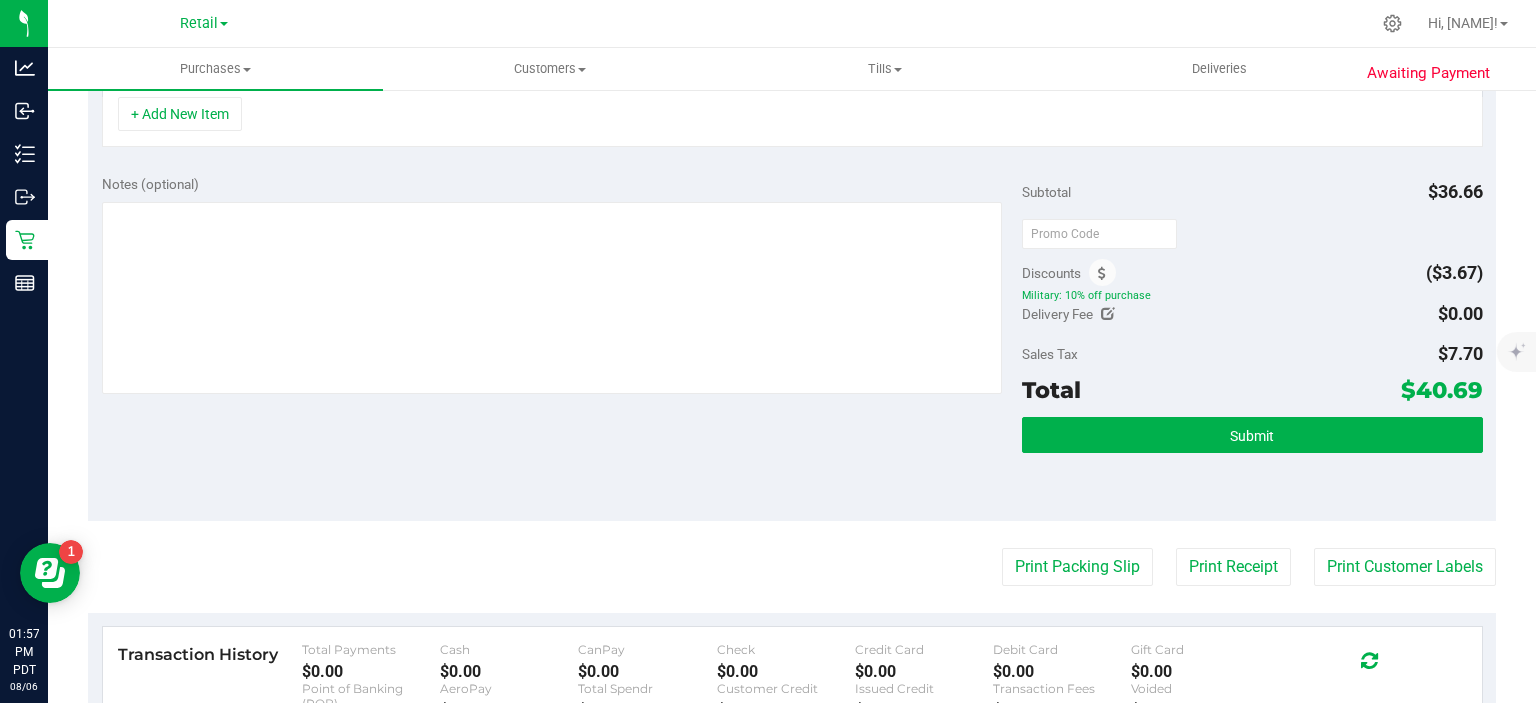 scroll, scrollTop: 654, scrollLeft: 0, axis: vertical 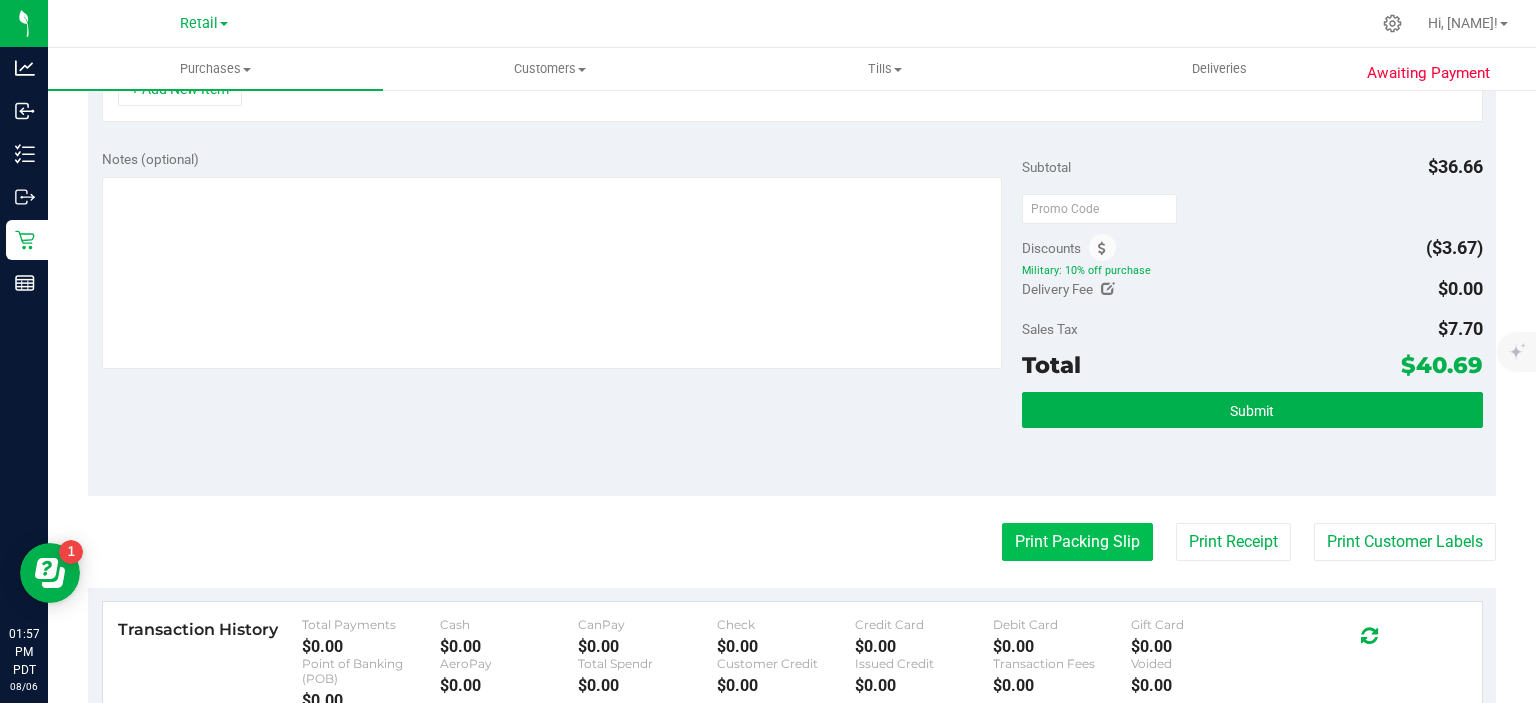 click on "Print Packing Slip" at bounding box center [1077, 542] 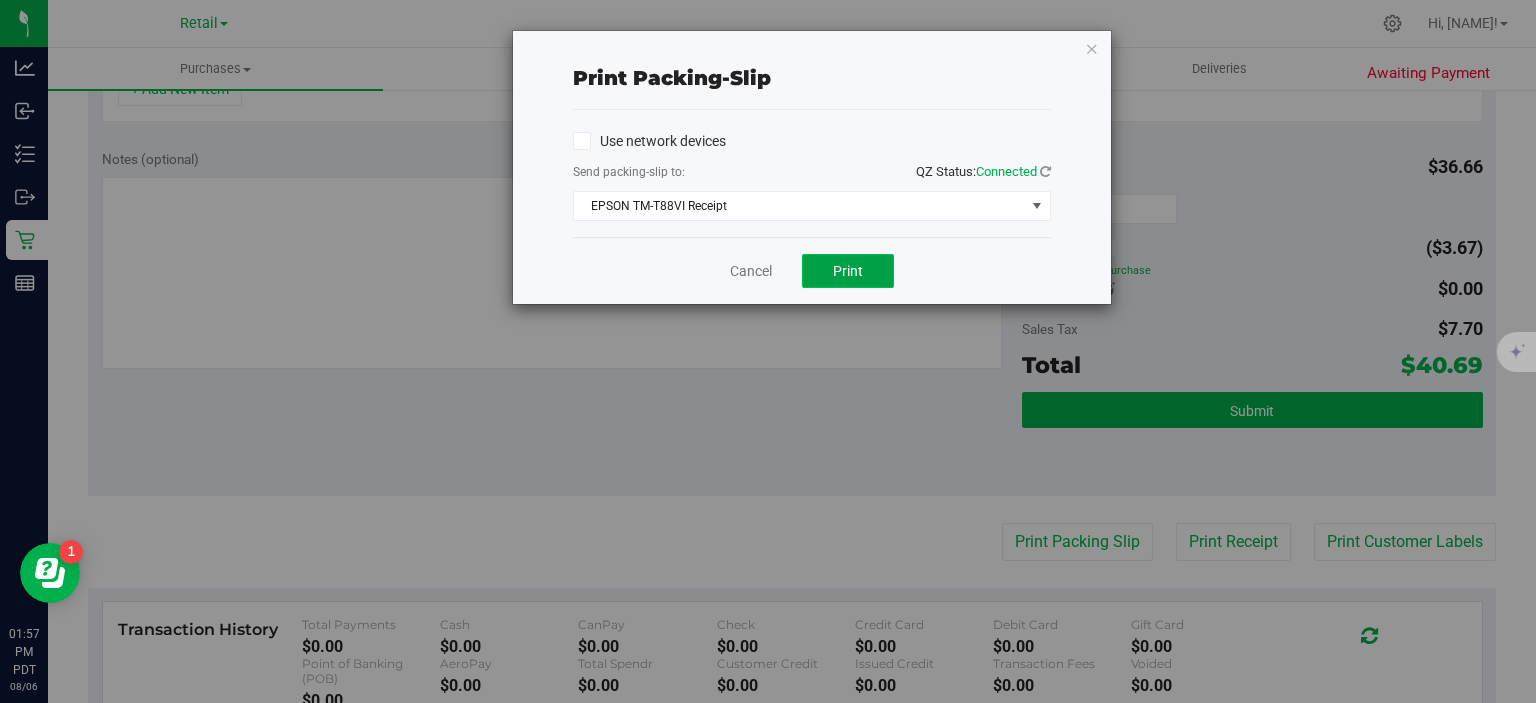 click on "Print" at bounding box center (848, 271) 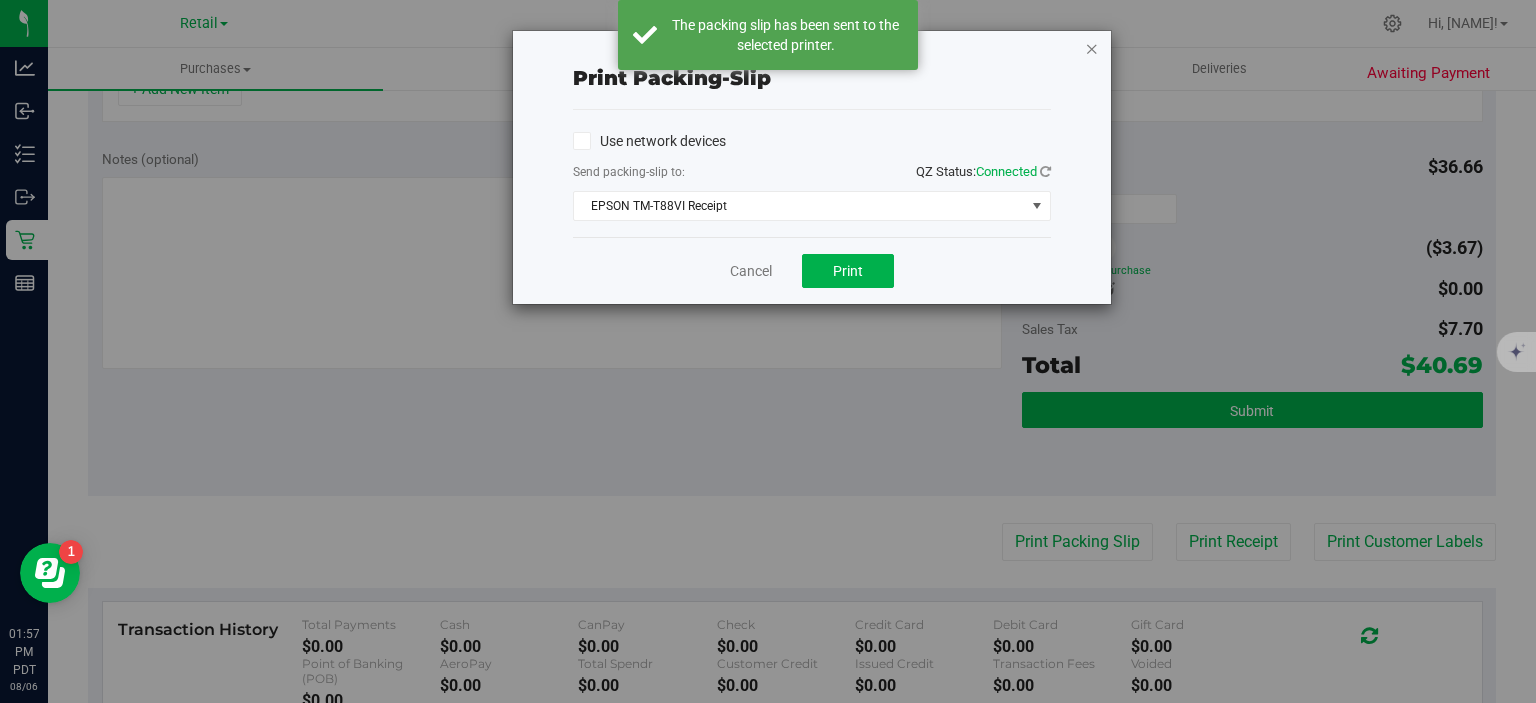 click at bounding box center [1092, 48] 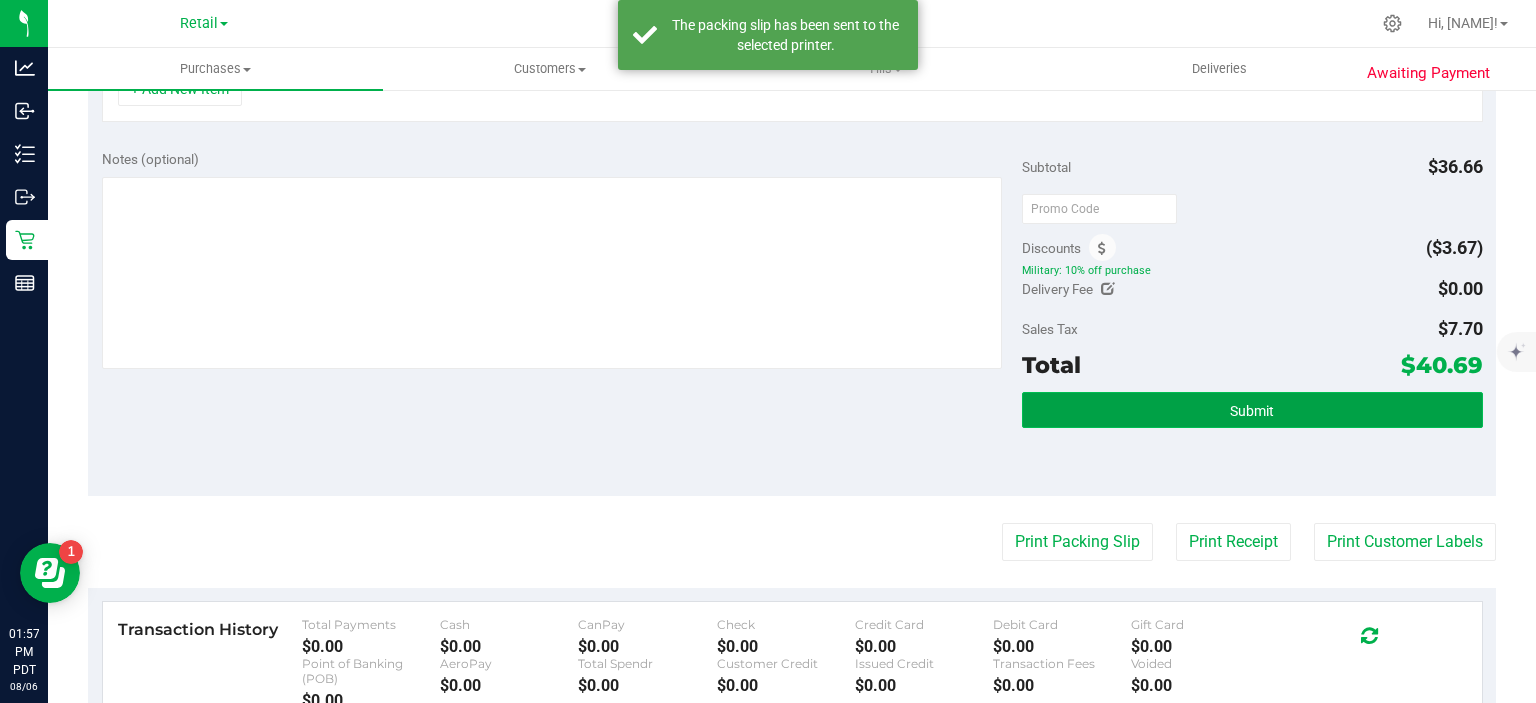 click on "Submit" at bounding box center (1252, 410) 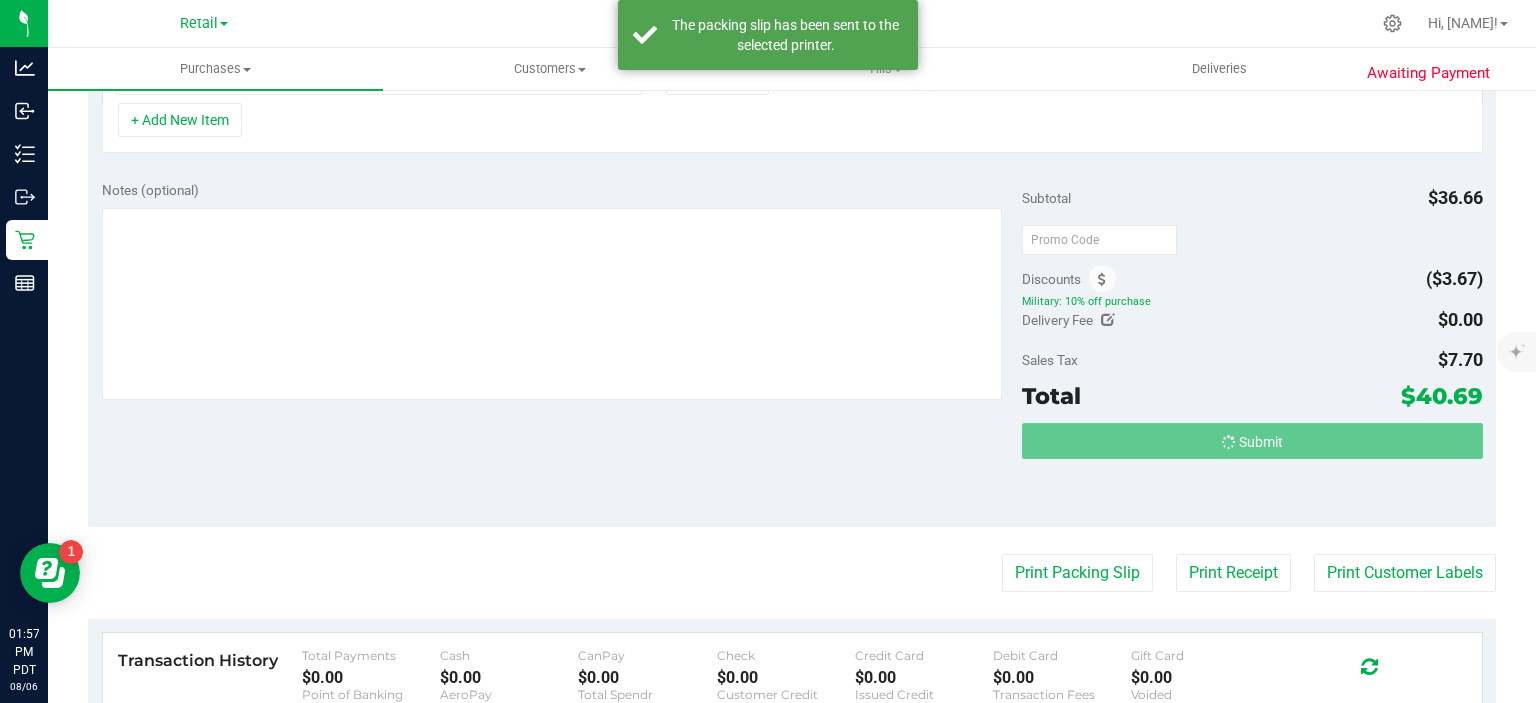 scroll, scrollTop: 592, scrollLeft: 0, axis: vertical 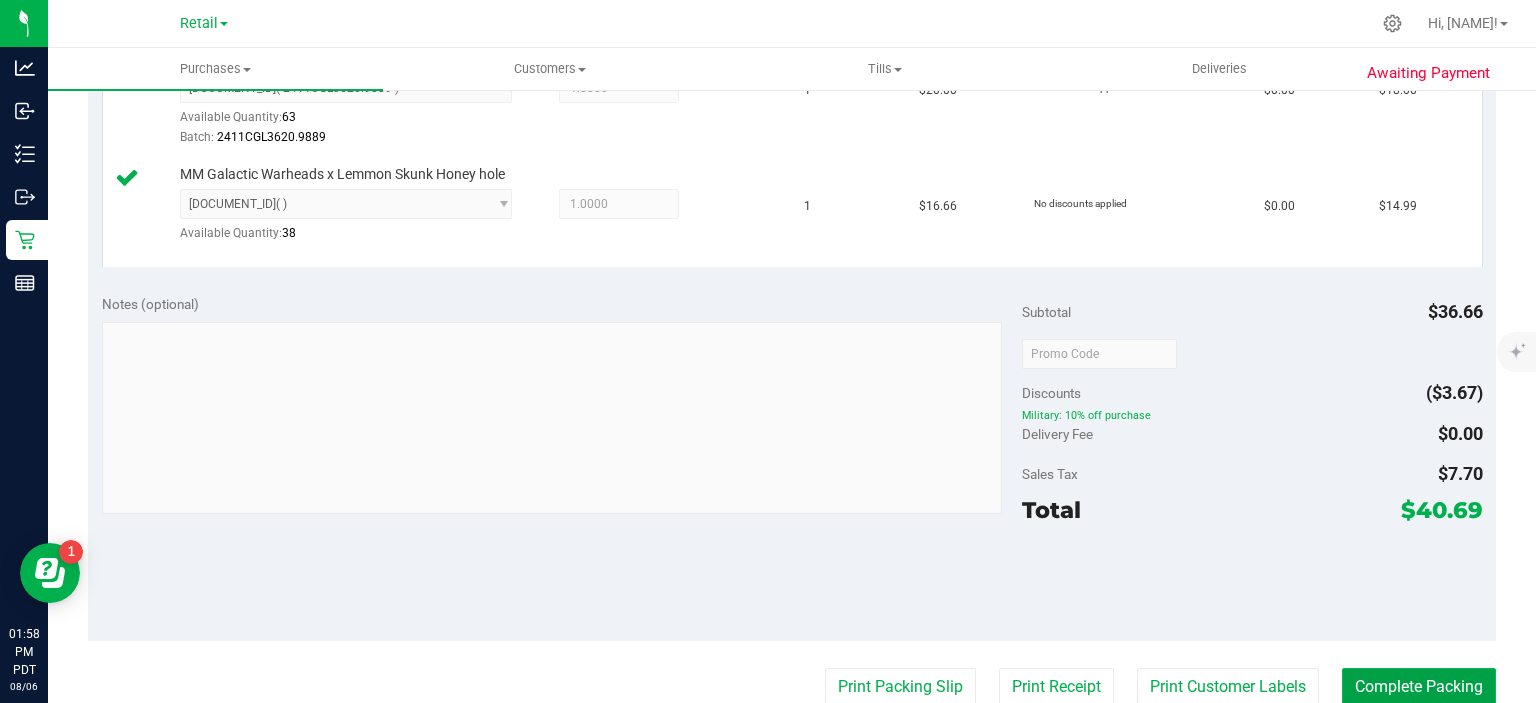 click on "Complete Packing" at bounding box center (1419, 687) 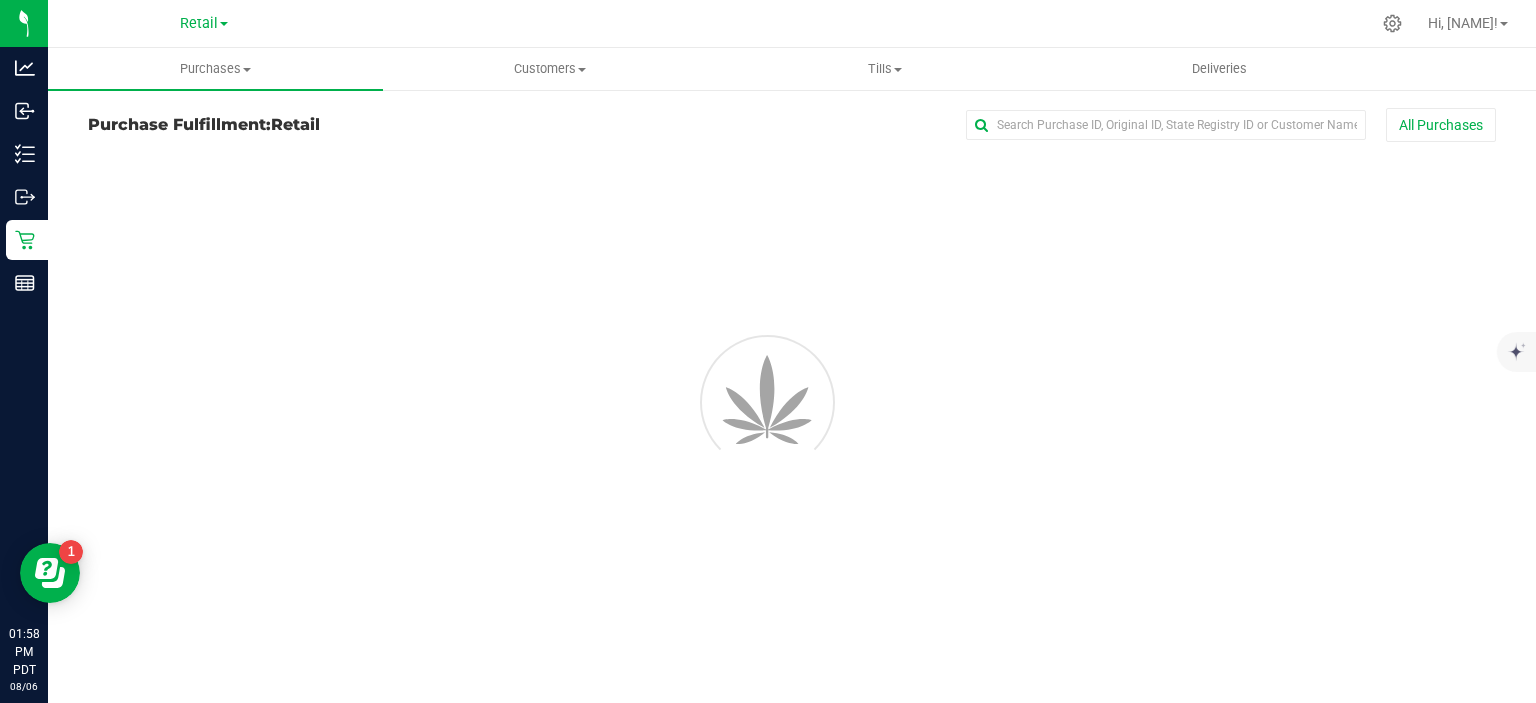 scroll, scrollTop: 0, scrollLeft: 0, axis: both 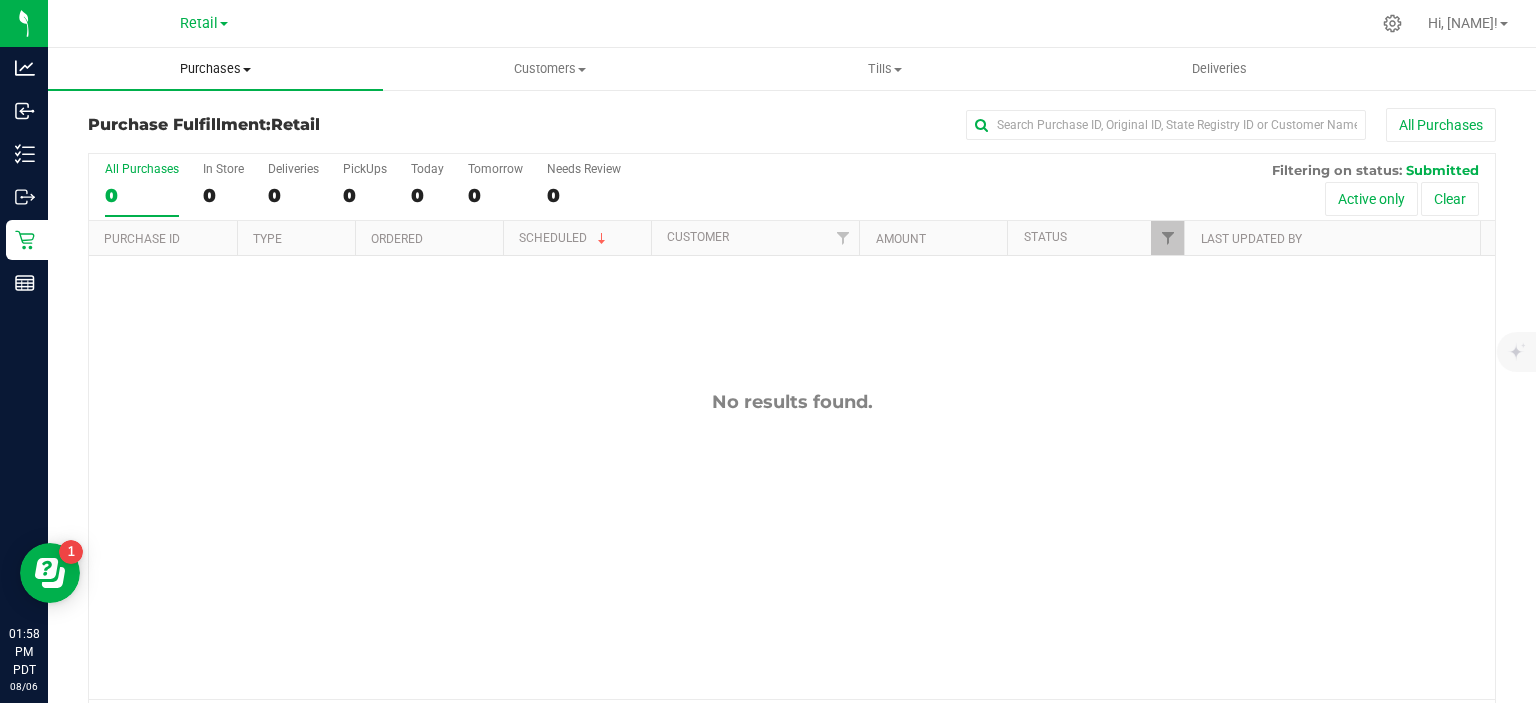click on "Purchases" at bounding box center [215, 69] 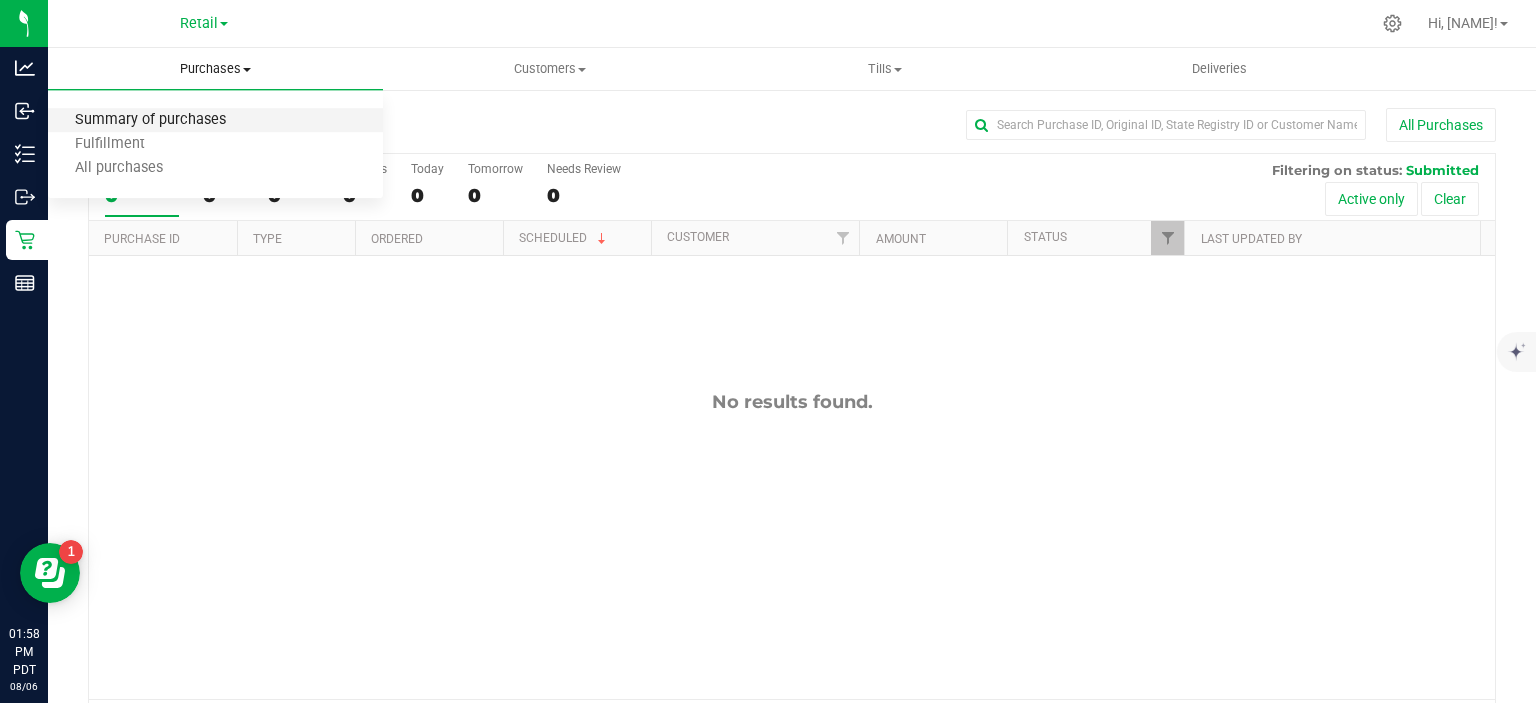 click on "Summary of purchases" at bounding box center (150, 120) 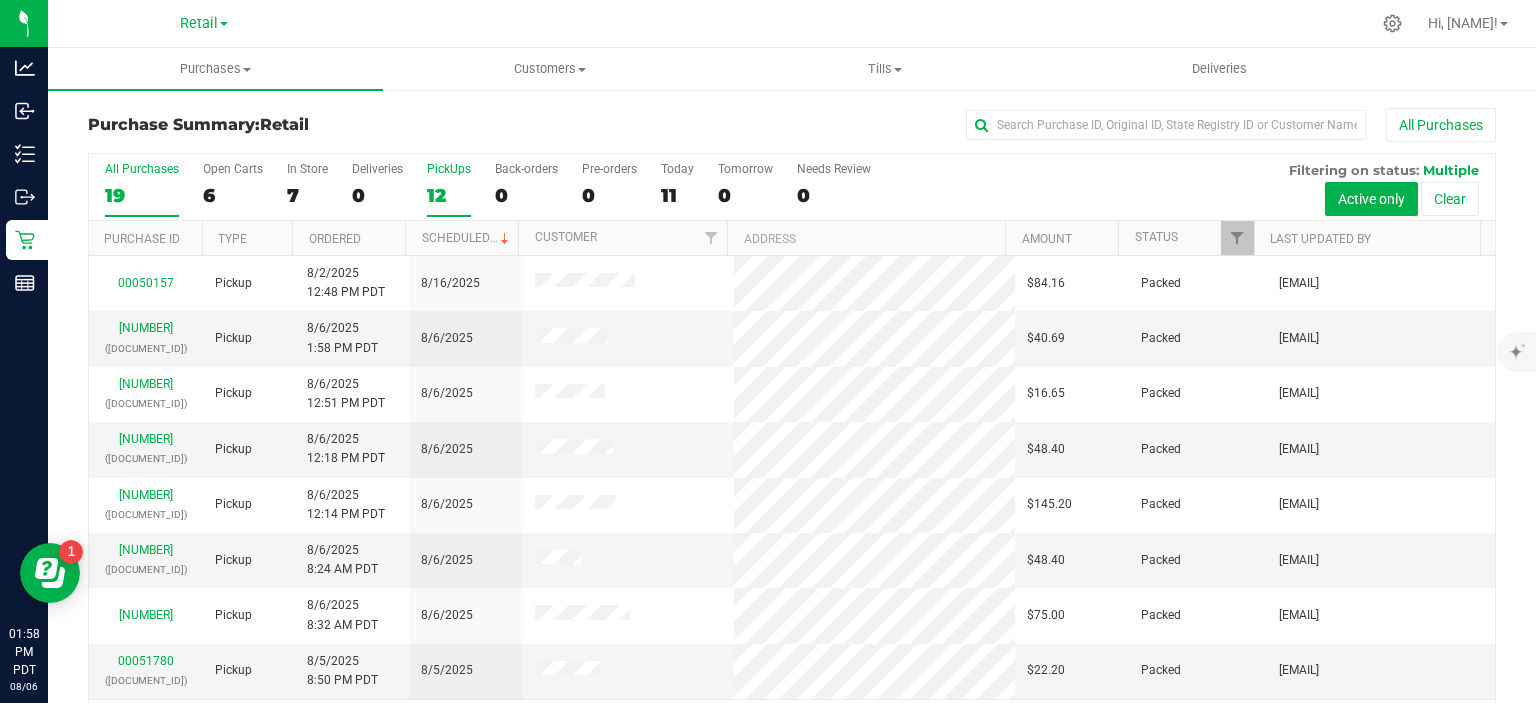 click on "12" at bounding box center (449, 195) 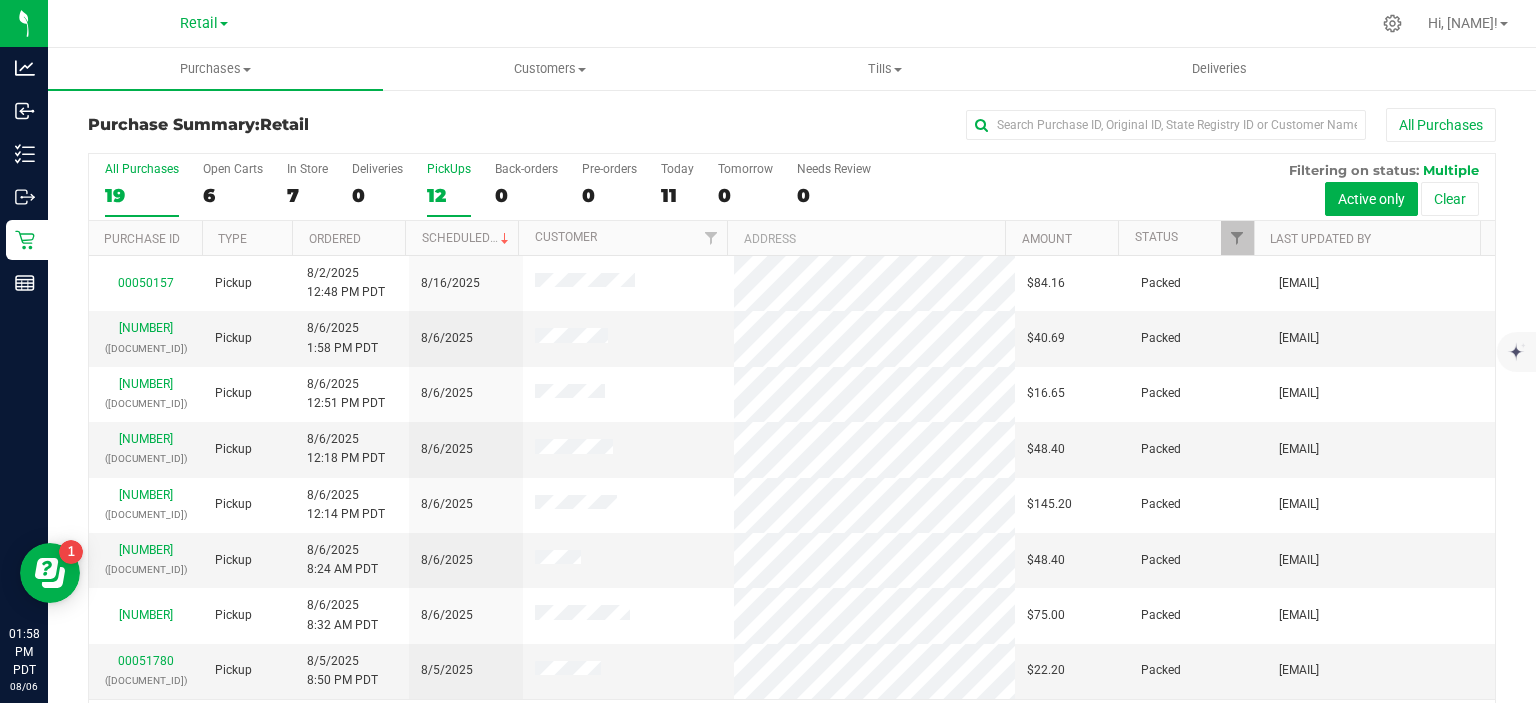 click on "PickUps
12" at bounding box center [0, 0] 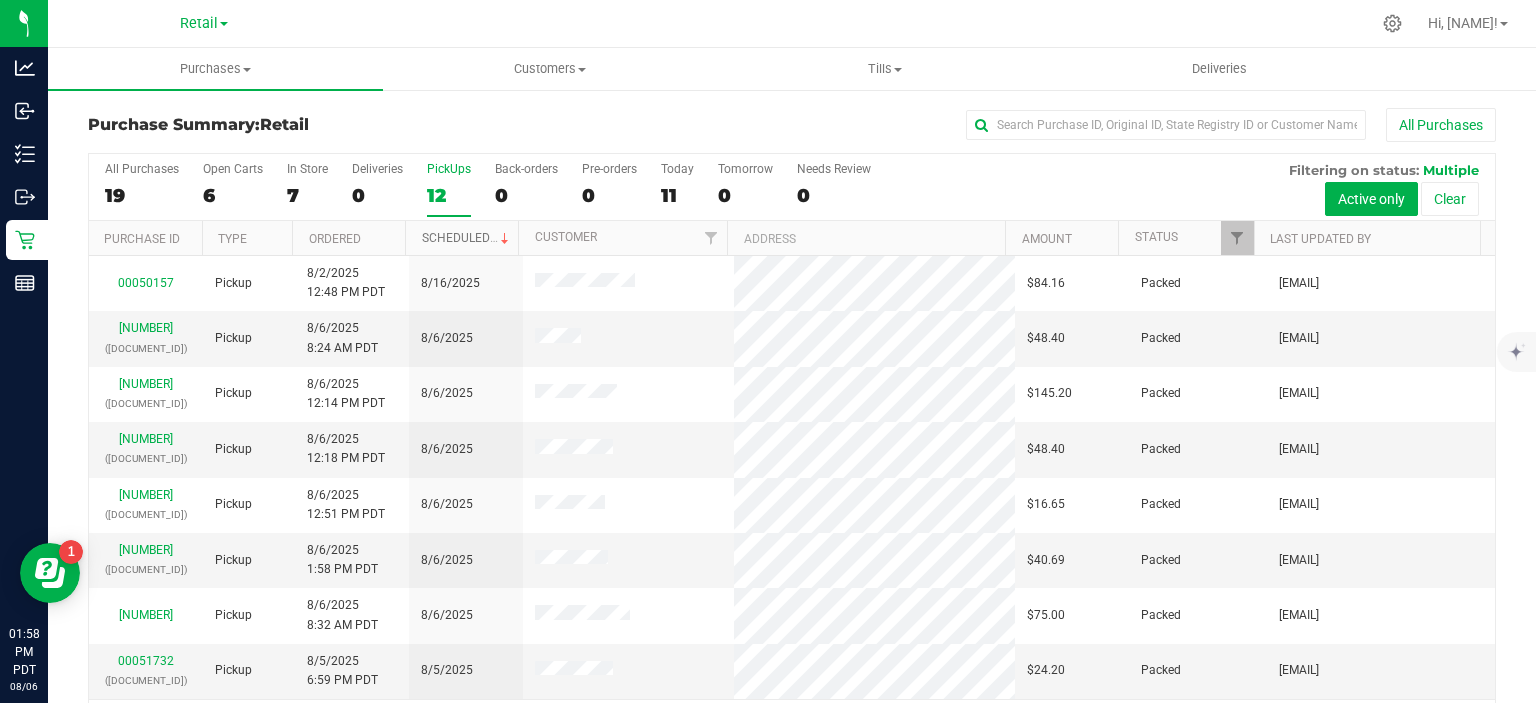 click at bounding box center [505, 239] 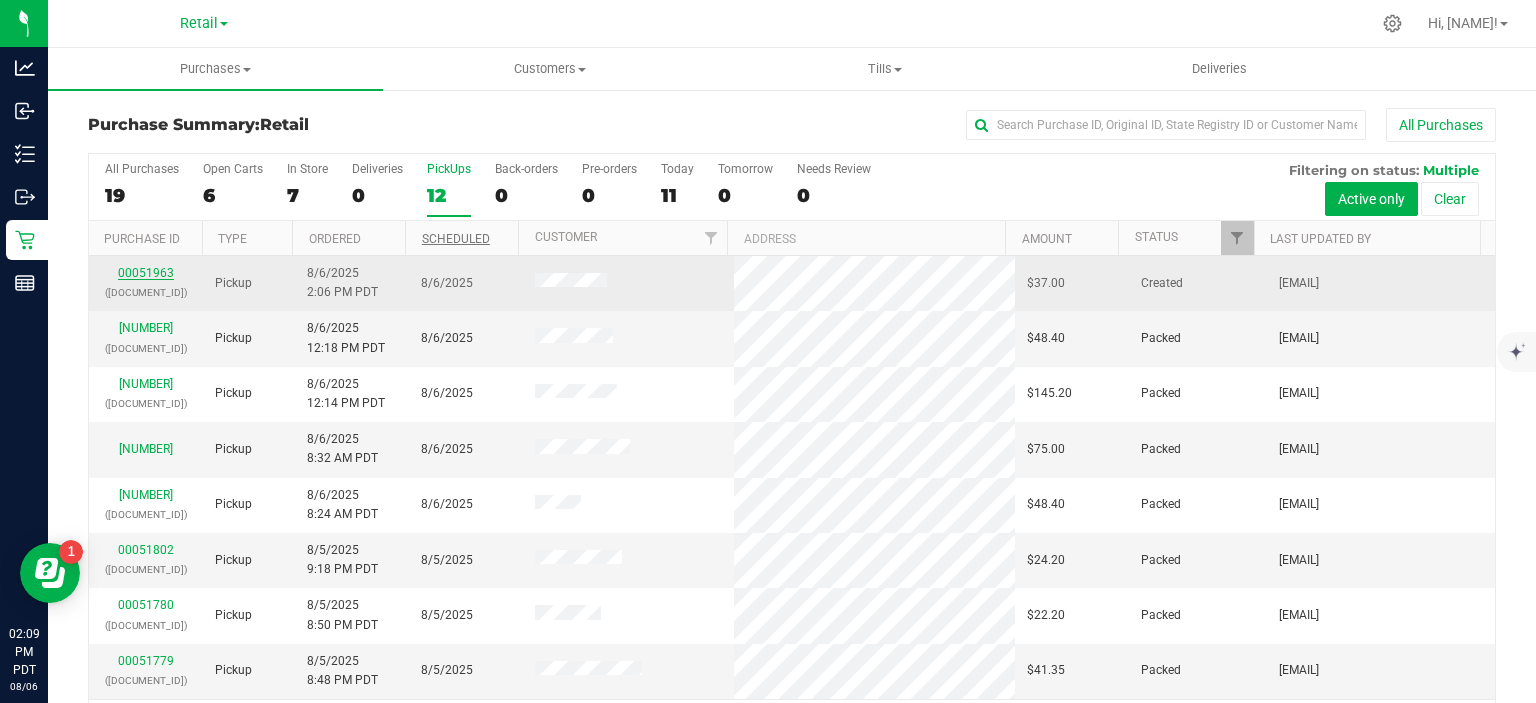 click on "00051963" at bounding box center (146, 273) 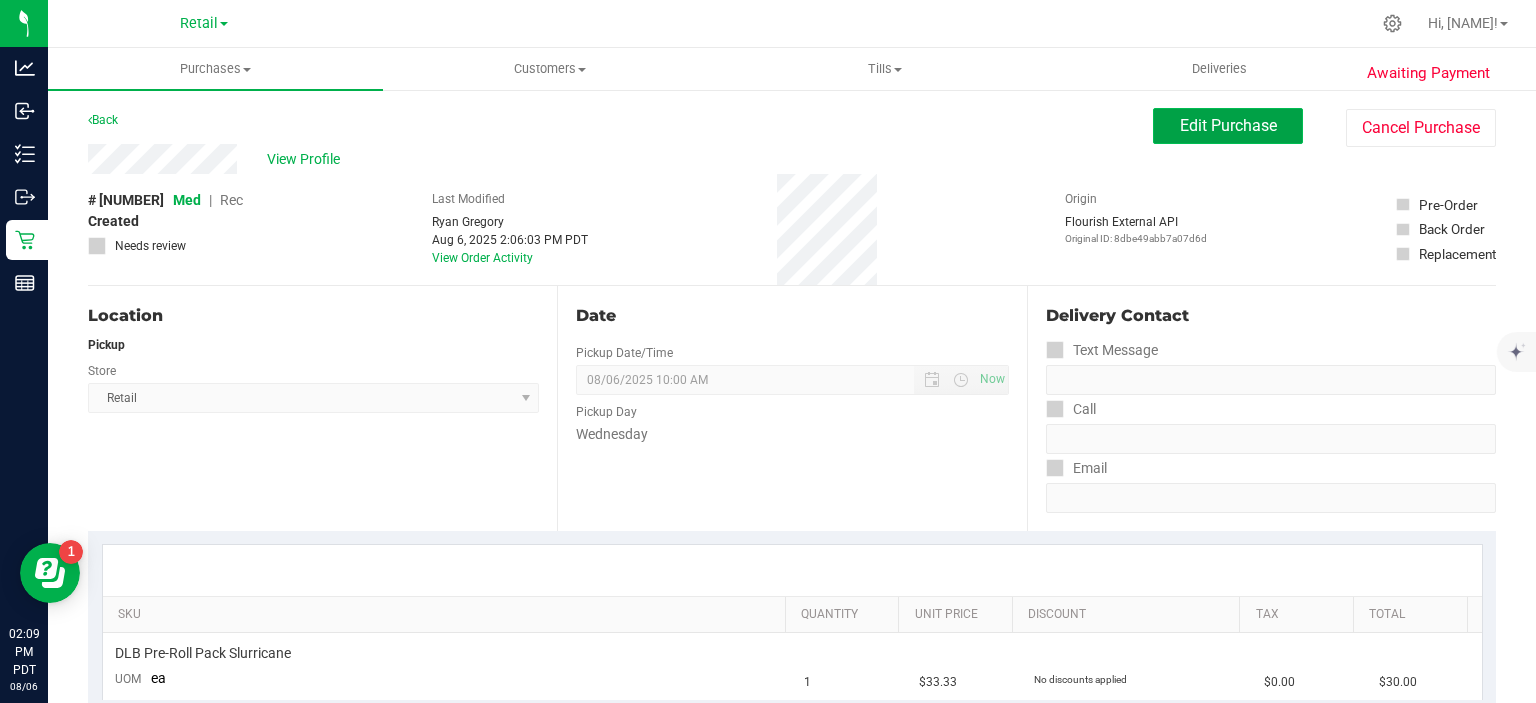 click on "Edit Purchase" at bounding box center [1228, 126] 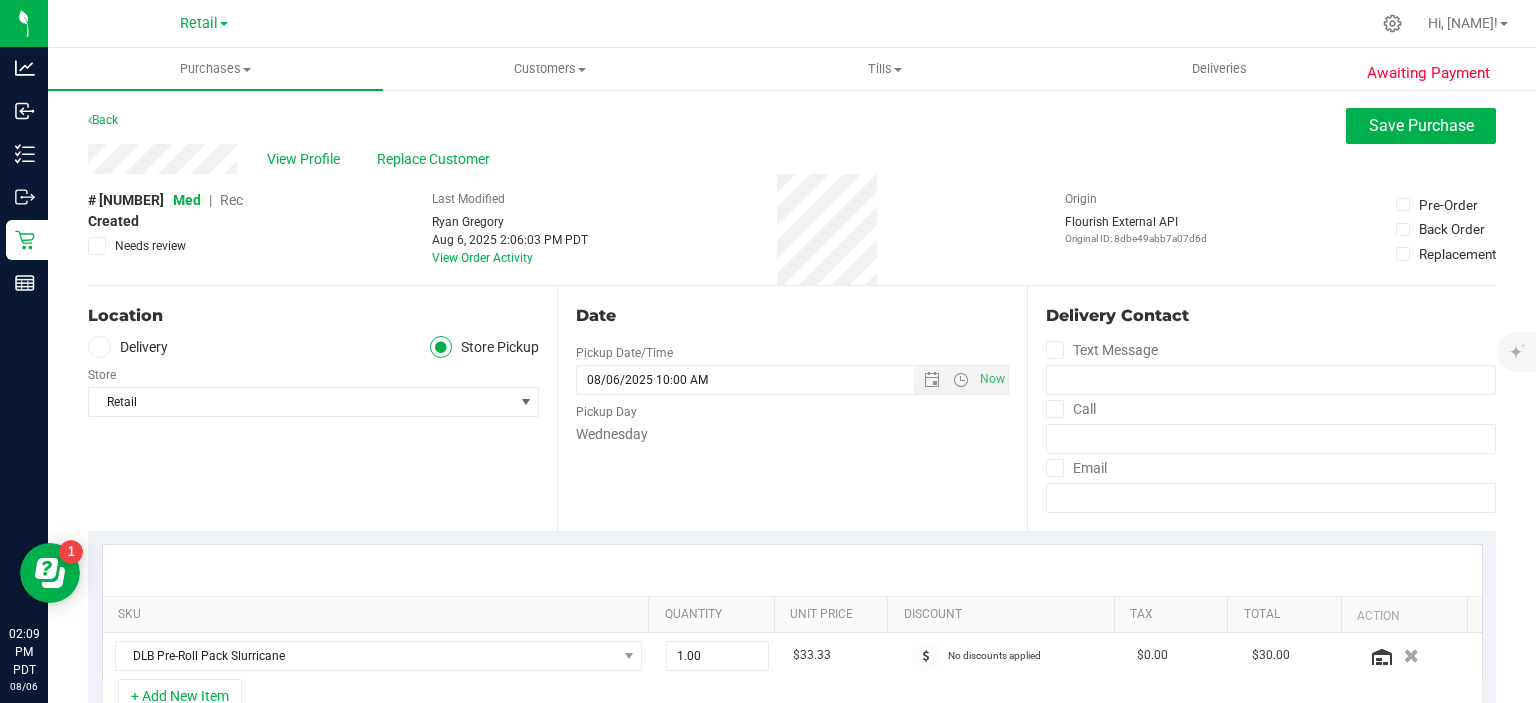 click on "Rec" at bounding box center (231, 200) 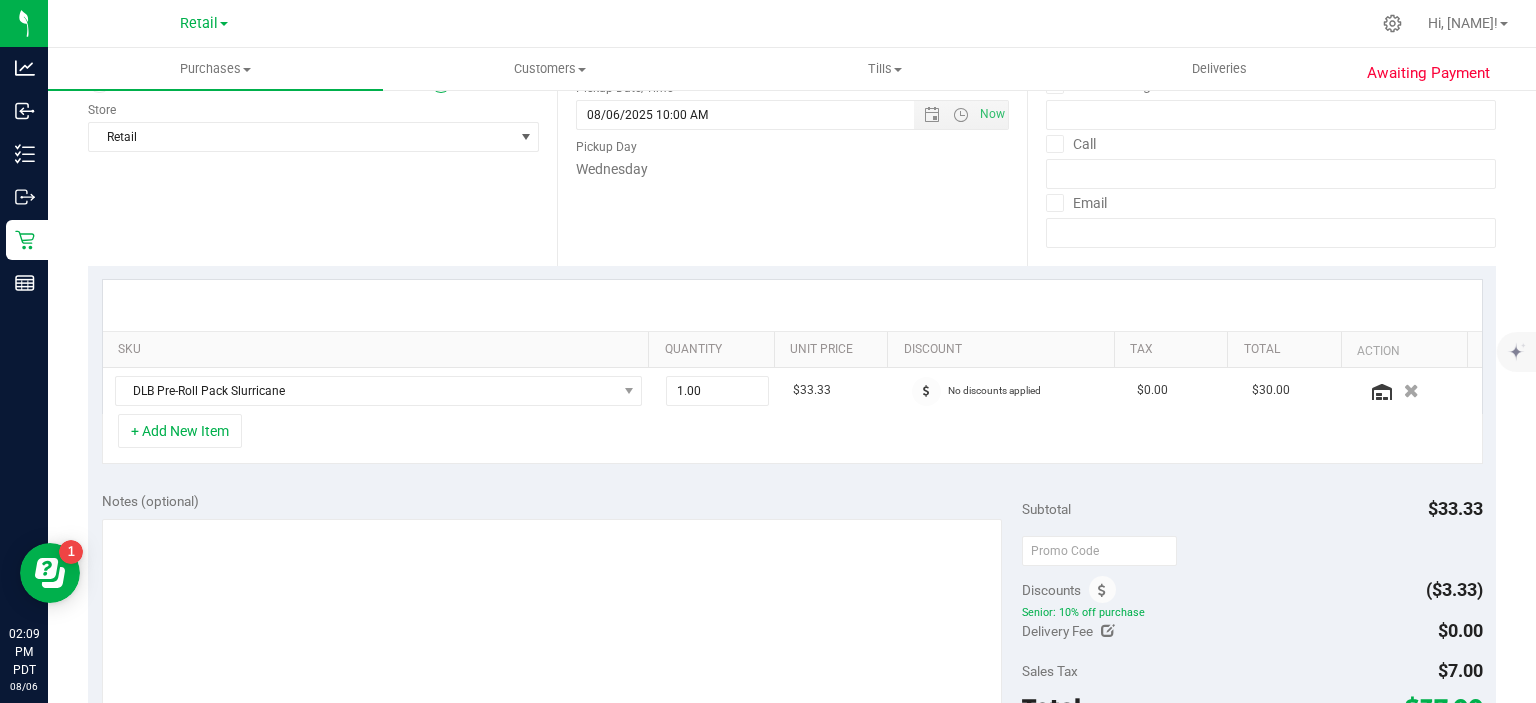 scroll, scrollTop: 484, scrollLeft: 0, axis: vertical 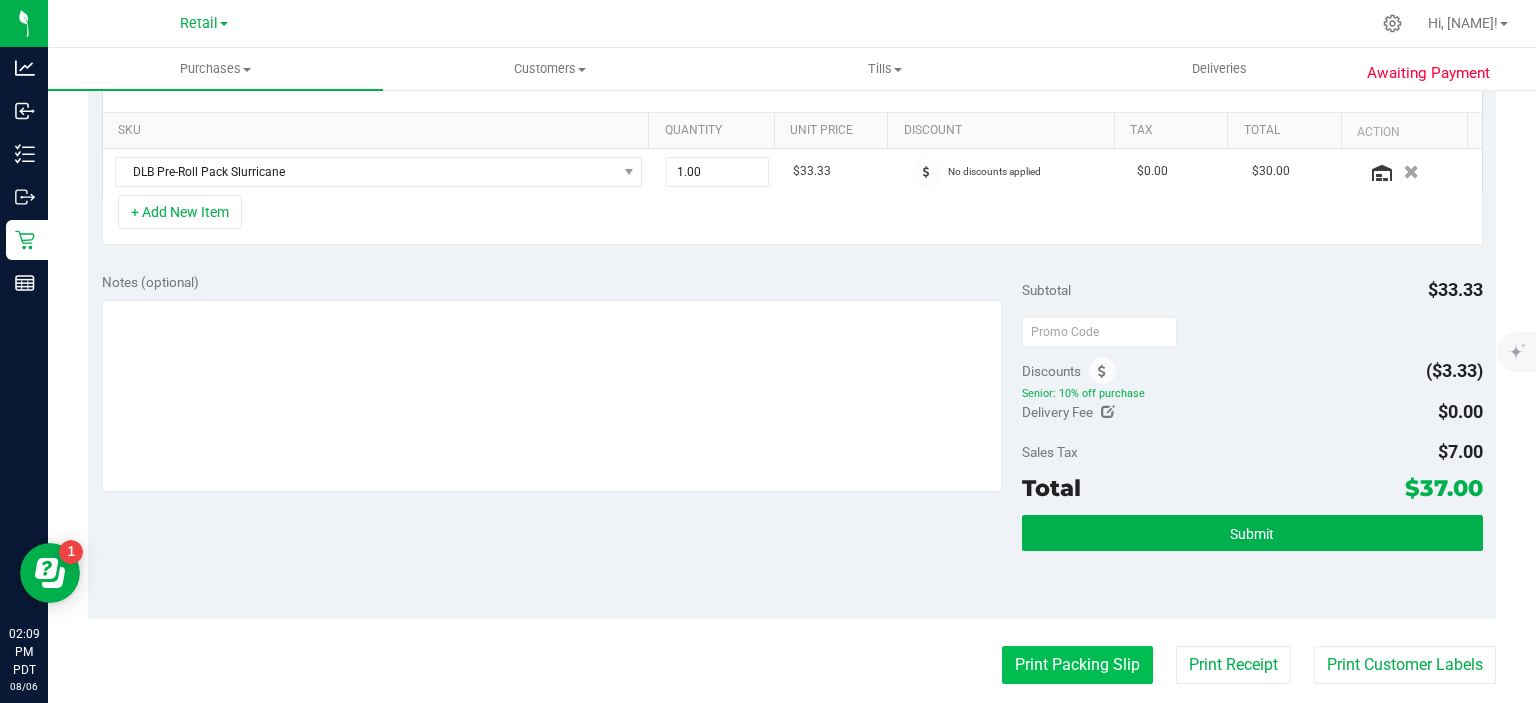 click on "Print Packing Slip" at bounding box center [1077, 665] 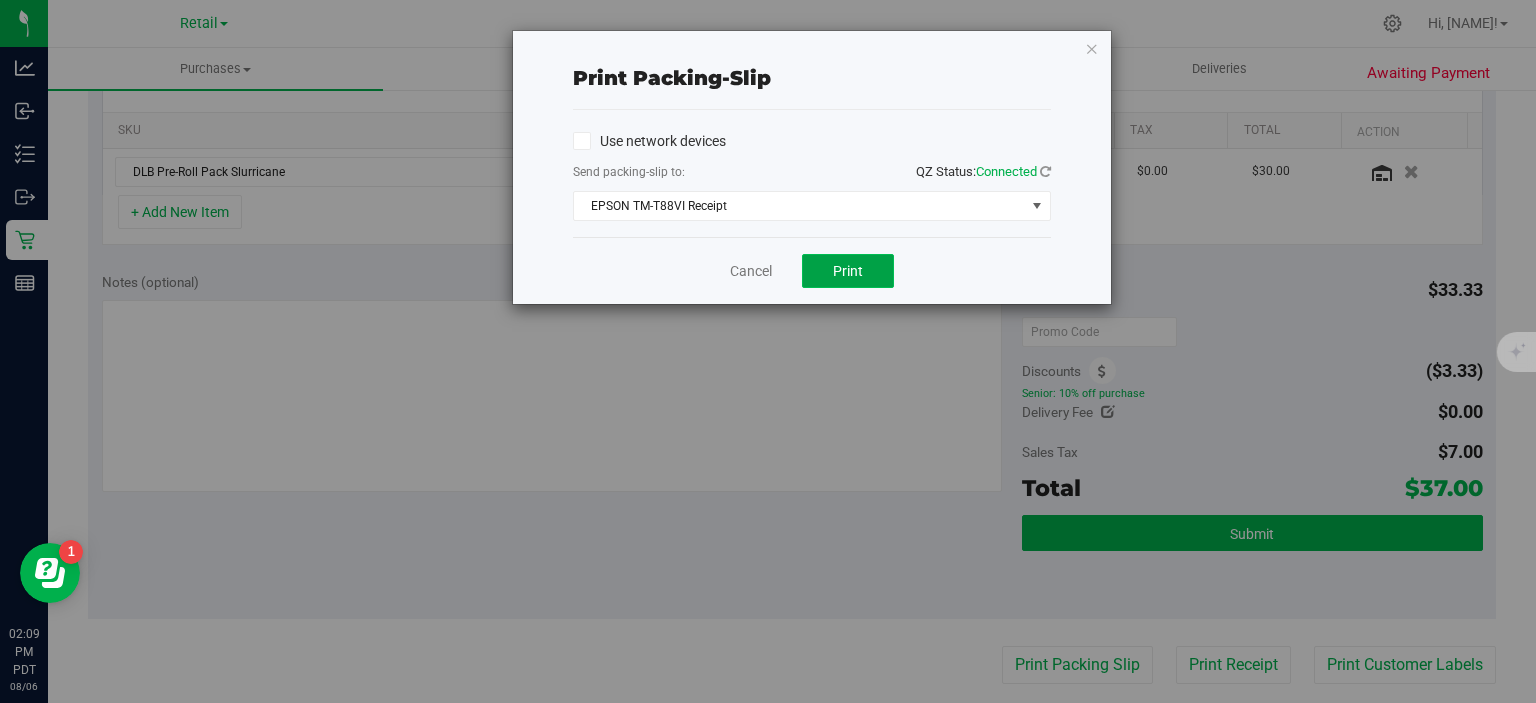 click on "Print" at bounding box center [848, 271] 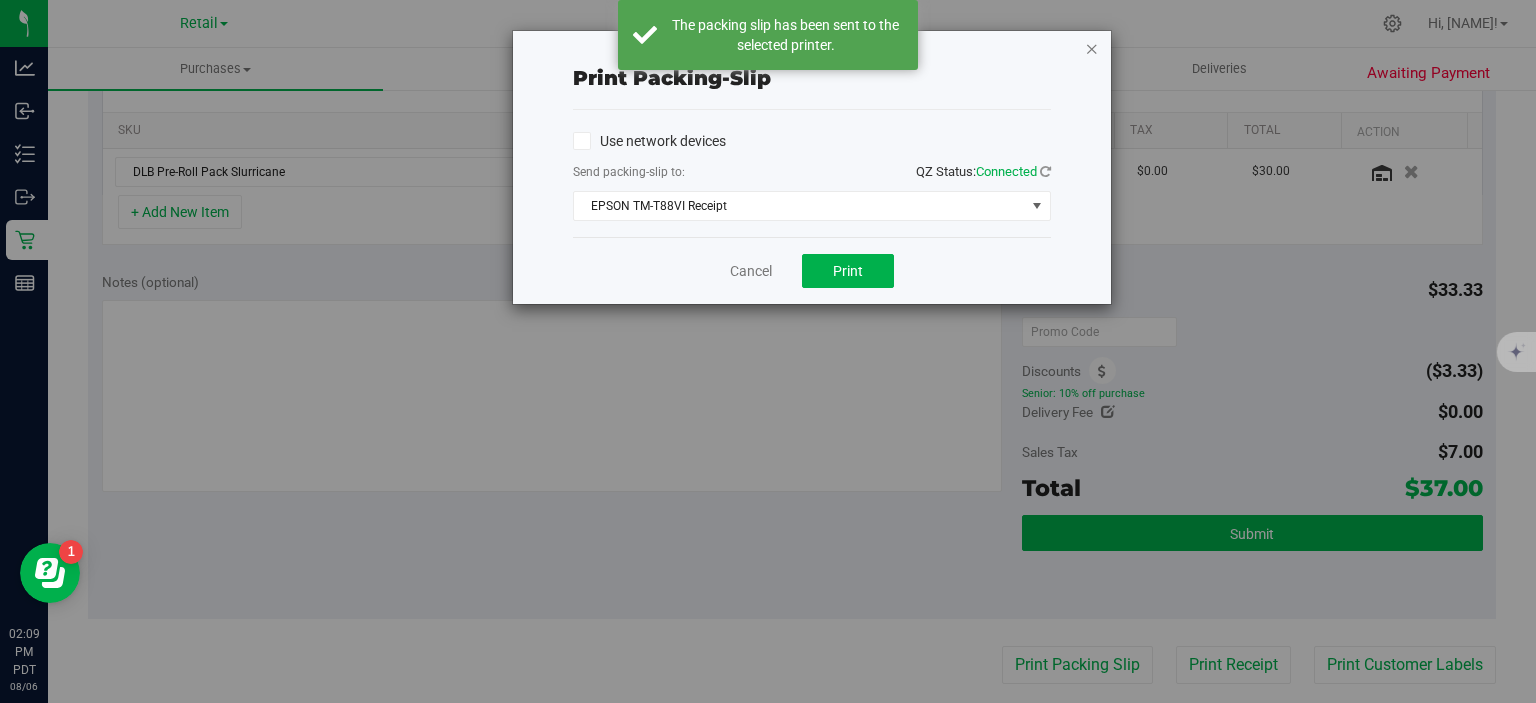 click at bounding box center (1092, 48) 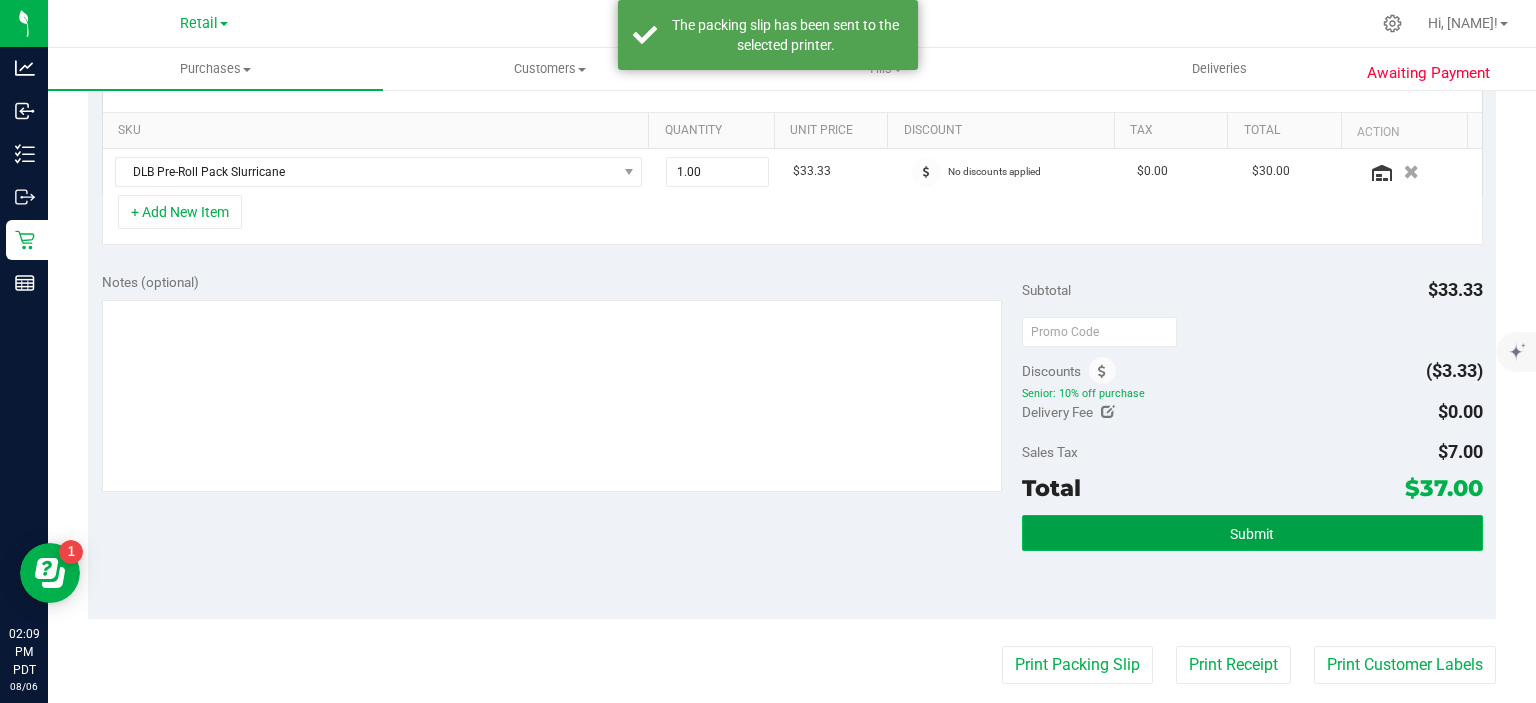 click on "Submit" at bounding box center (1252, 533) 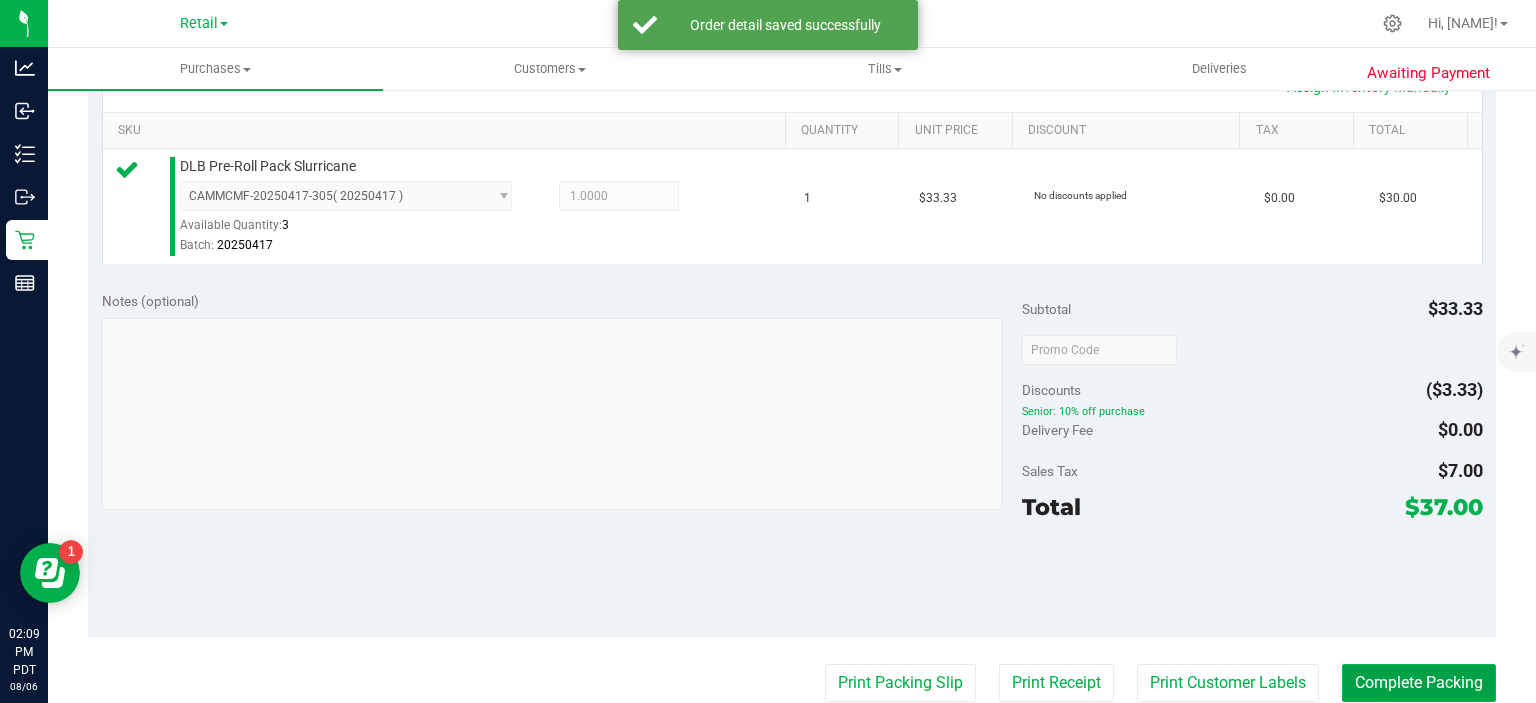 click on "Complete Packing" at bounding box center [1419, 683] 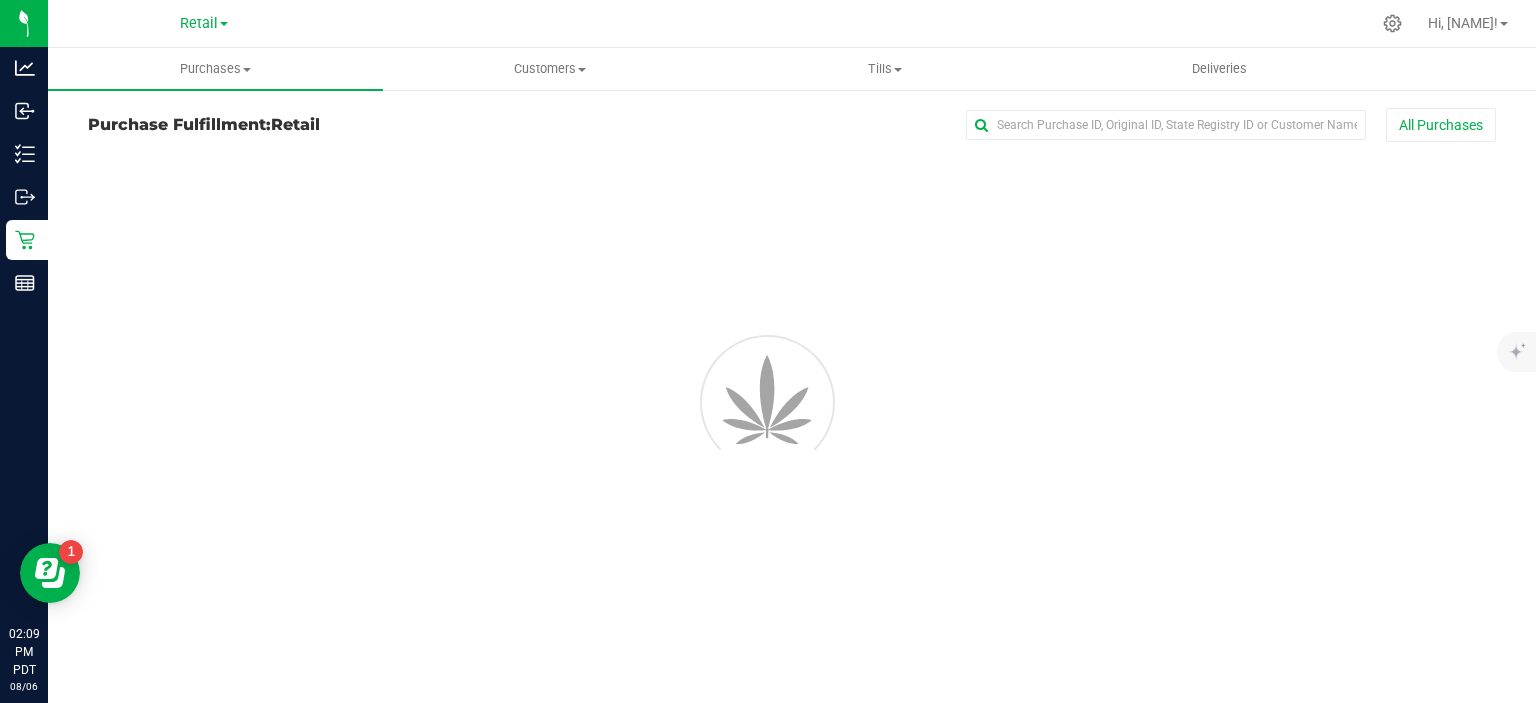 scroll, scrollTop: 0, scrollLeft: 0, axis: both 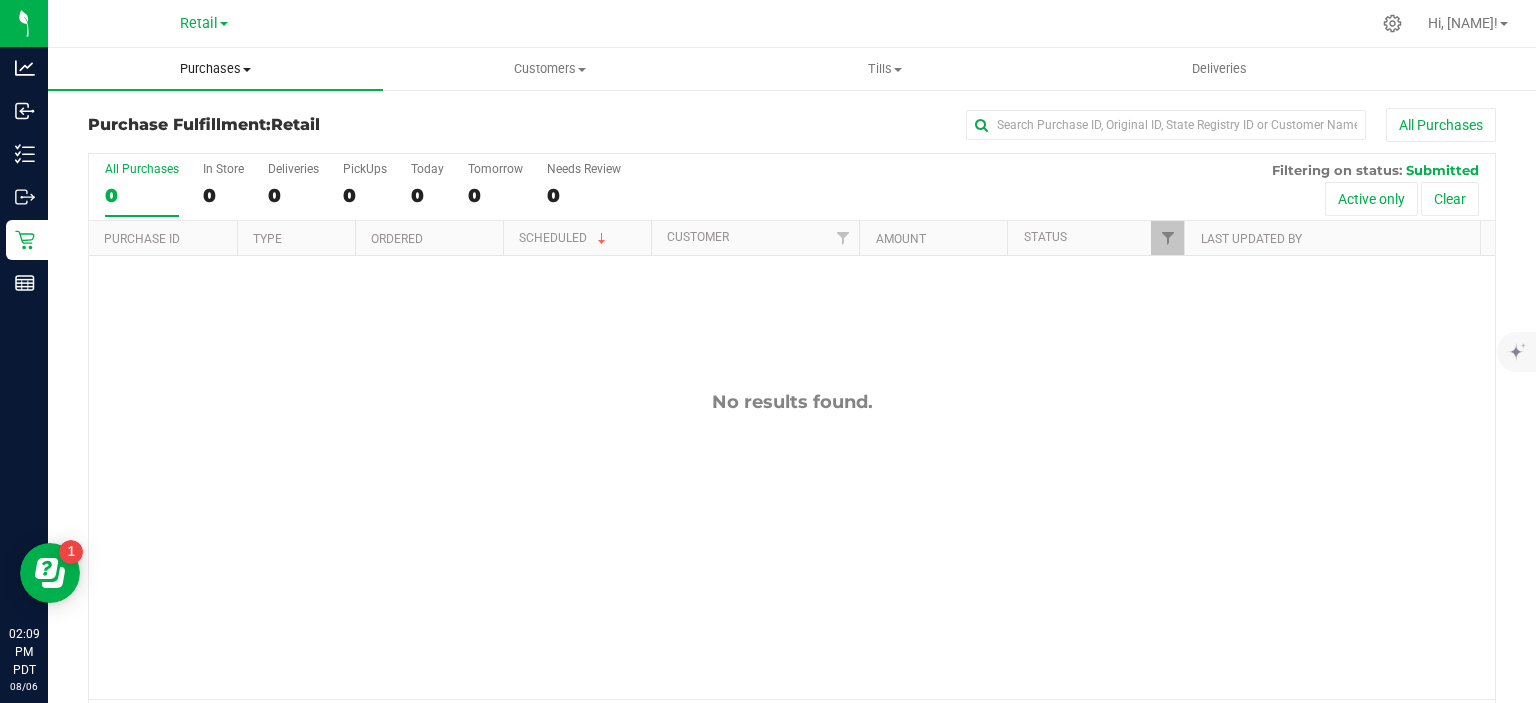 click on "Purchases" at bounding box center (215, 69) 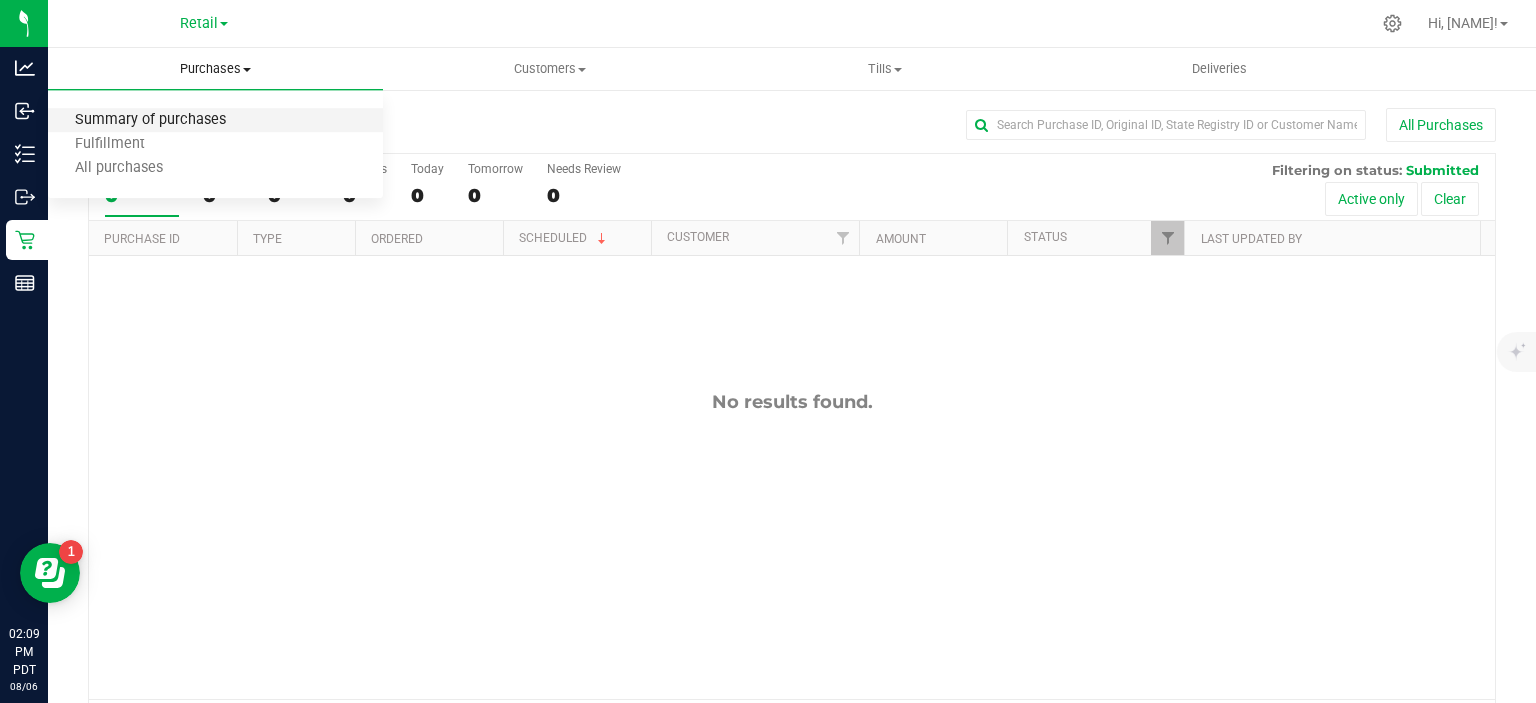 click on "Summary of purchases" at bounding box center (150, 120) 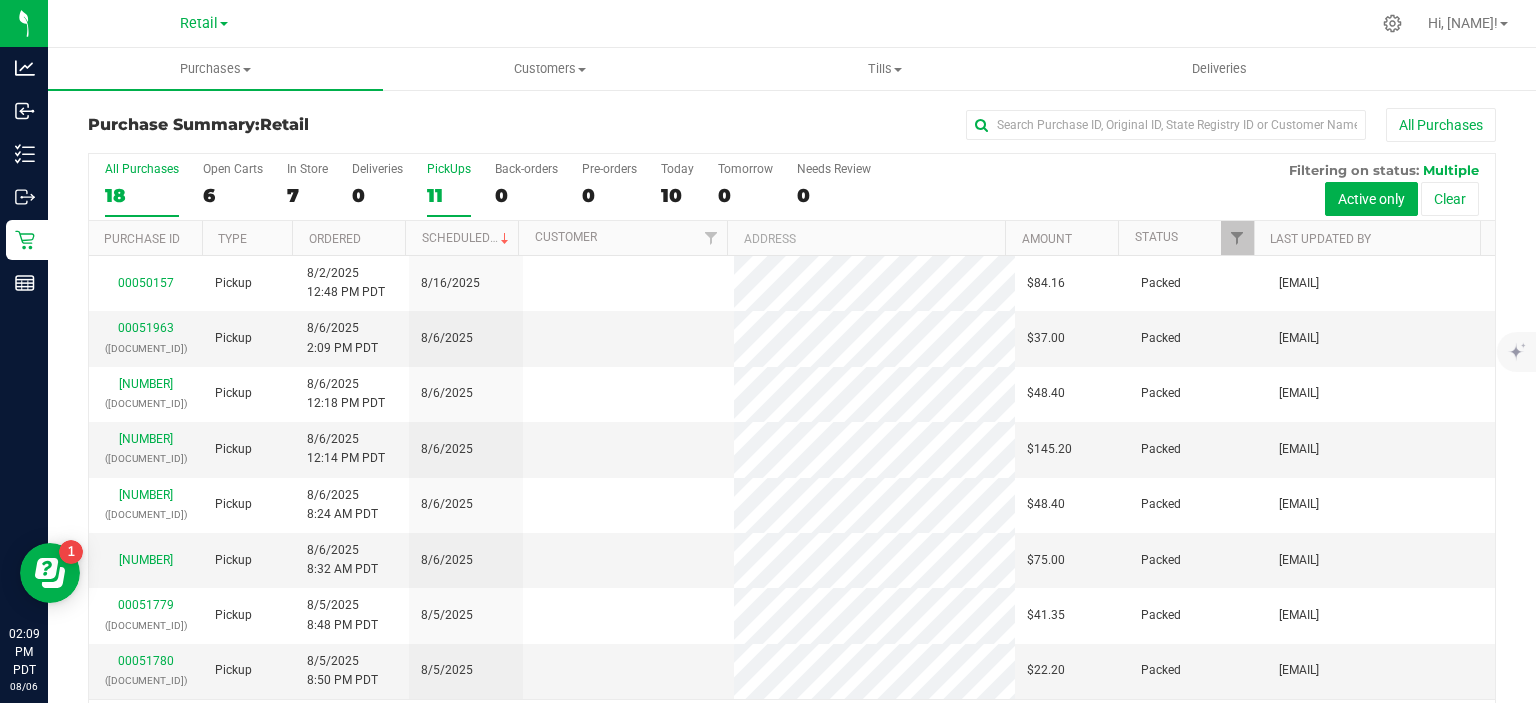 click on "11" at bounding box center (449, 195) 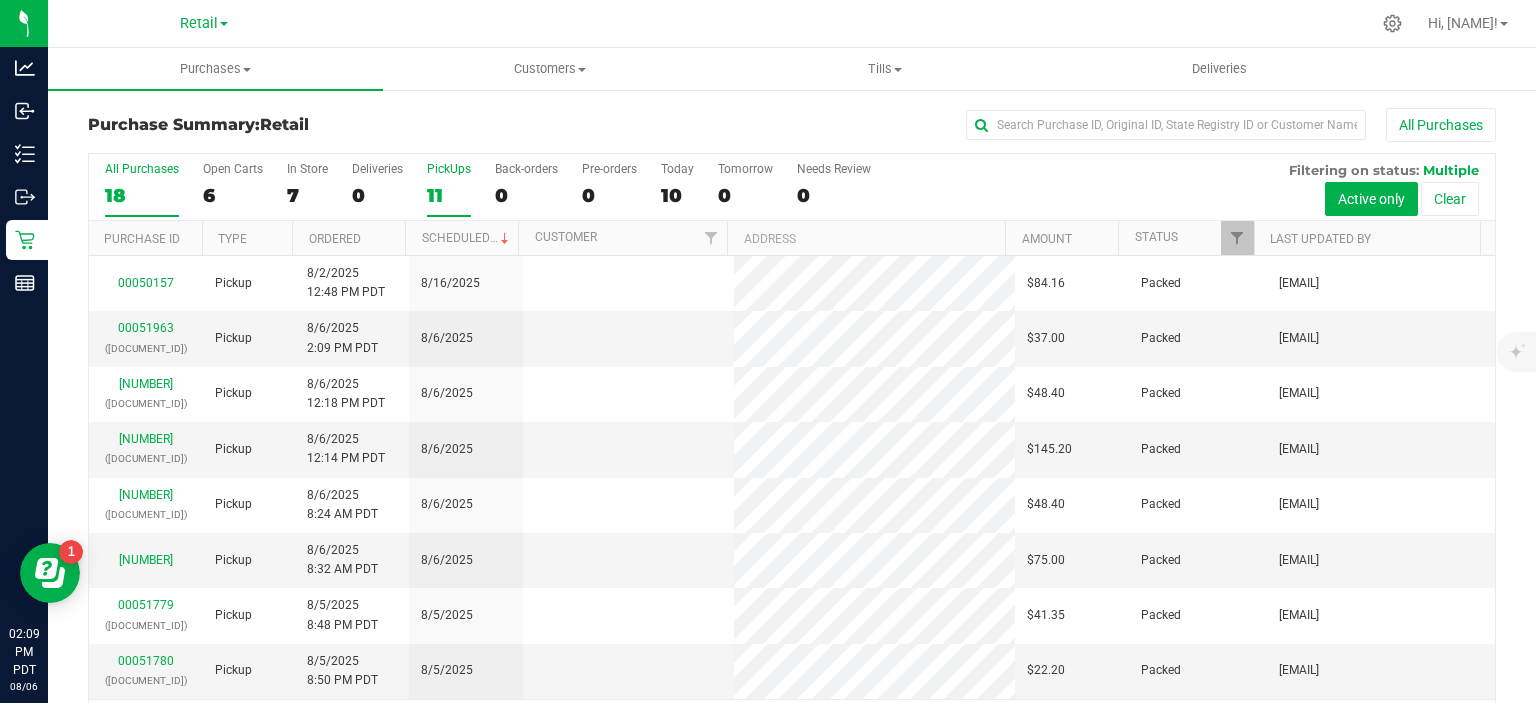 click on "PickUps
11" at bounding box center (0, 0) 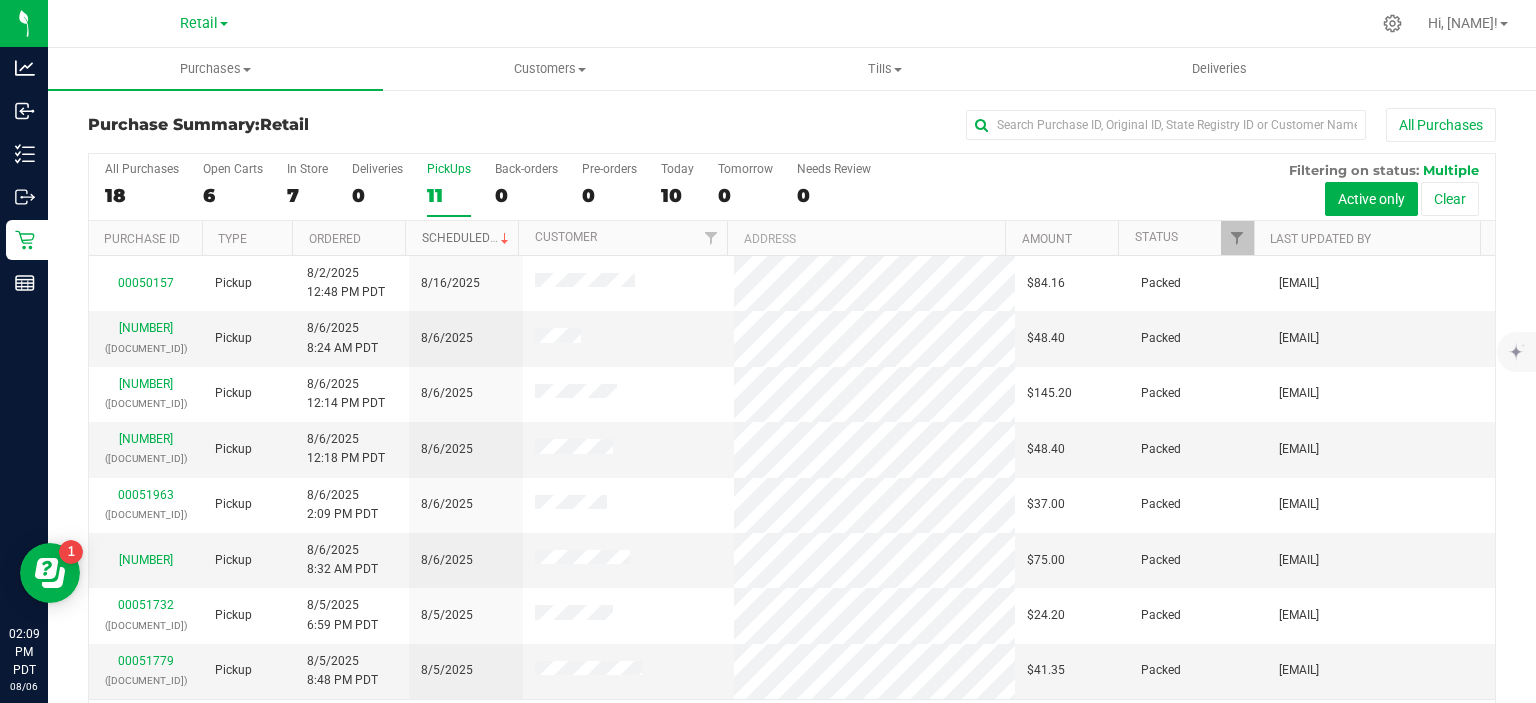 click on "Scheduled" at bounding box center [467, 238] 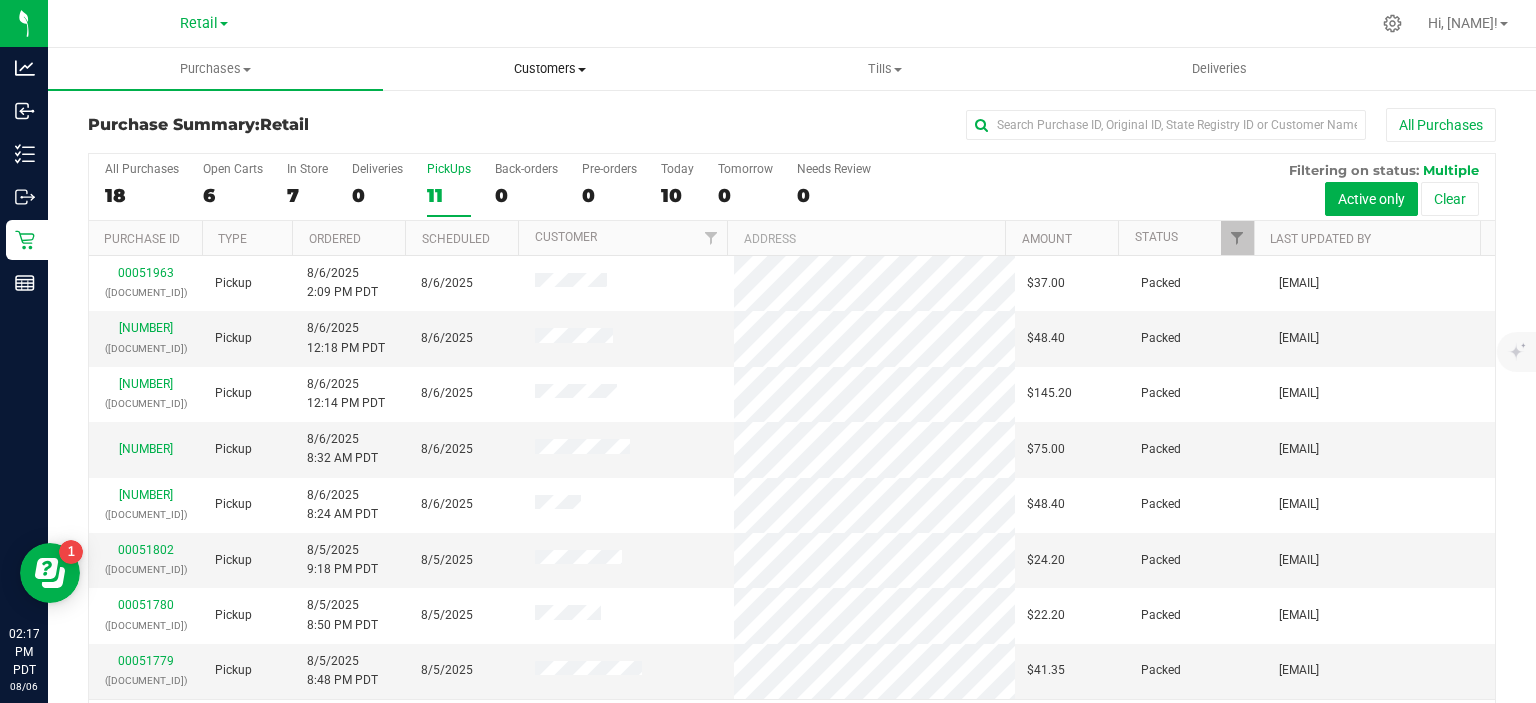 click on "Customers
All customers
Add a new customer" at bounding box center [550, 69] 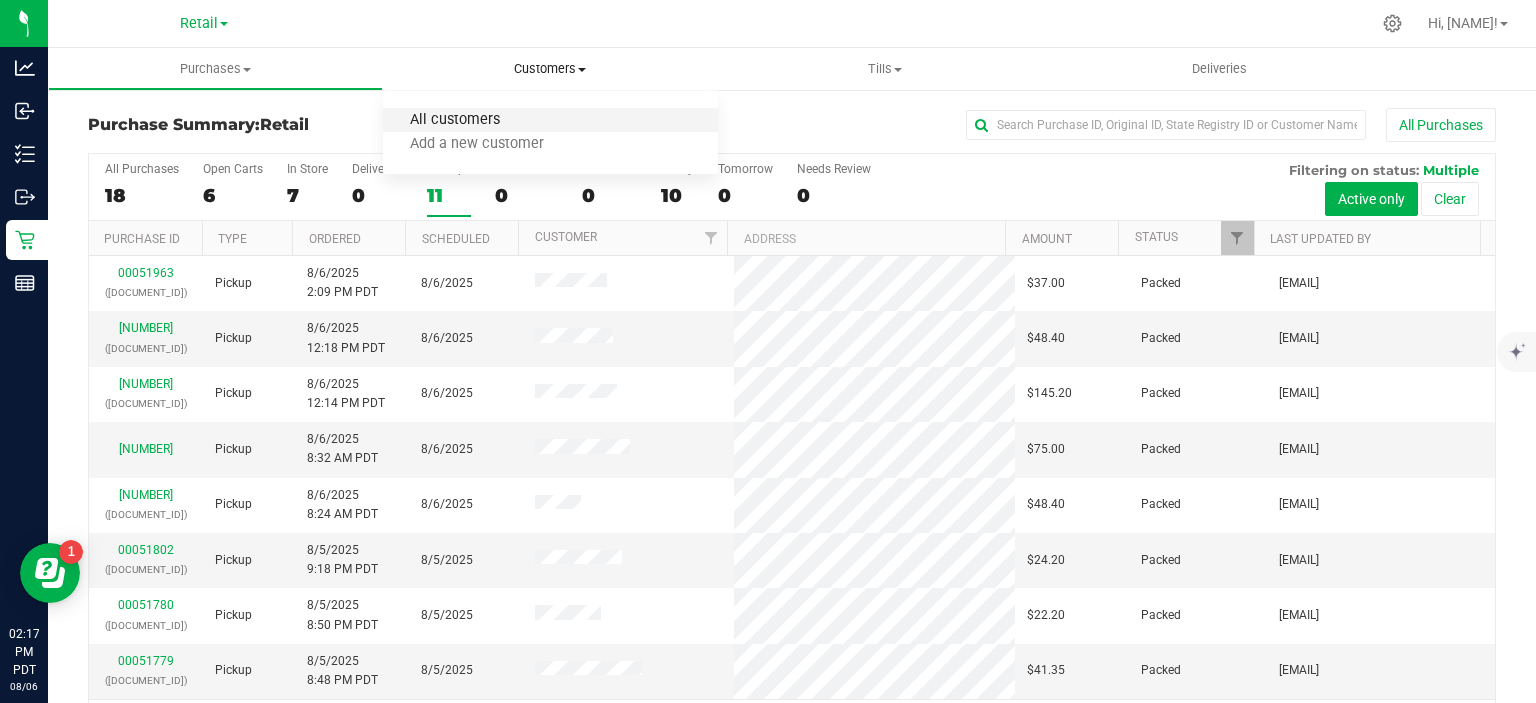 click on "All customers" at bounding box center (455, 120) 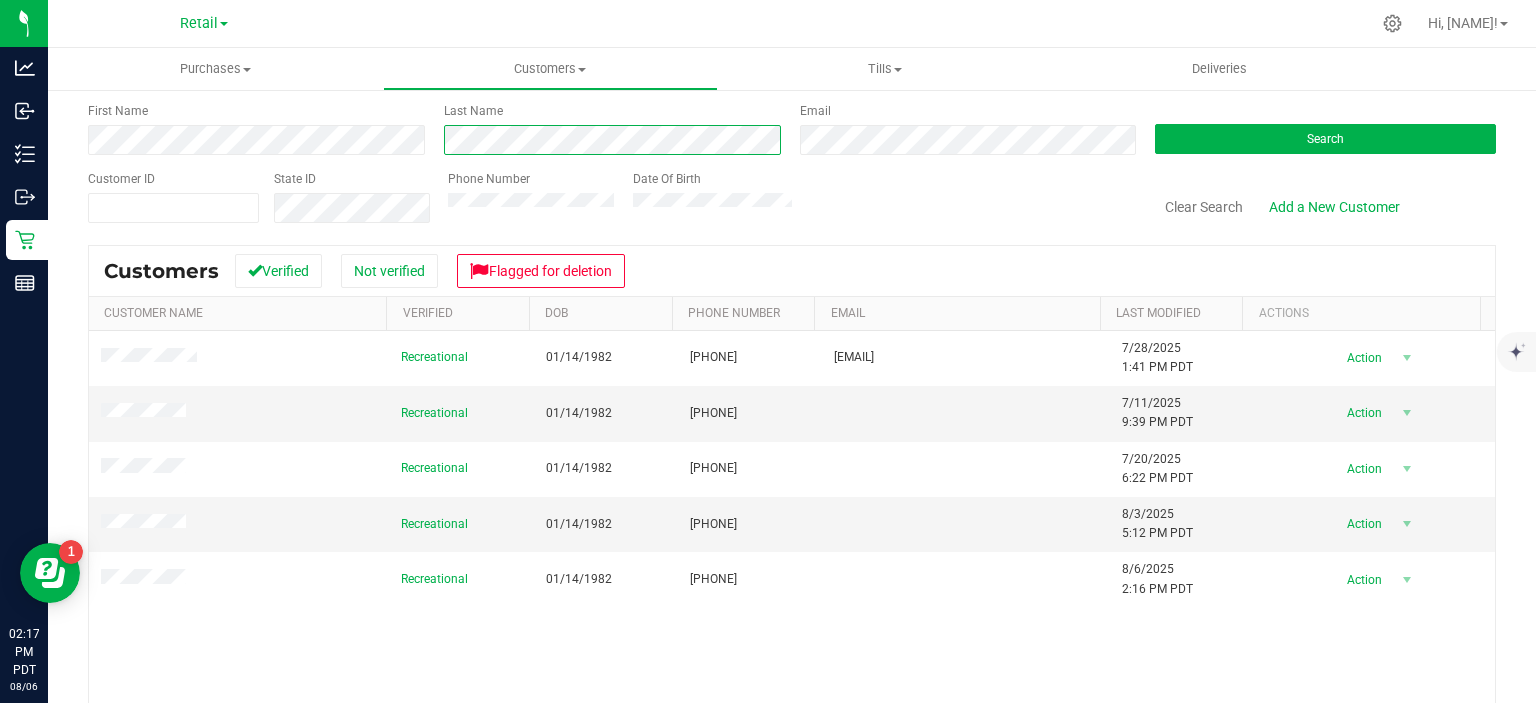 scroll, scrollTop: 99, scrollLeft: 0, axis: vertical 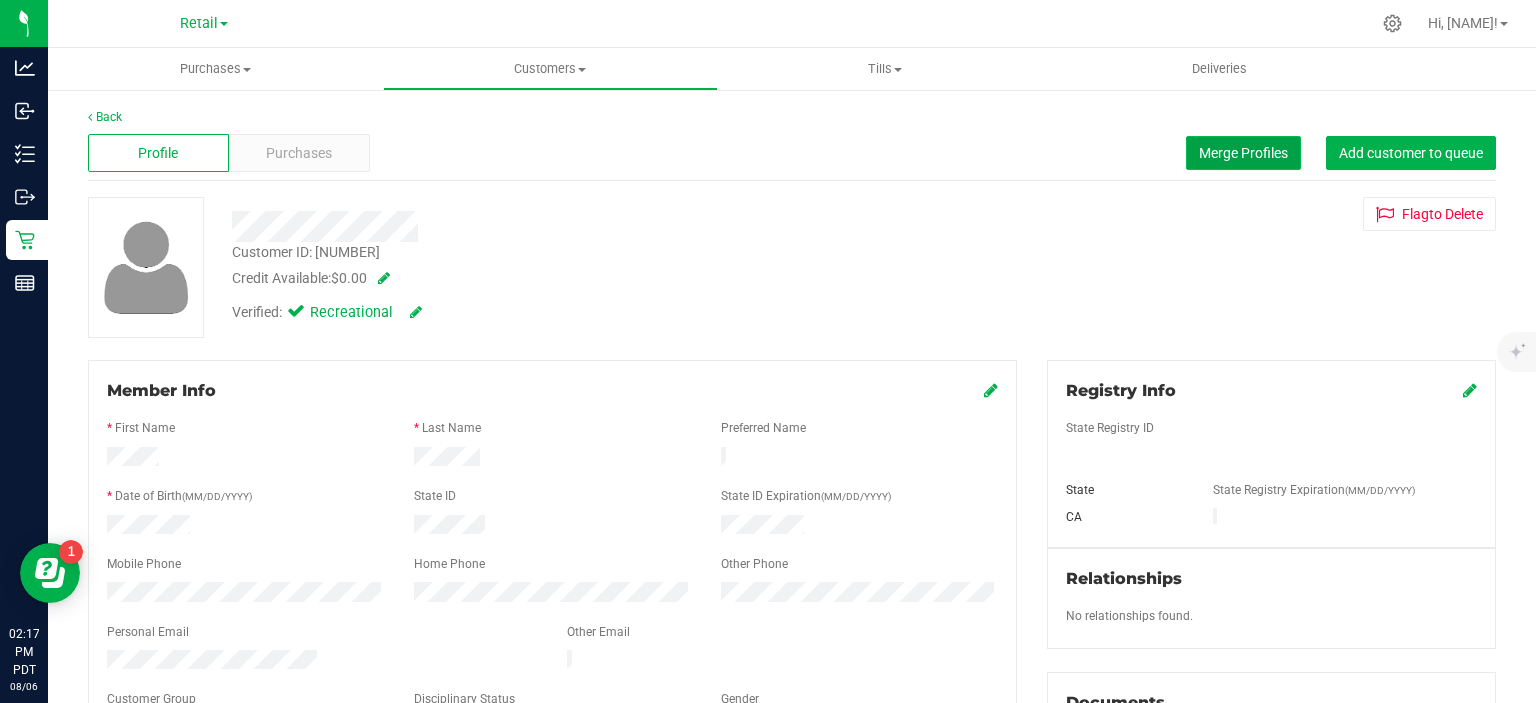 click on "Merge Profiles" at bounding box center (1243, 153) 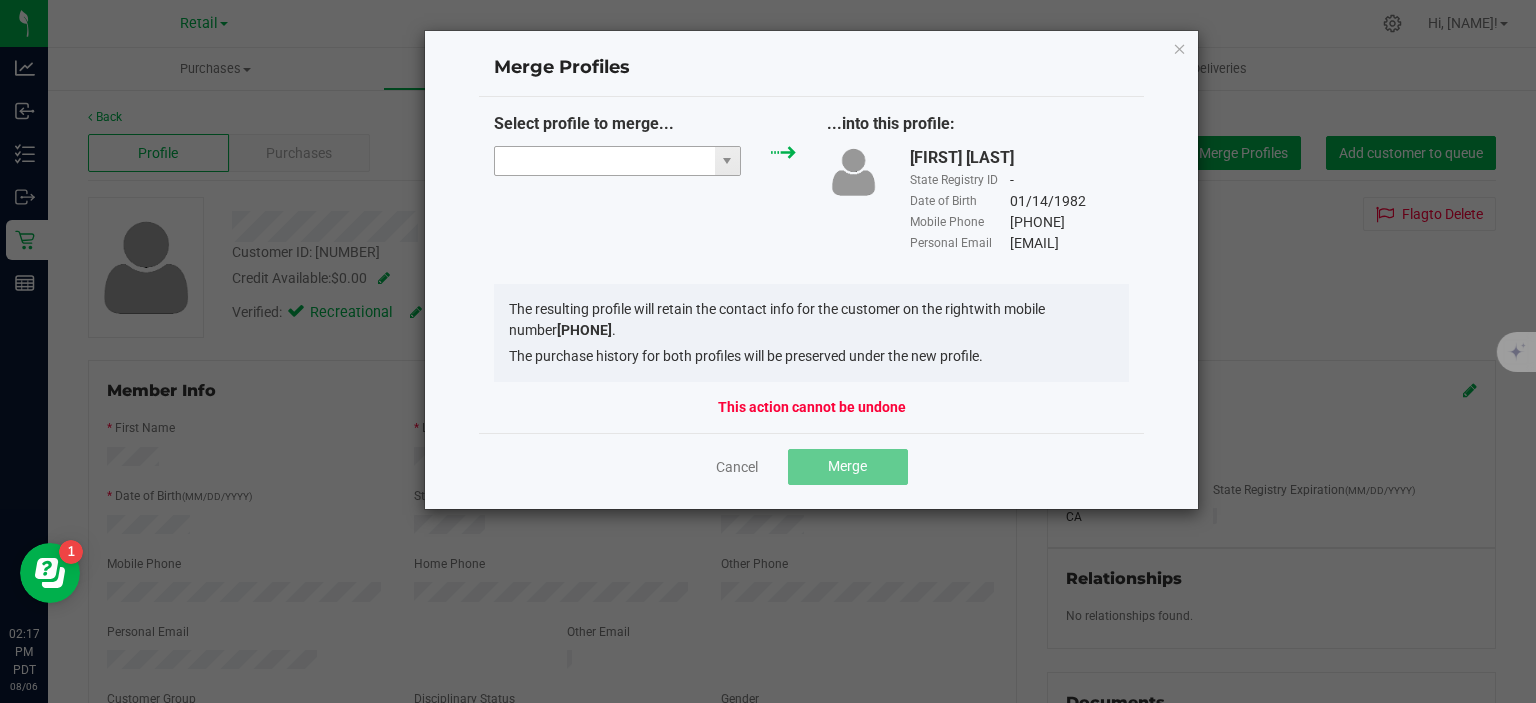 click at bounding box center (605, 161) 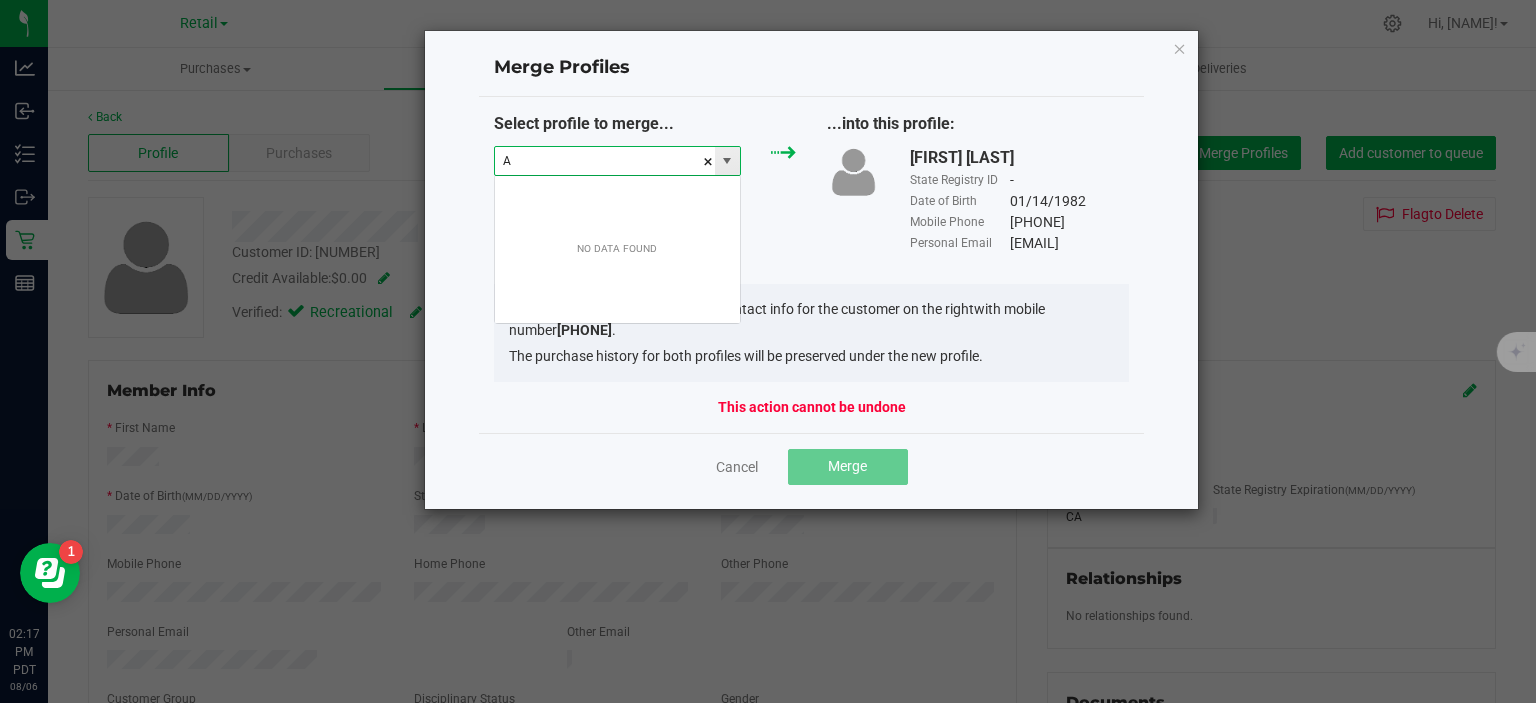scroll, scrollTop: 99970, scrollLeft: 99752, axis: both 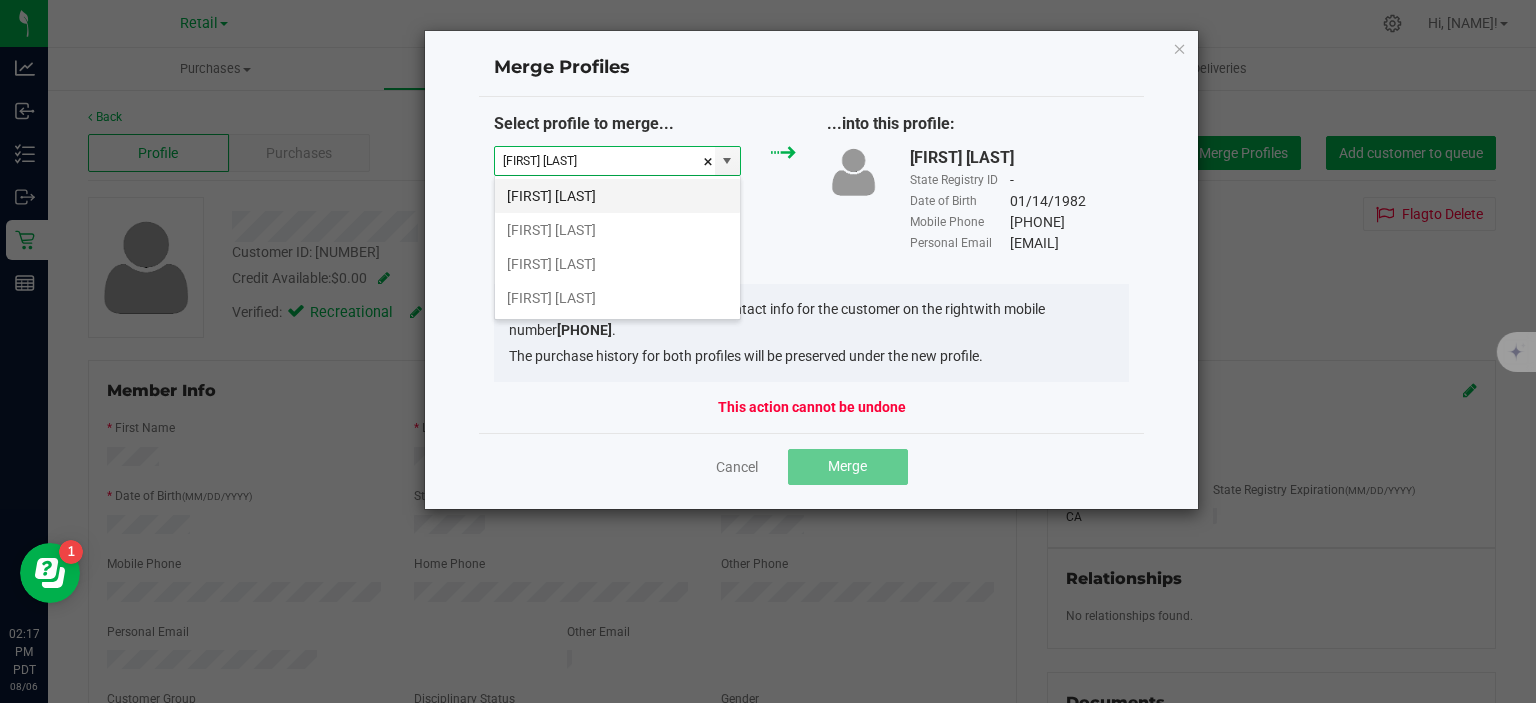click on "[FIRST] [LAST]" at bounding box center [617, 196] 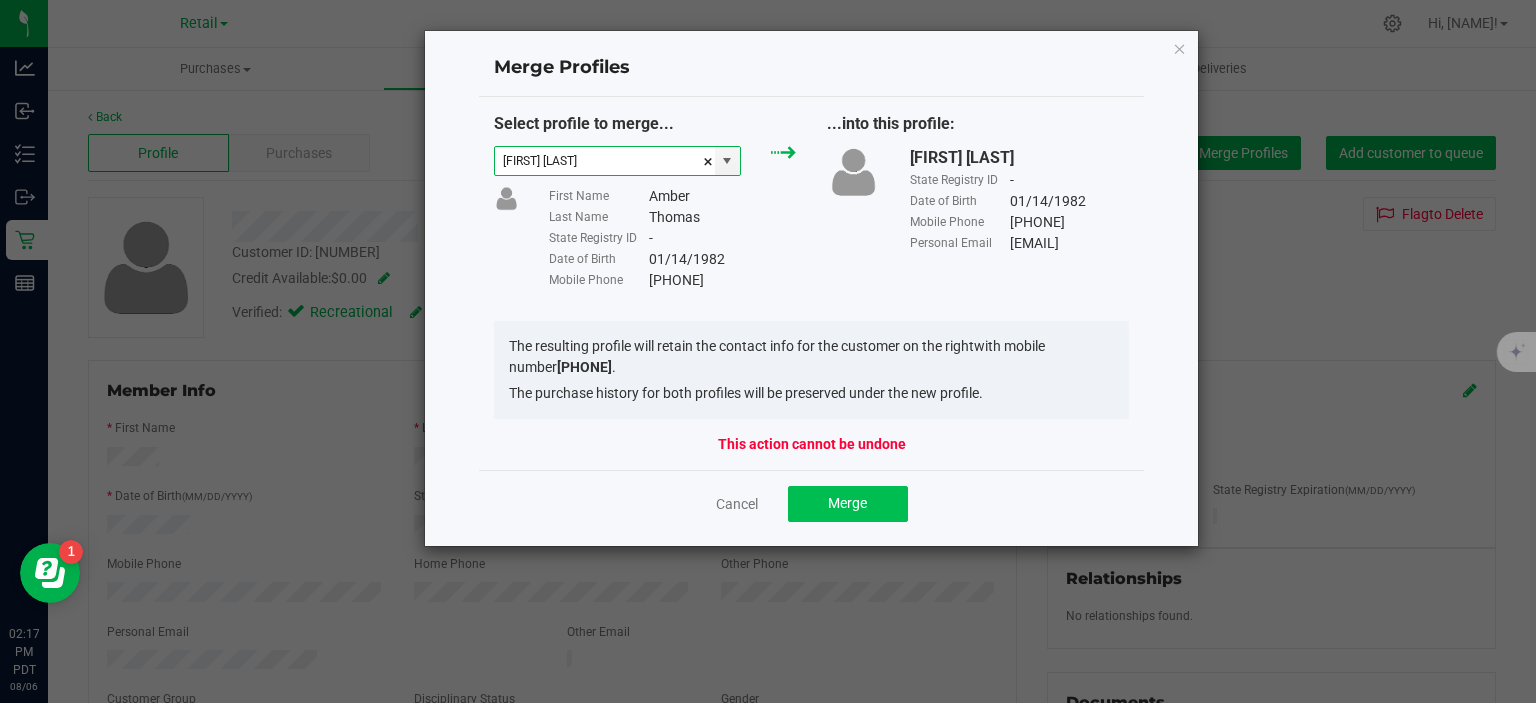 type on "[FIRST] [LAST]" 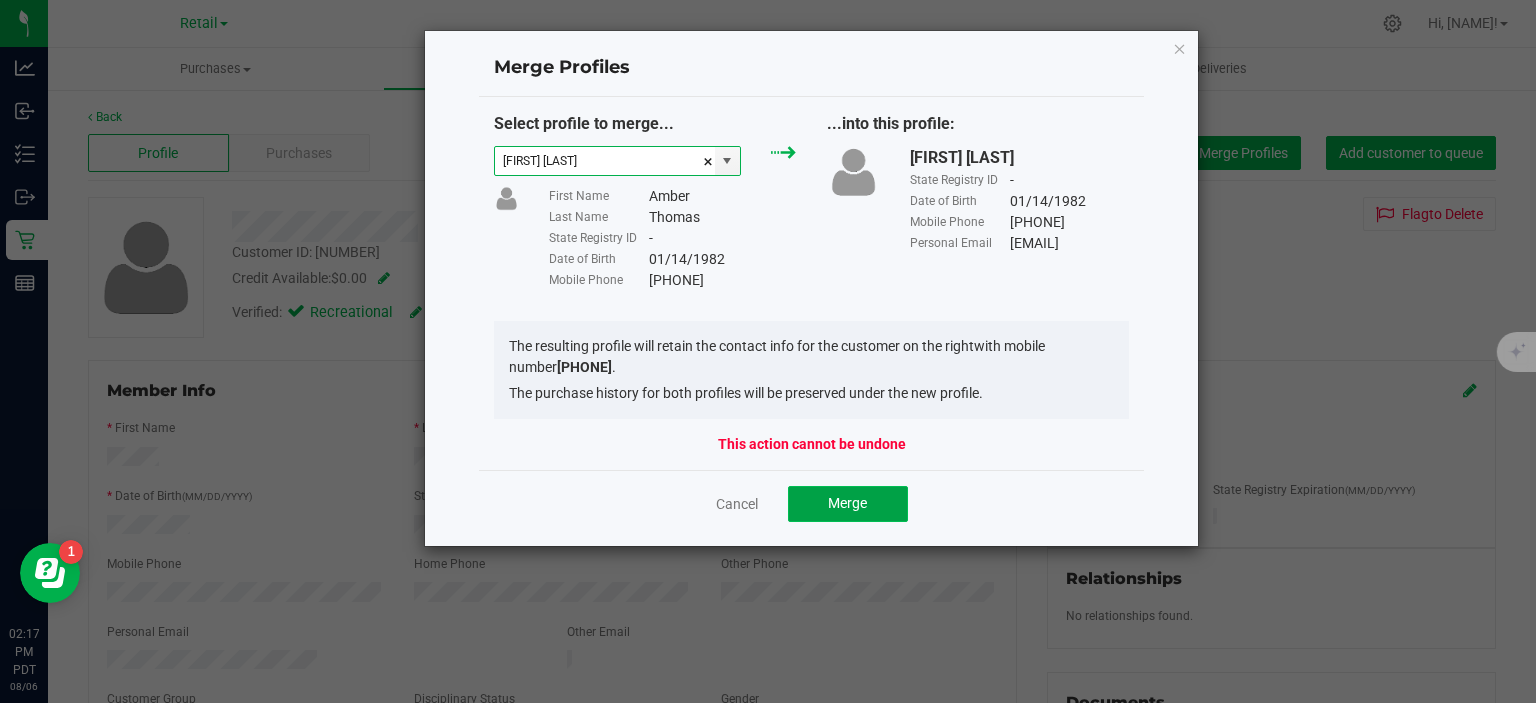 click on "Merge" 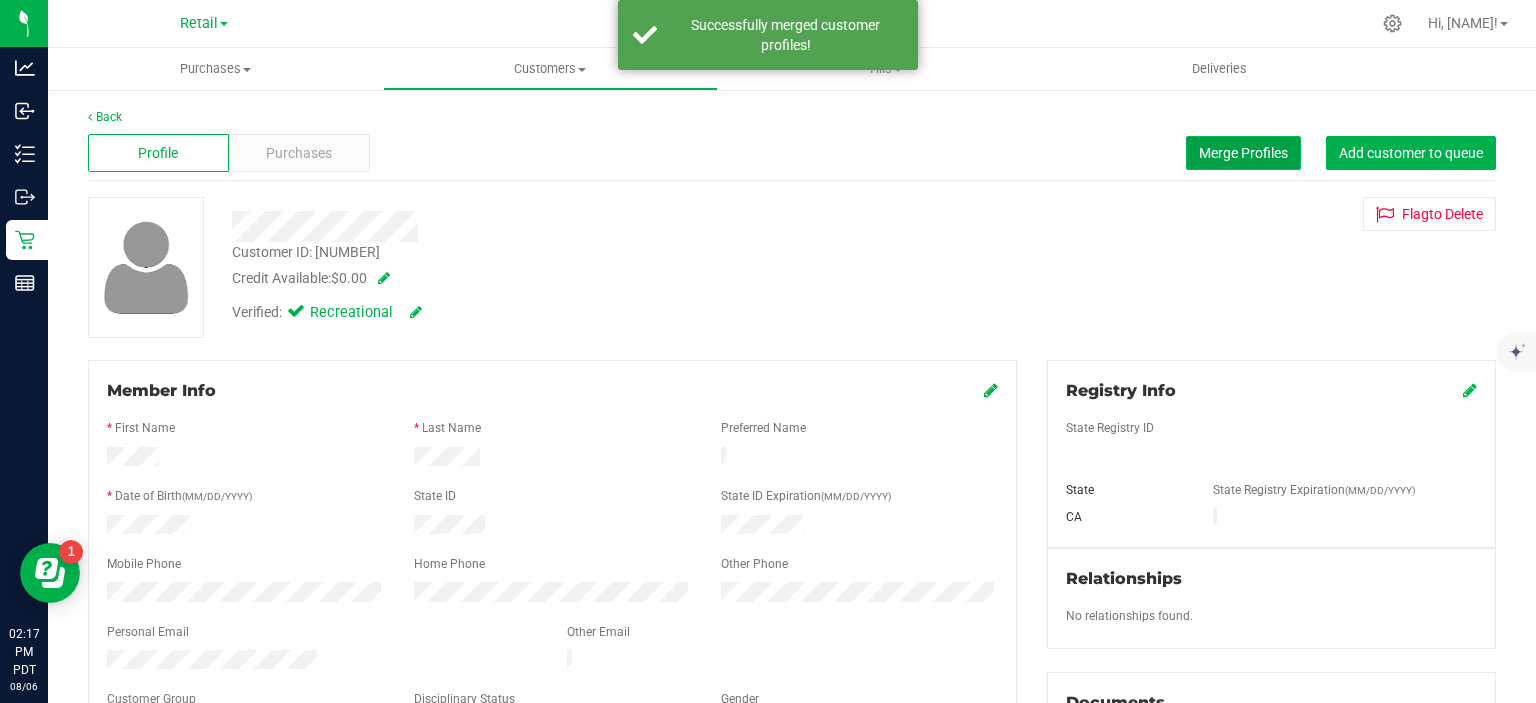 click on "Merge Profiles" at bounding box center [1243, 153] 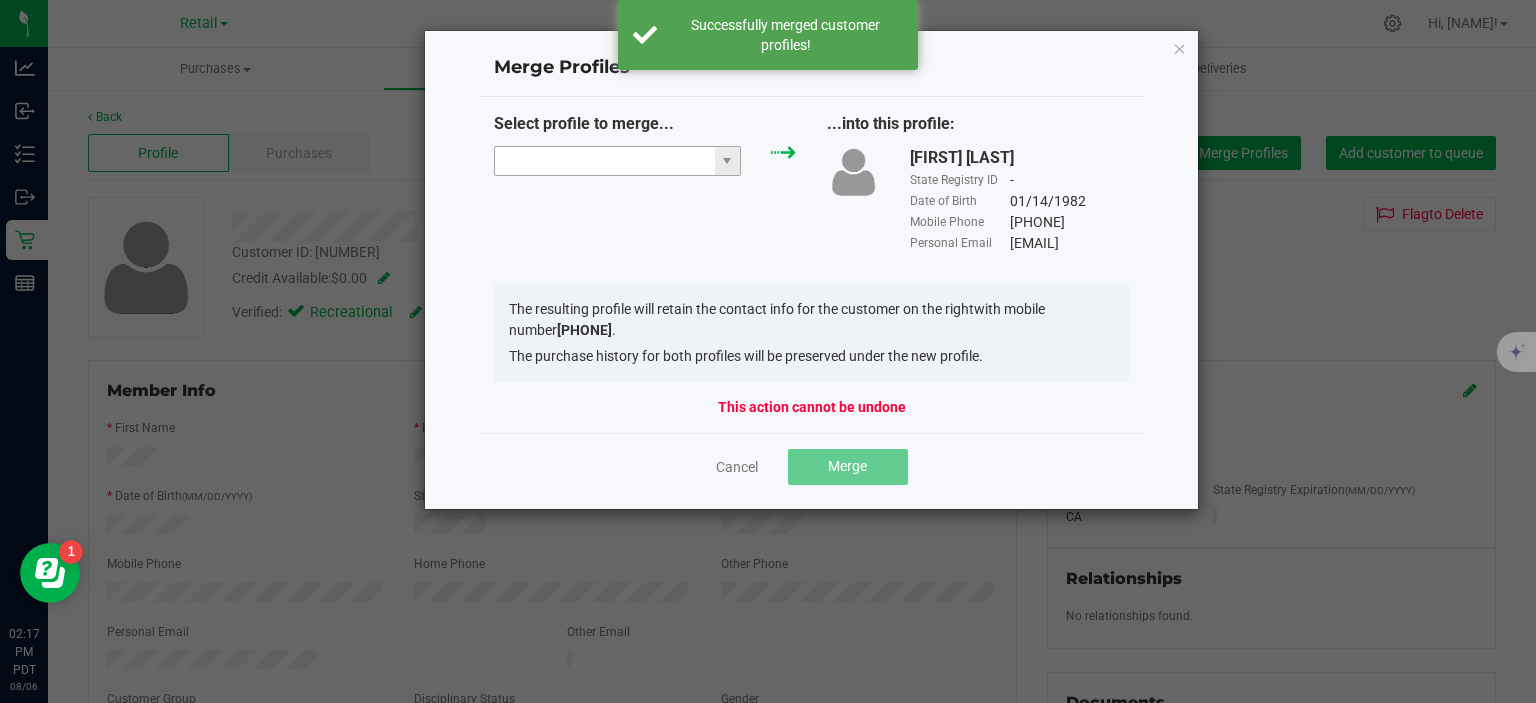 click at bounding box center (605, 161) 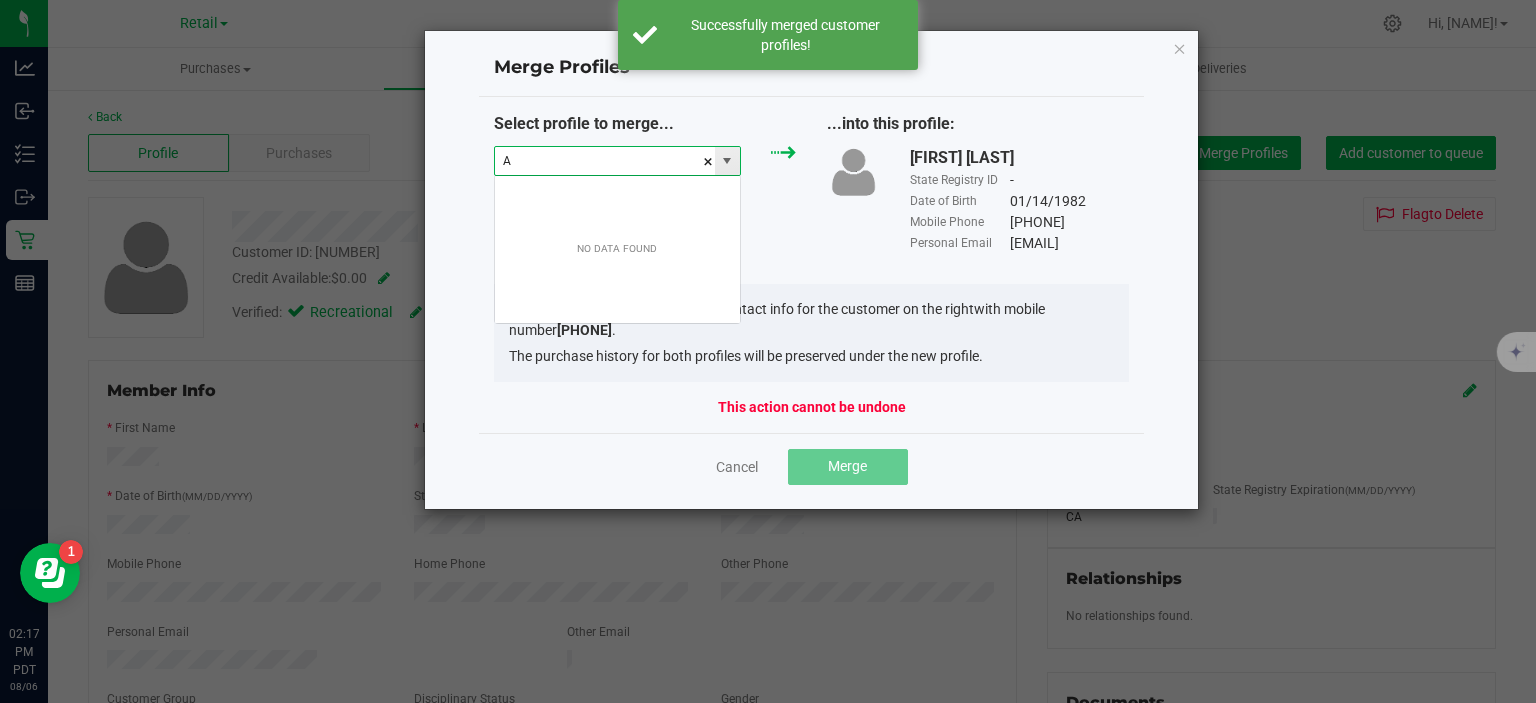 scroll, scrollTop: 99970, scrollLeft: 99752, axis: both 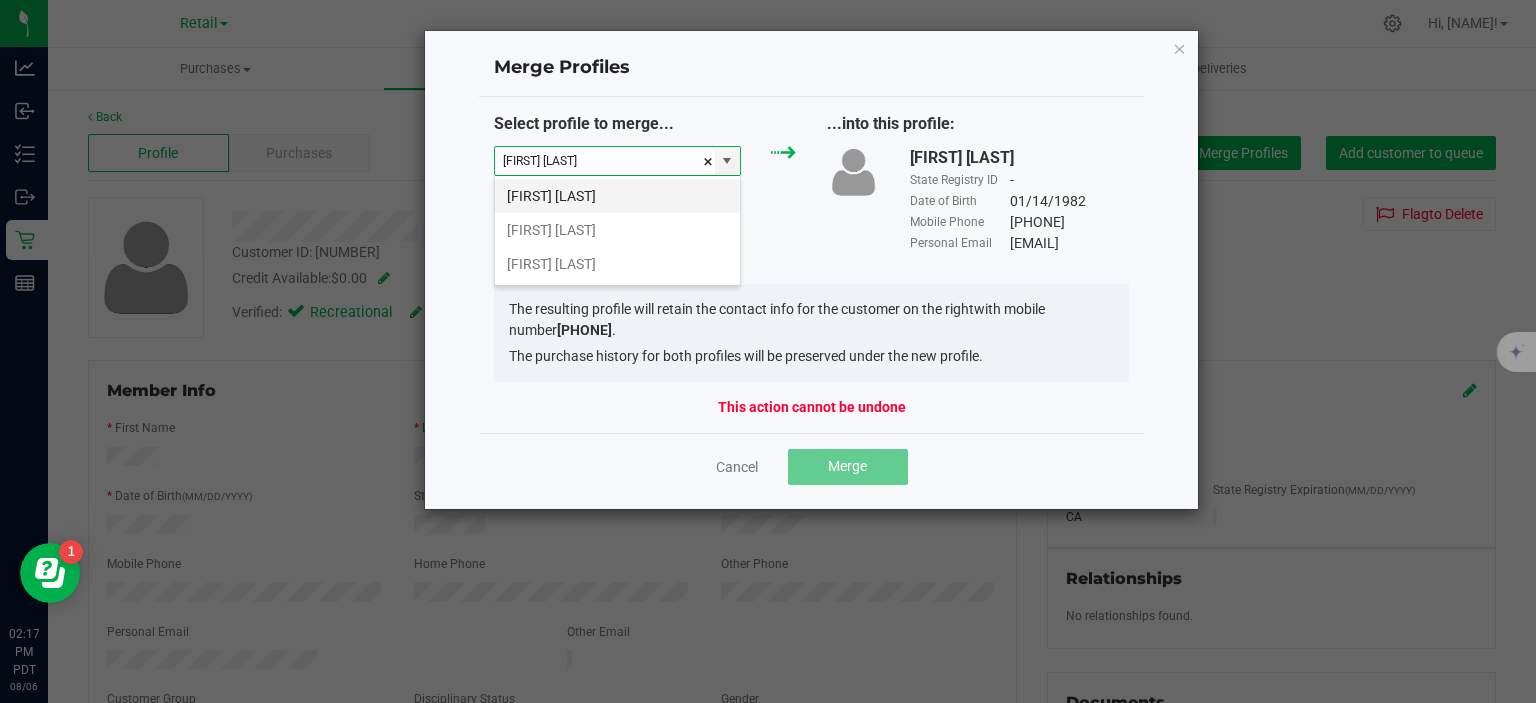 click on "[FIRST] [LAST]" at bounding box center (617, 196) 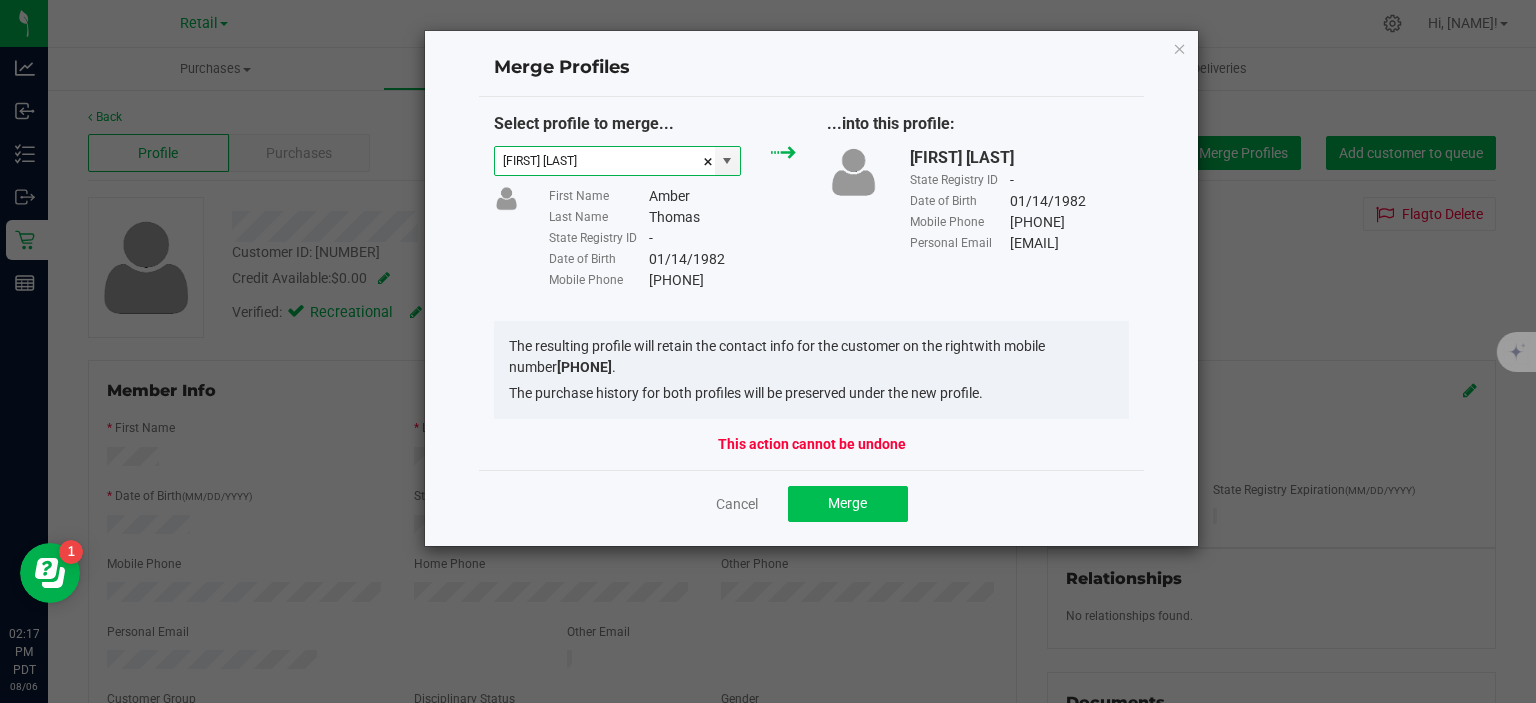 type on "[FIRST] [LAST]" 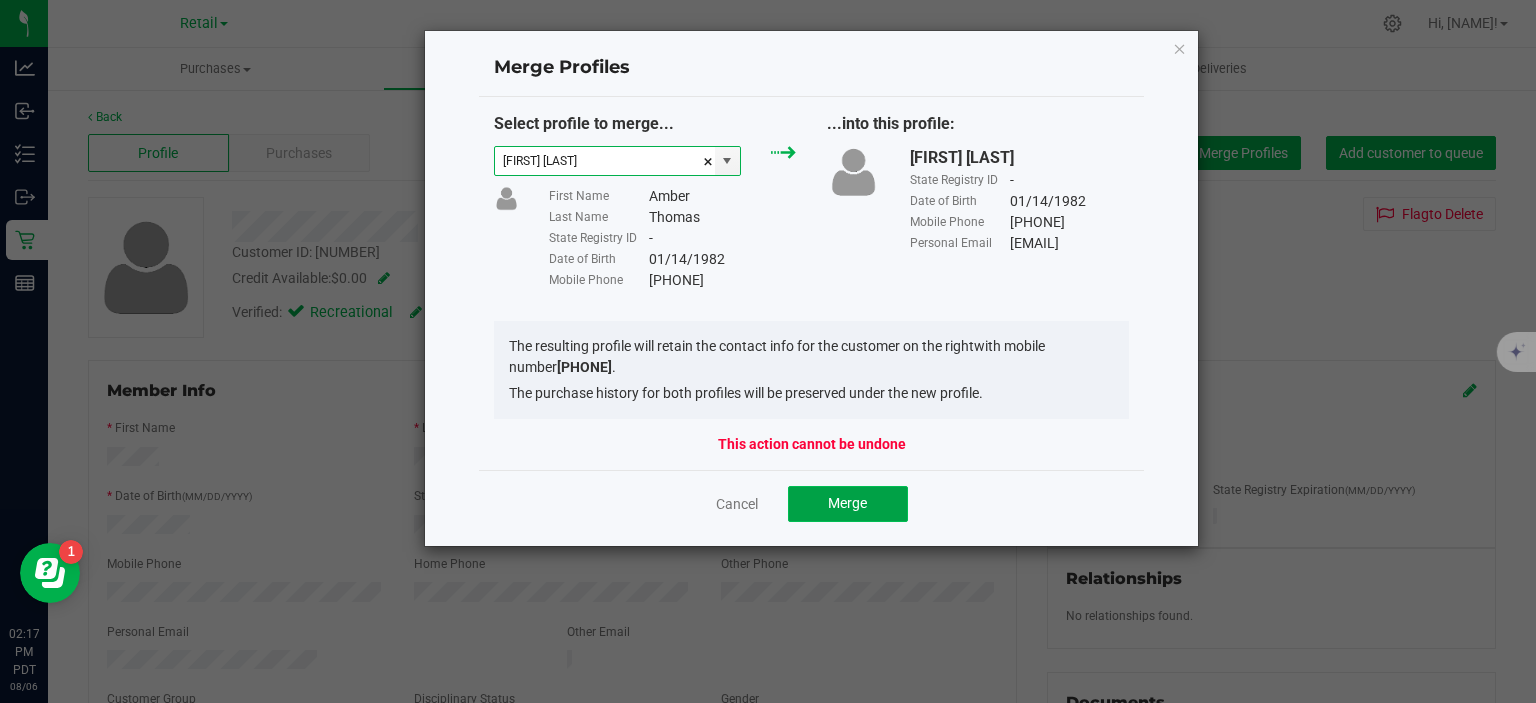 click on "Merge" 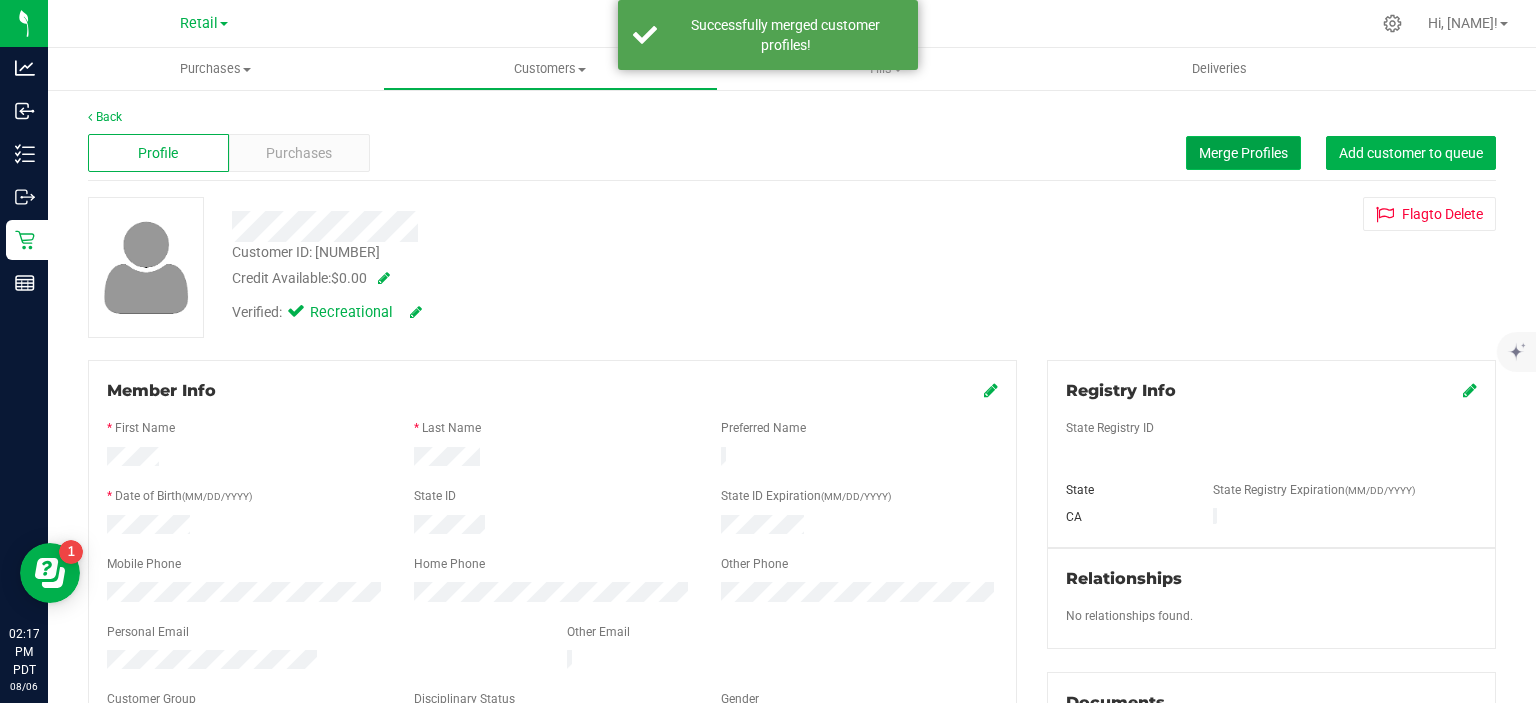click on "Merge Profiles" at bounding box center (1243, 153) 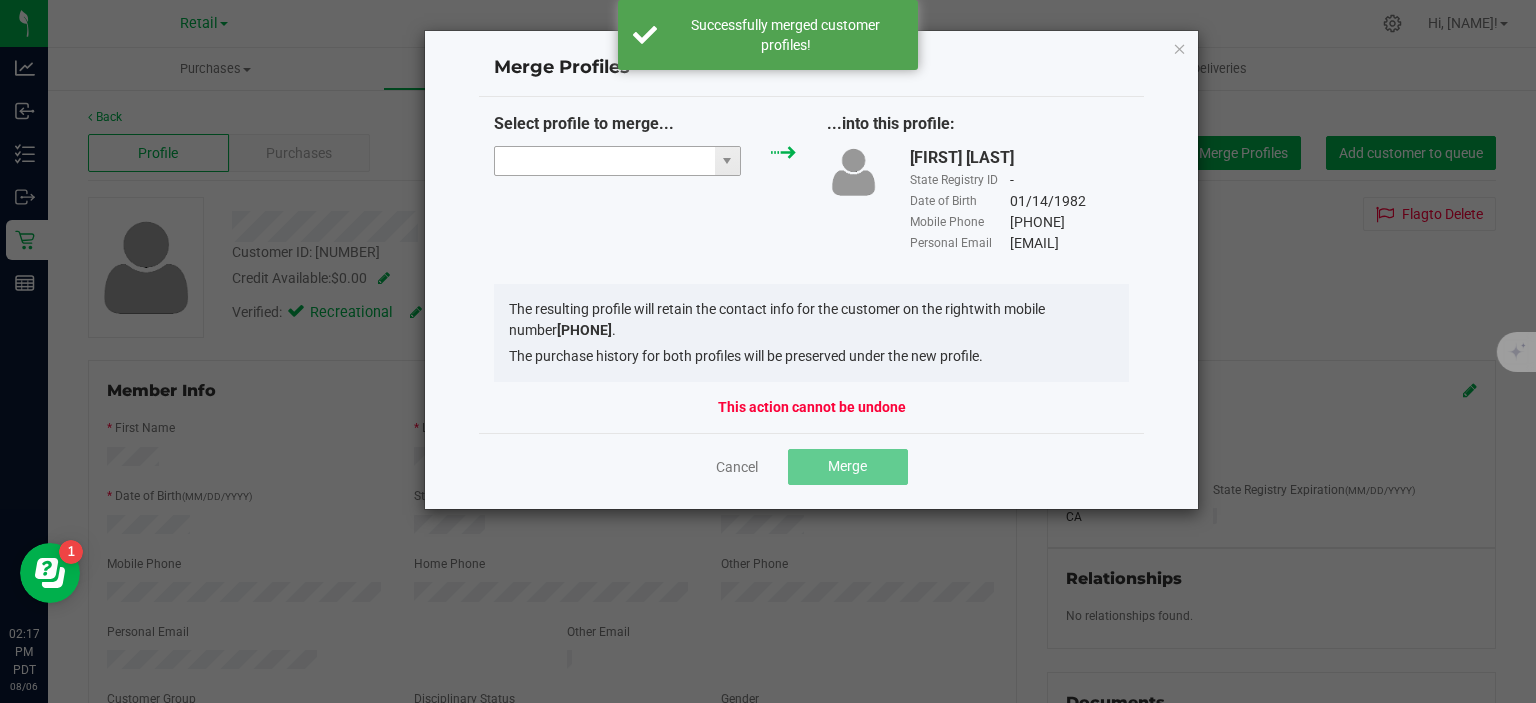 click at bounding box center (605, 161) 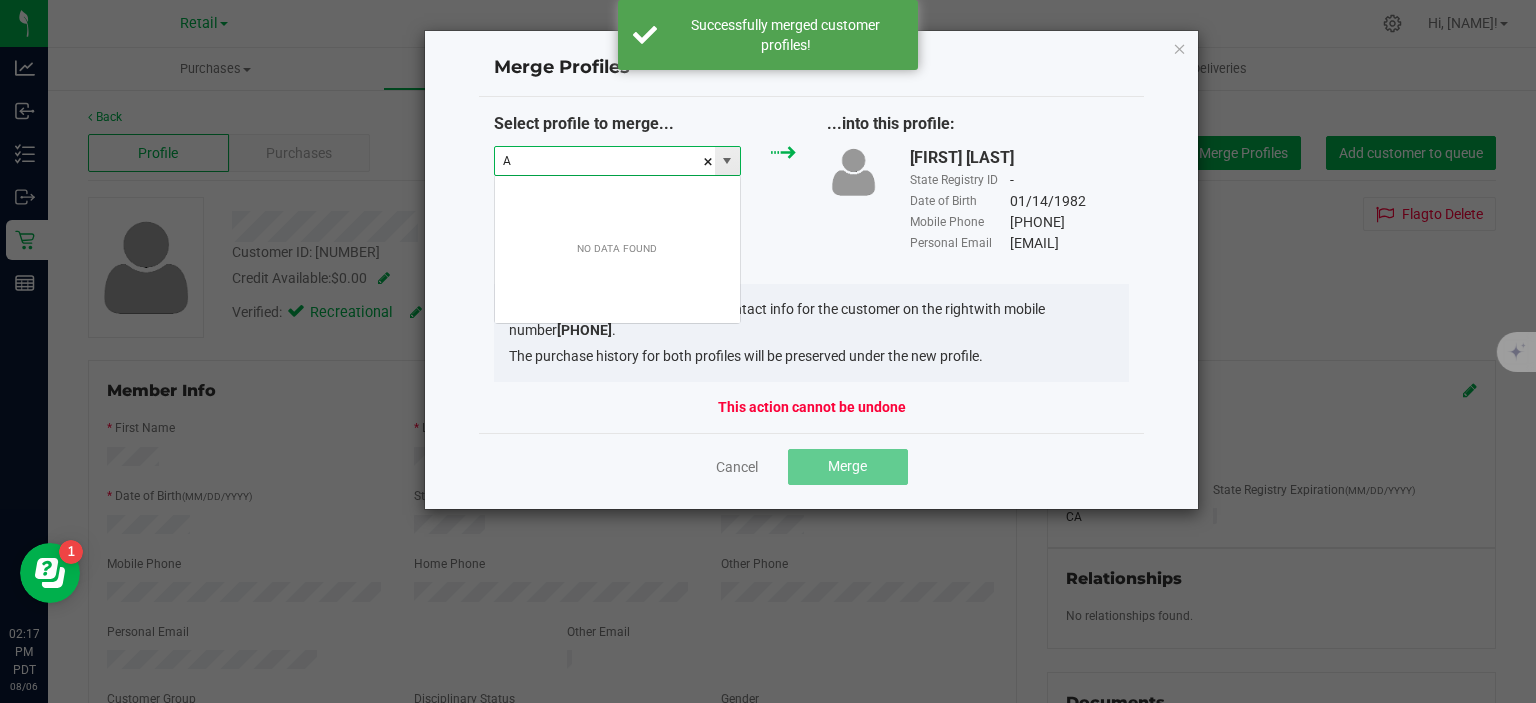 scroll, scrollTop: 99970, scrollLeft: 99752, axis: both 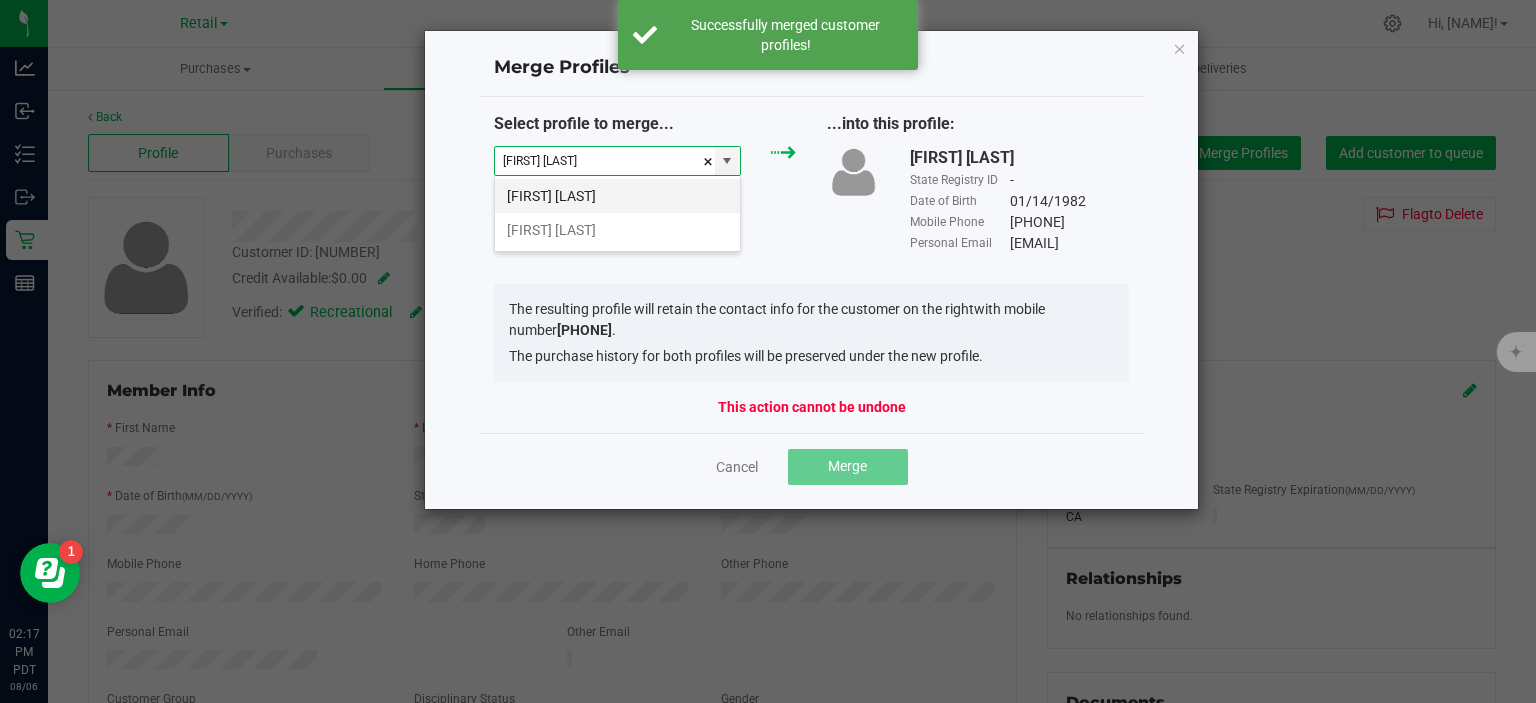 click on "[FIRST] [LAST]" at bounding box center (617, 196) 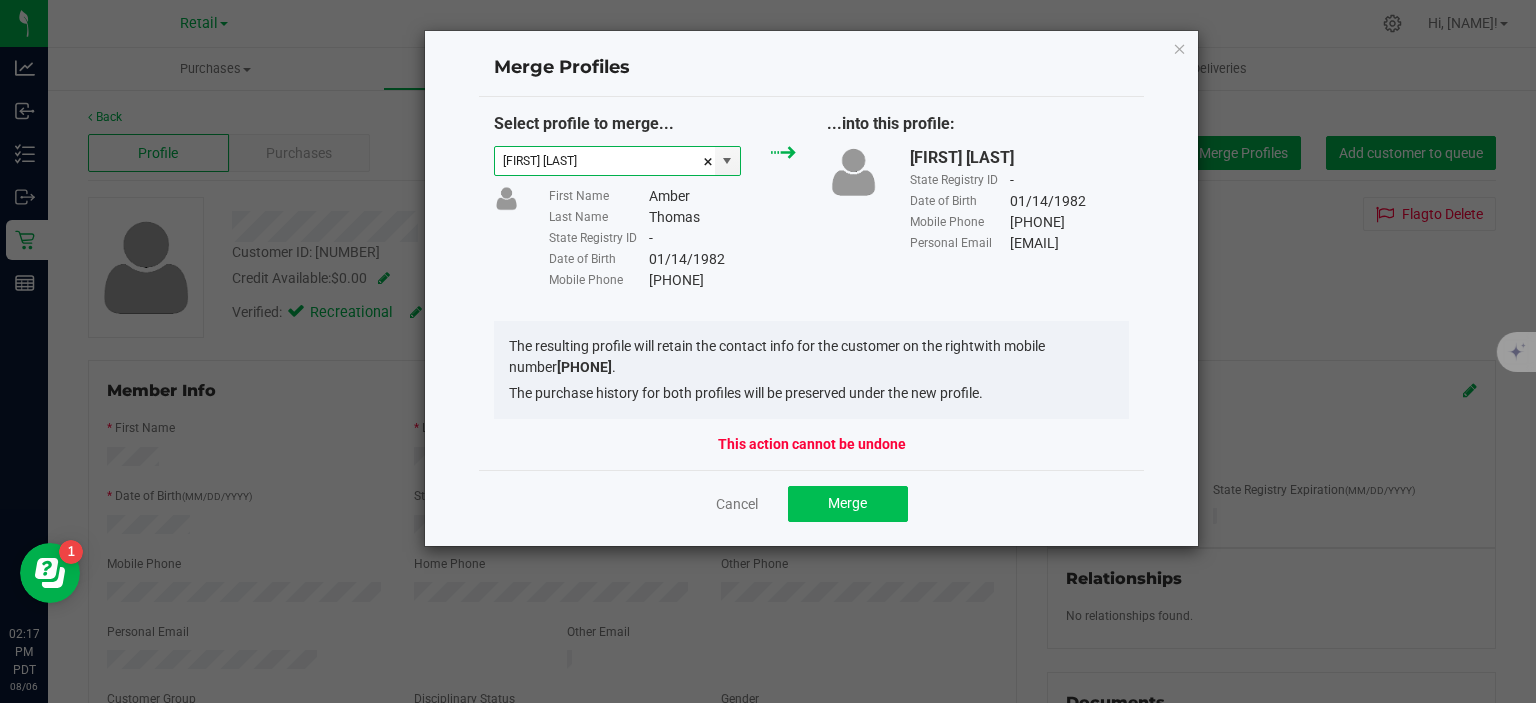 type on "[FIRST] [LAST]" 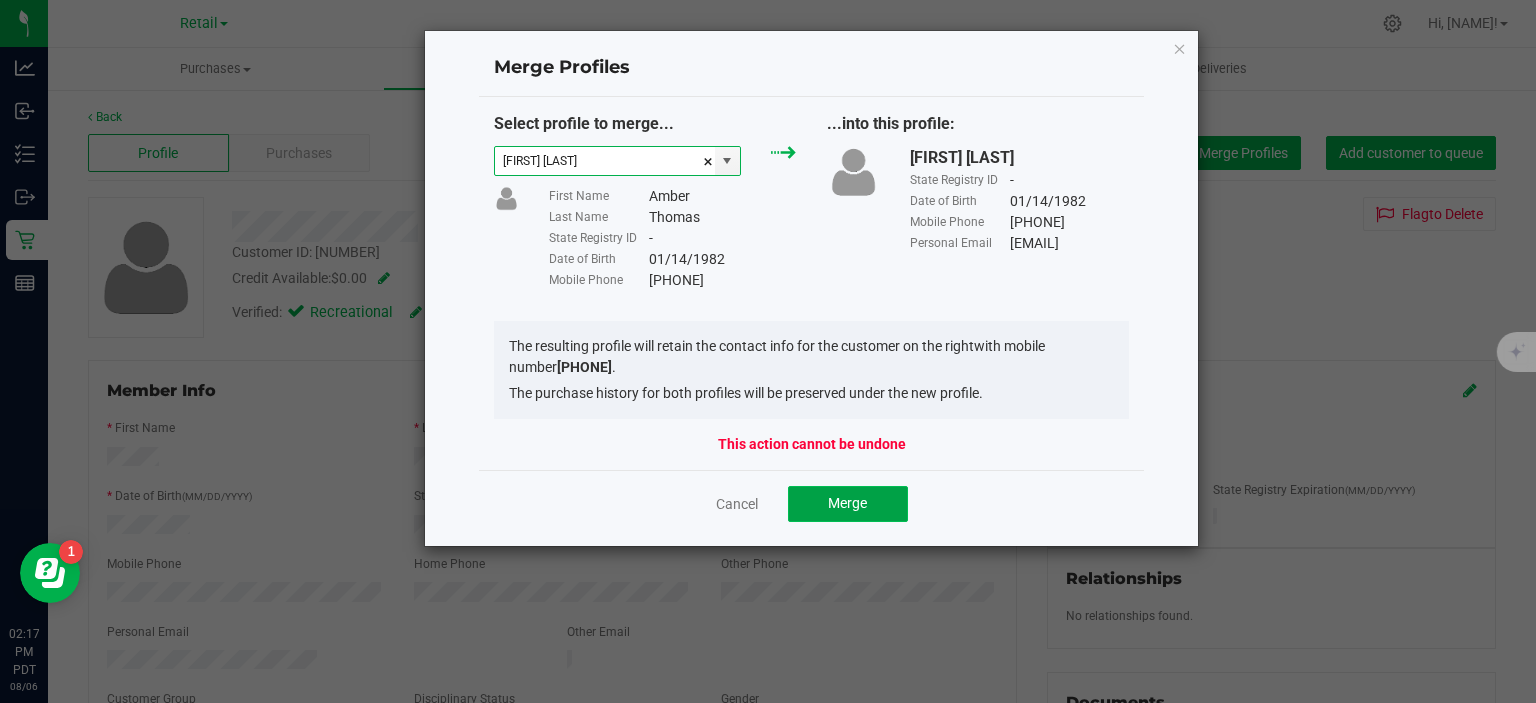 click on "Merge" 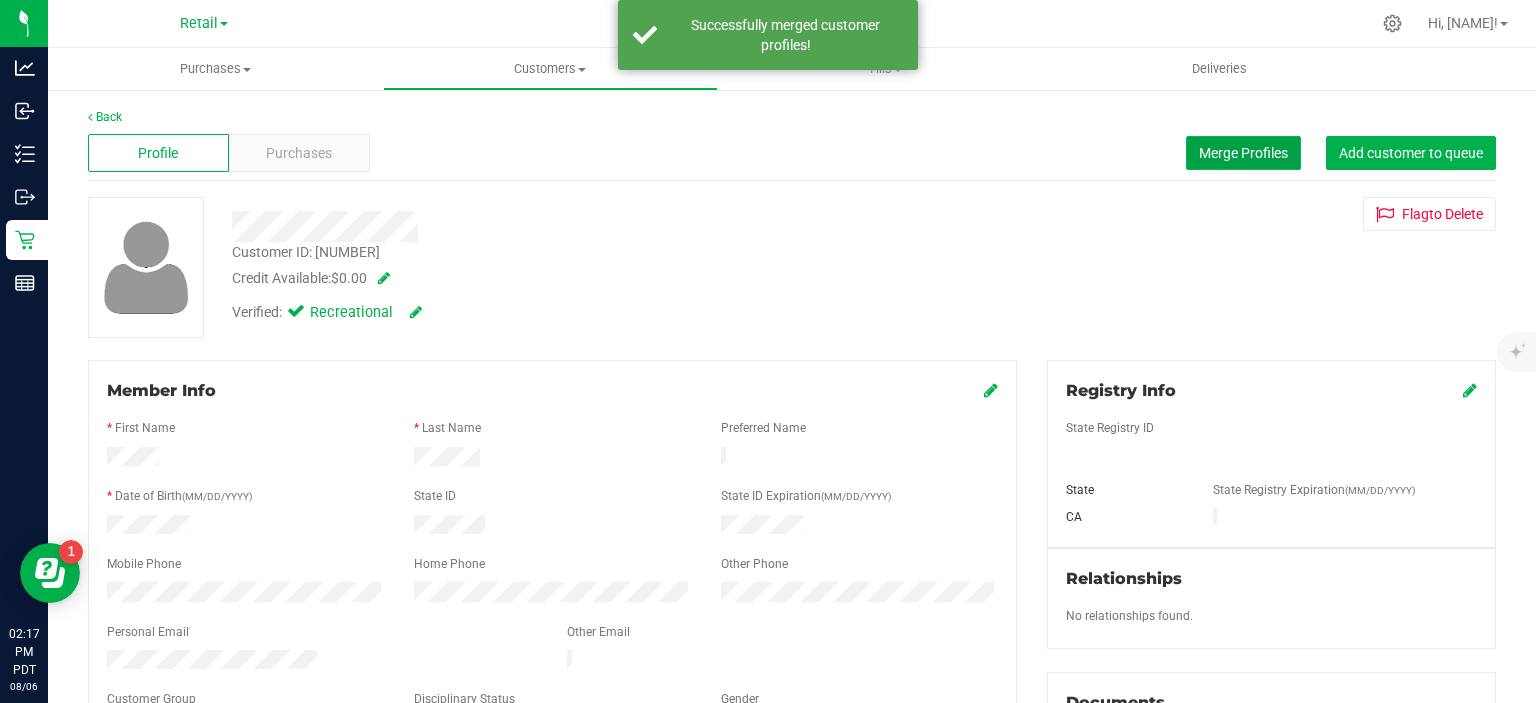 click on "Merge Profiles" at bounding box center [1243, 153] 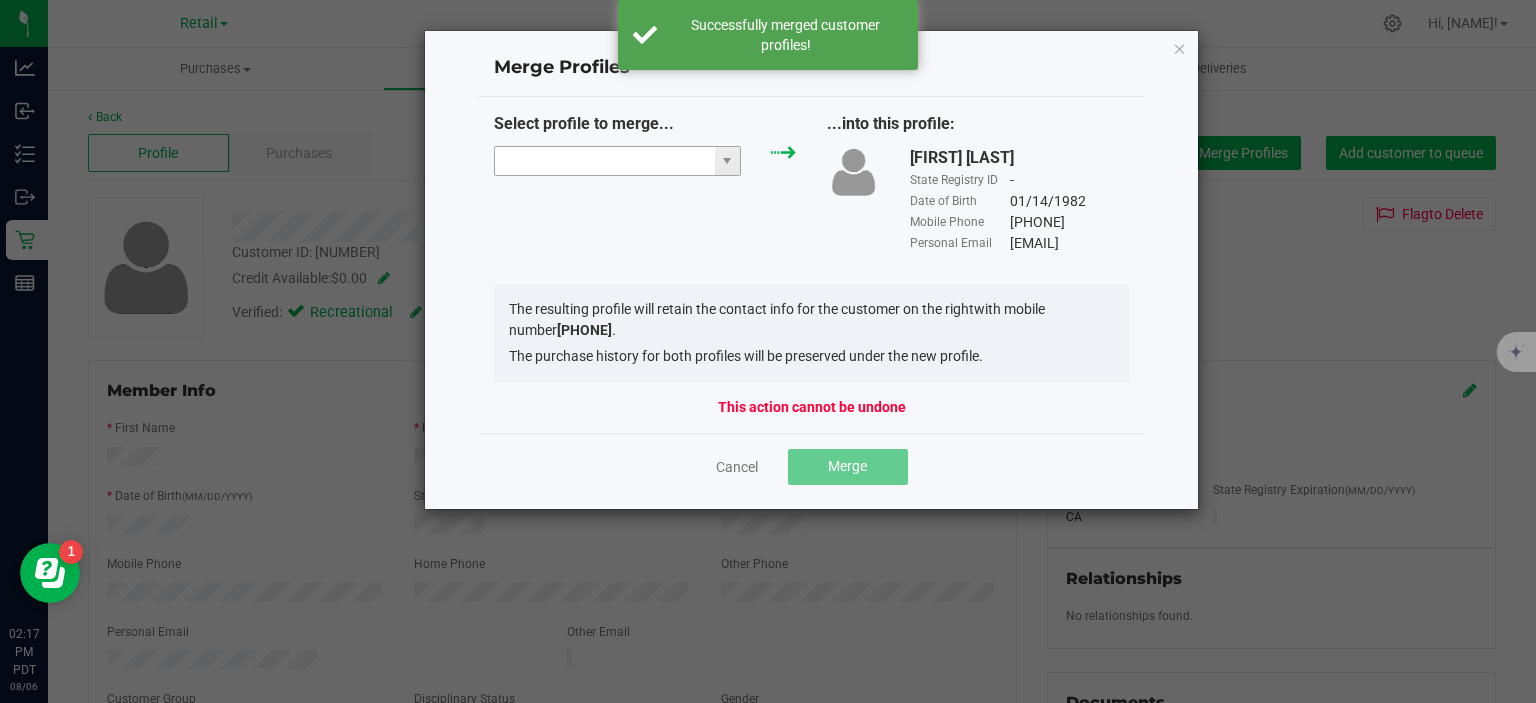click at bounding box center (605, 161) 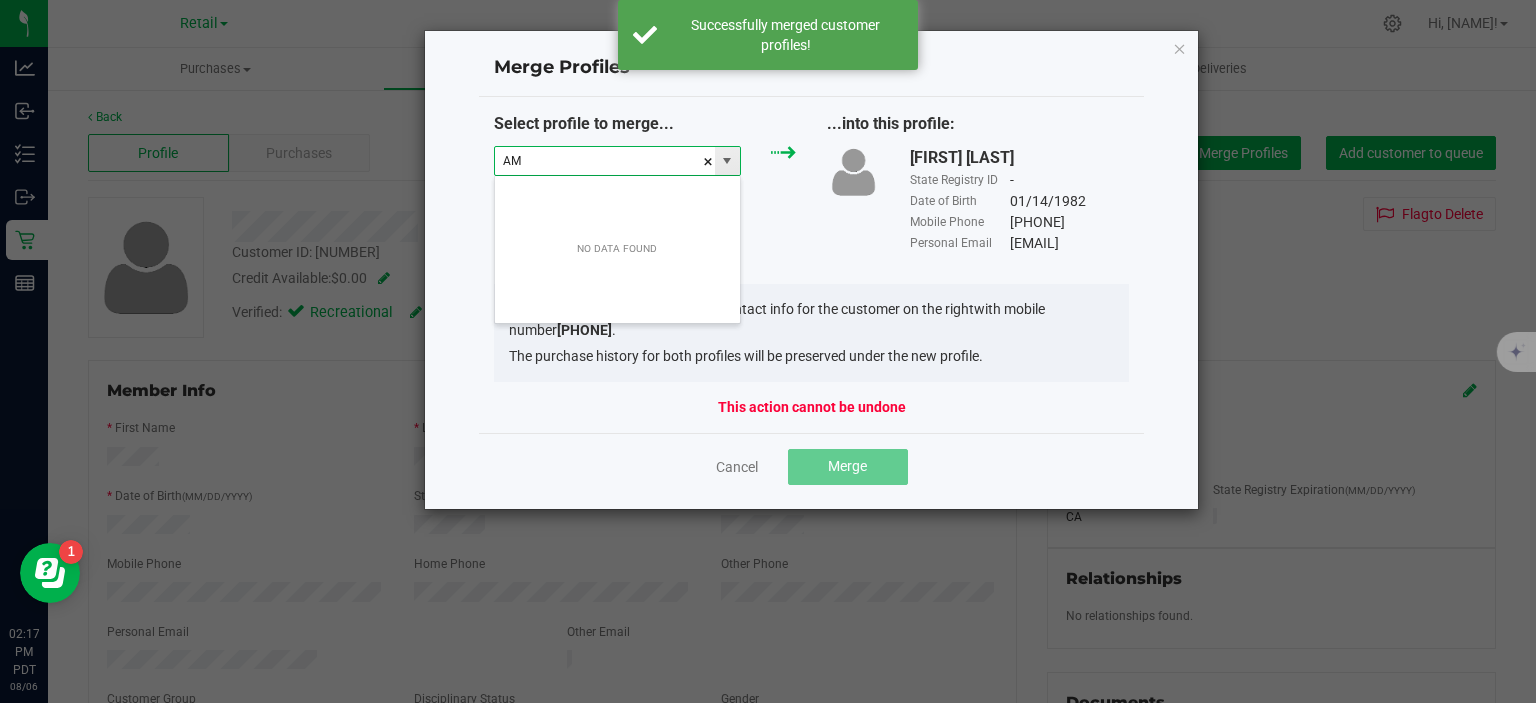 scroll, scrollTop: 99970, scrollLeft: 99752, axis: both 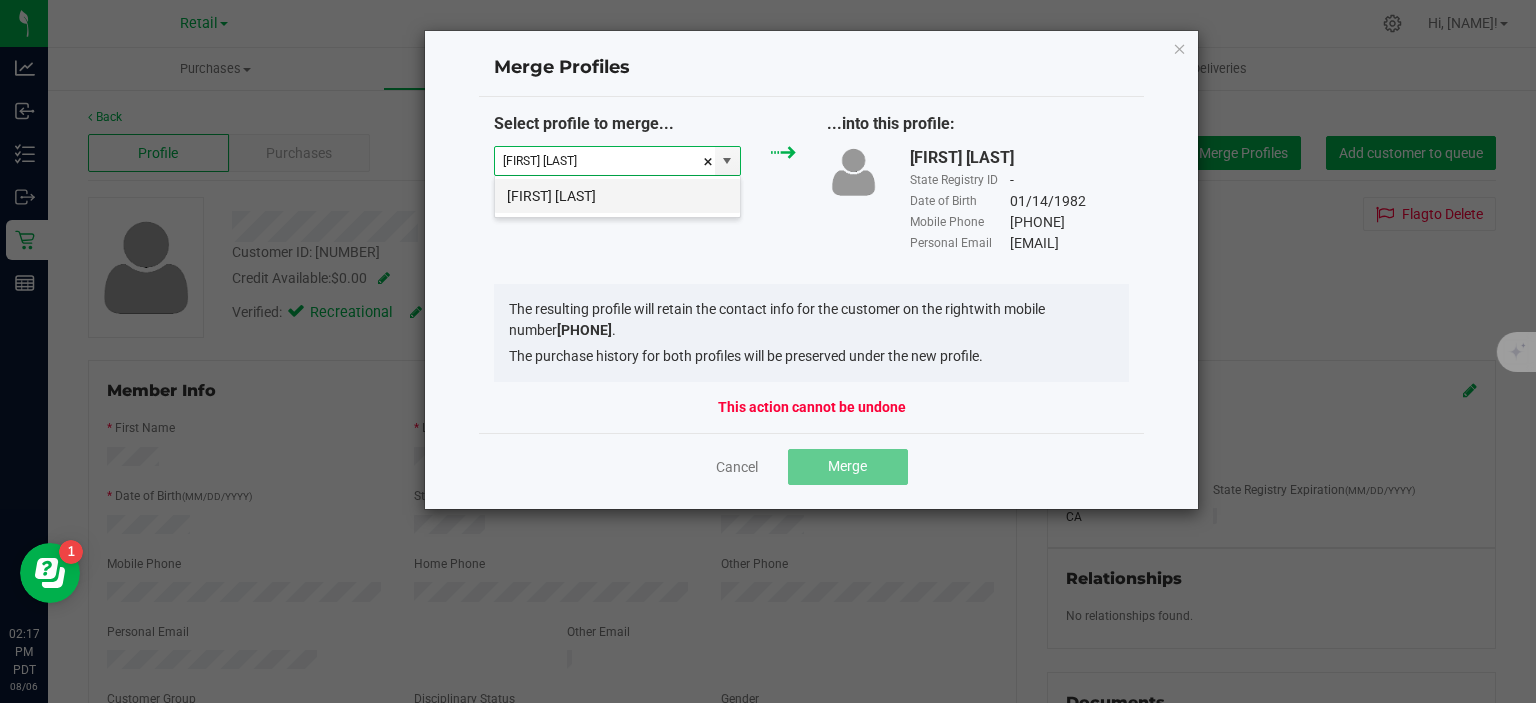 click on "[FIRST] [LAST]" at bounding box center (617, 196) 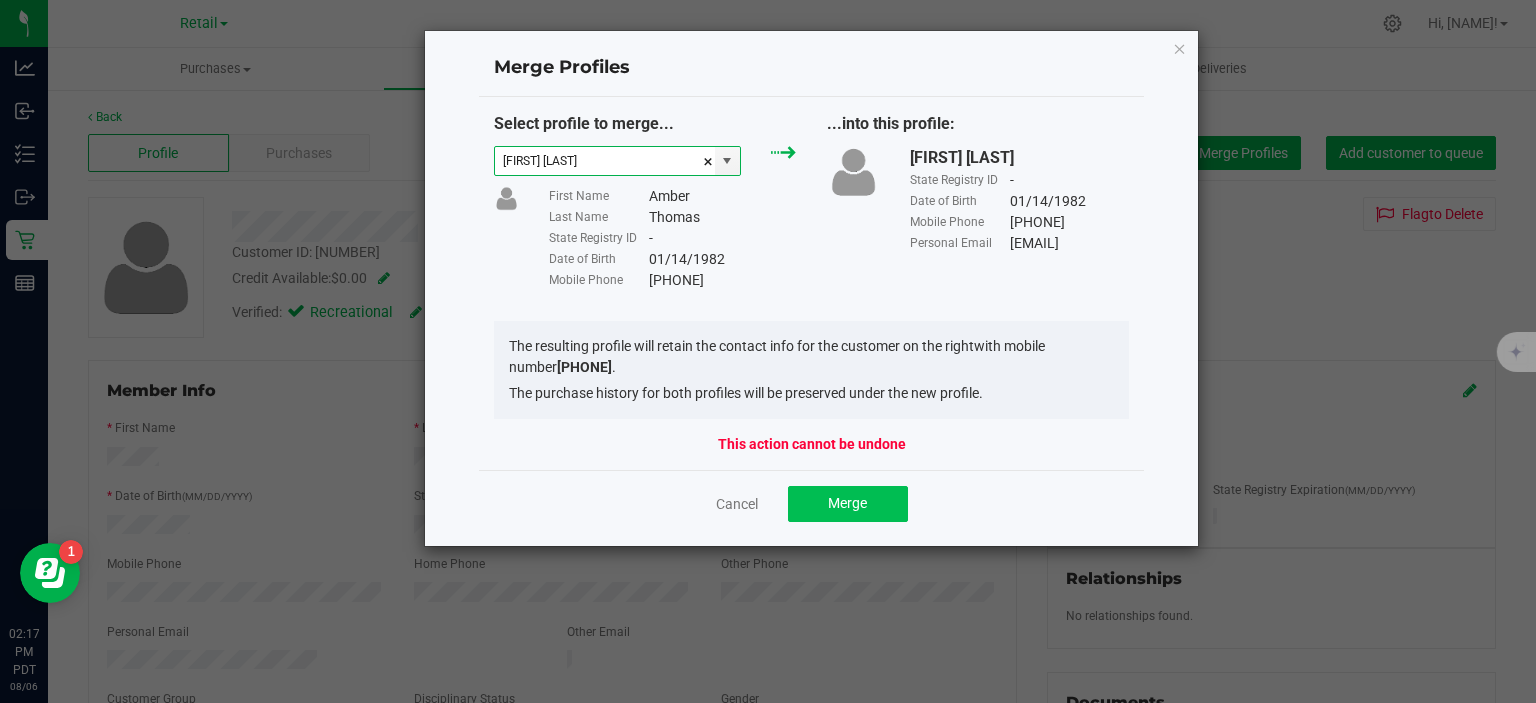 type on "[FIRST] [LAST]" 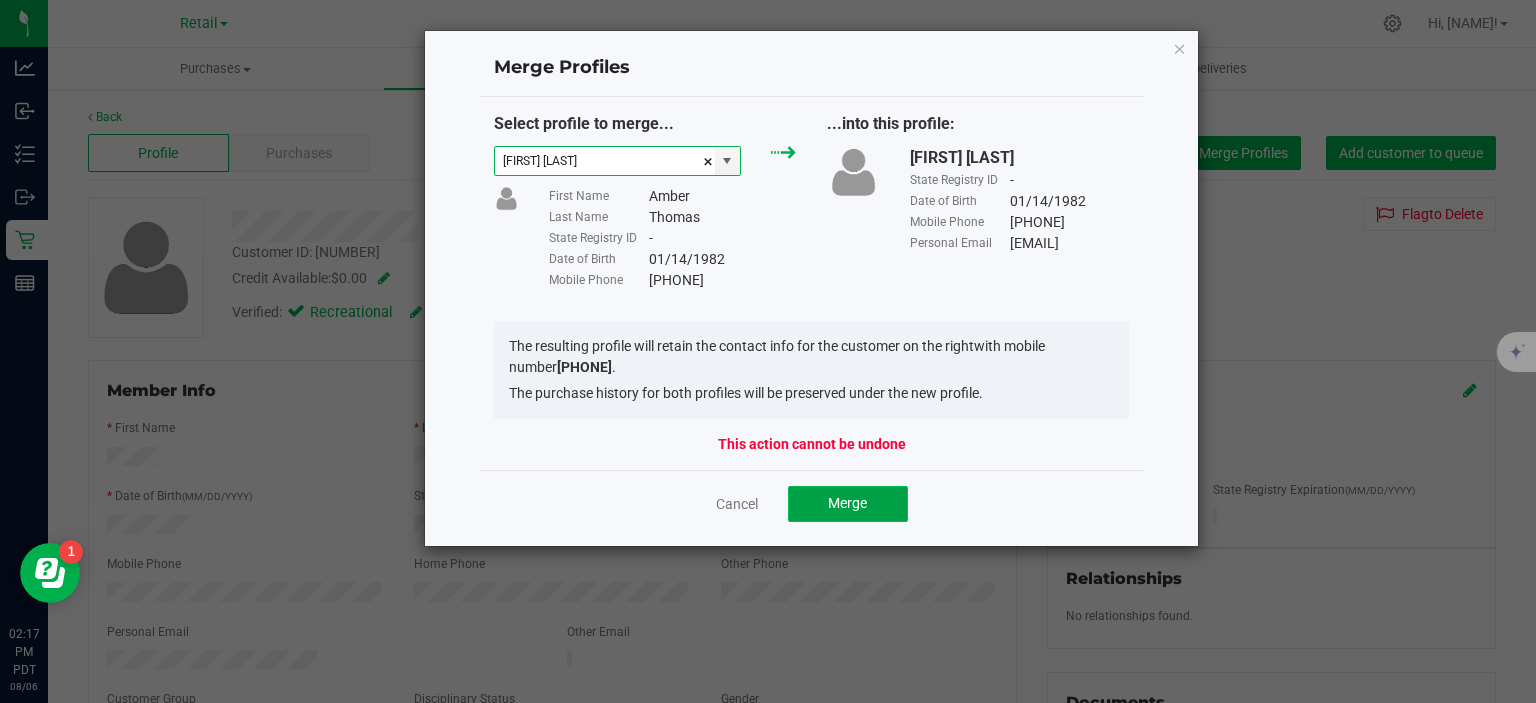 click on "Merge" 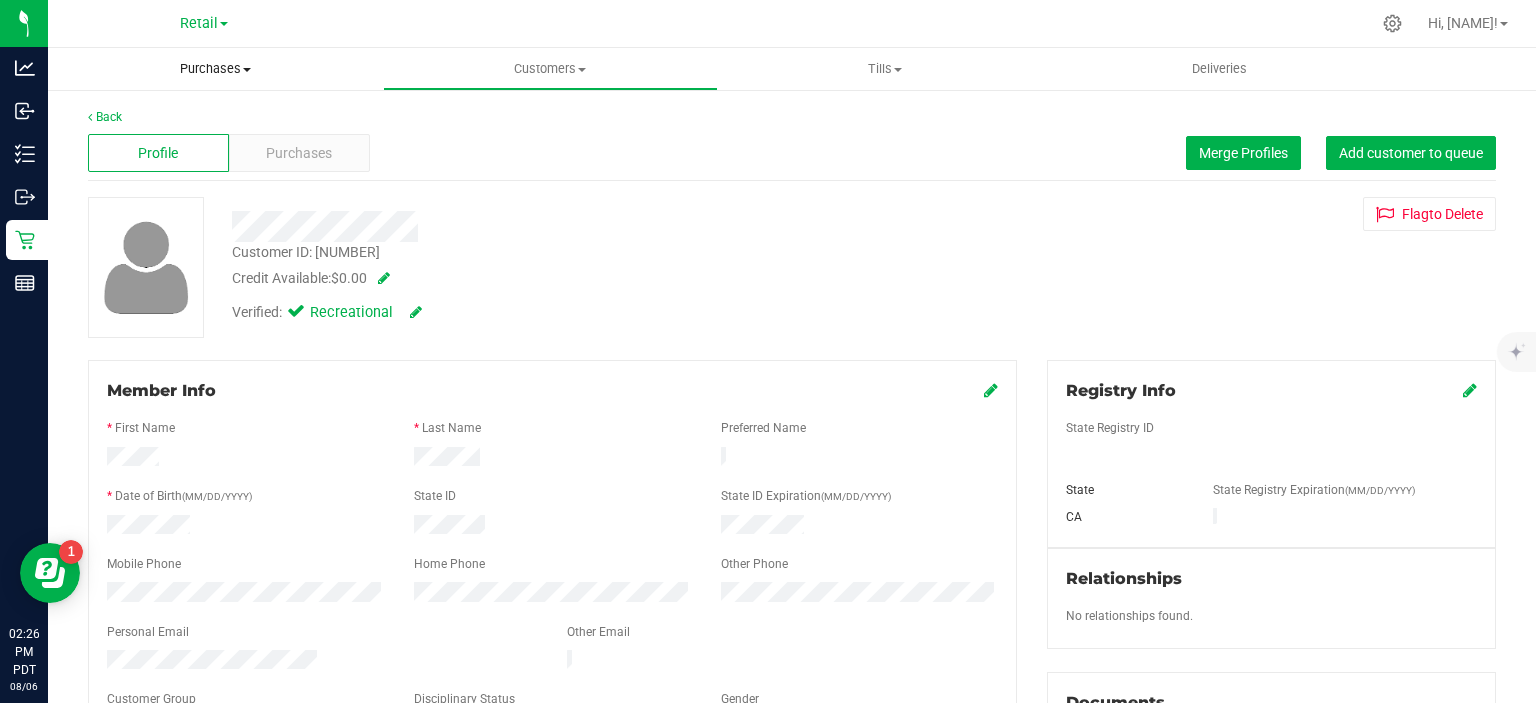 click on "Purchases" at bounding box center [215, 69] 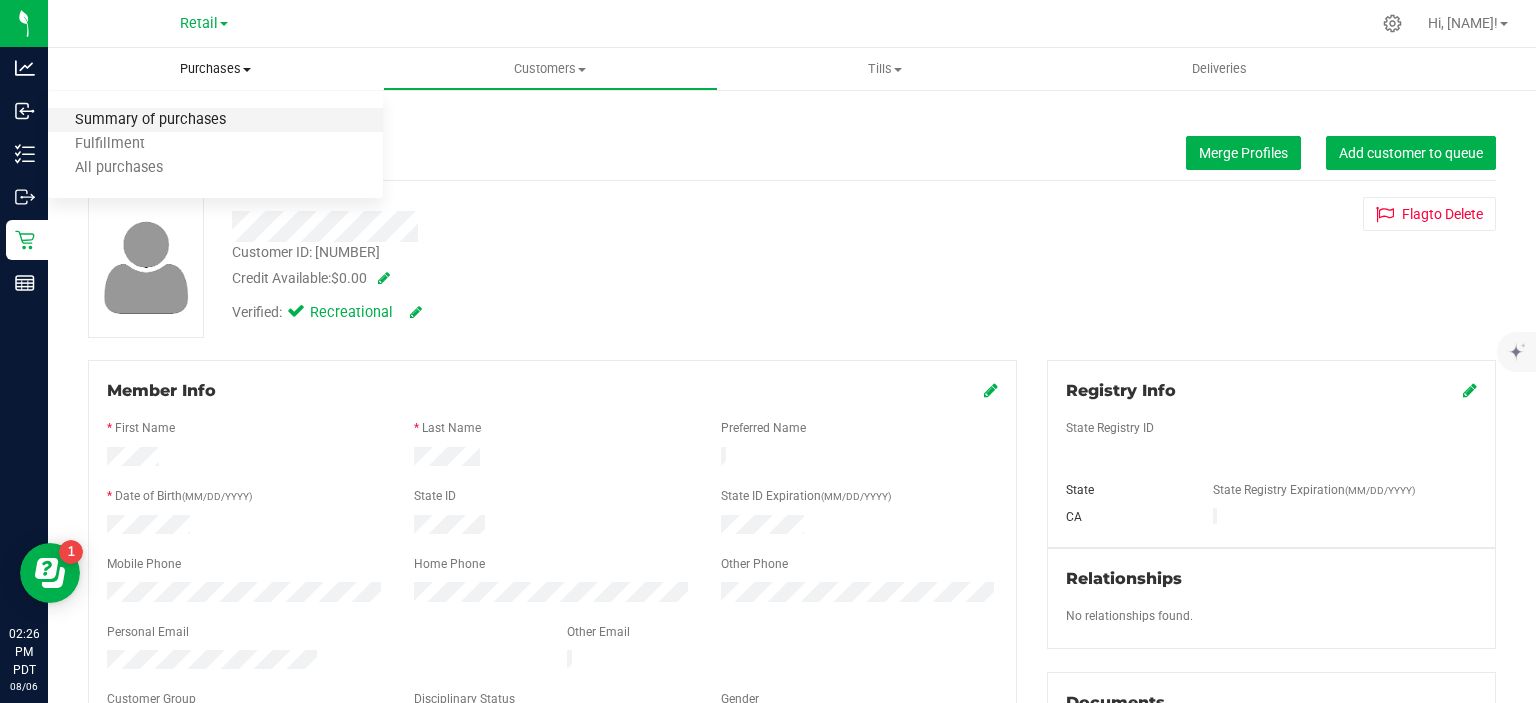 click on "Summary of purchases" at bounding box center [150, 120] 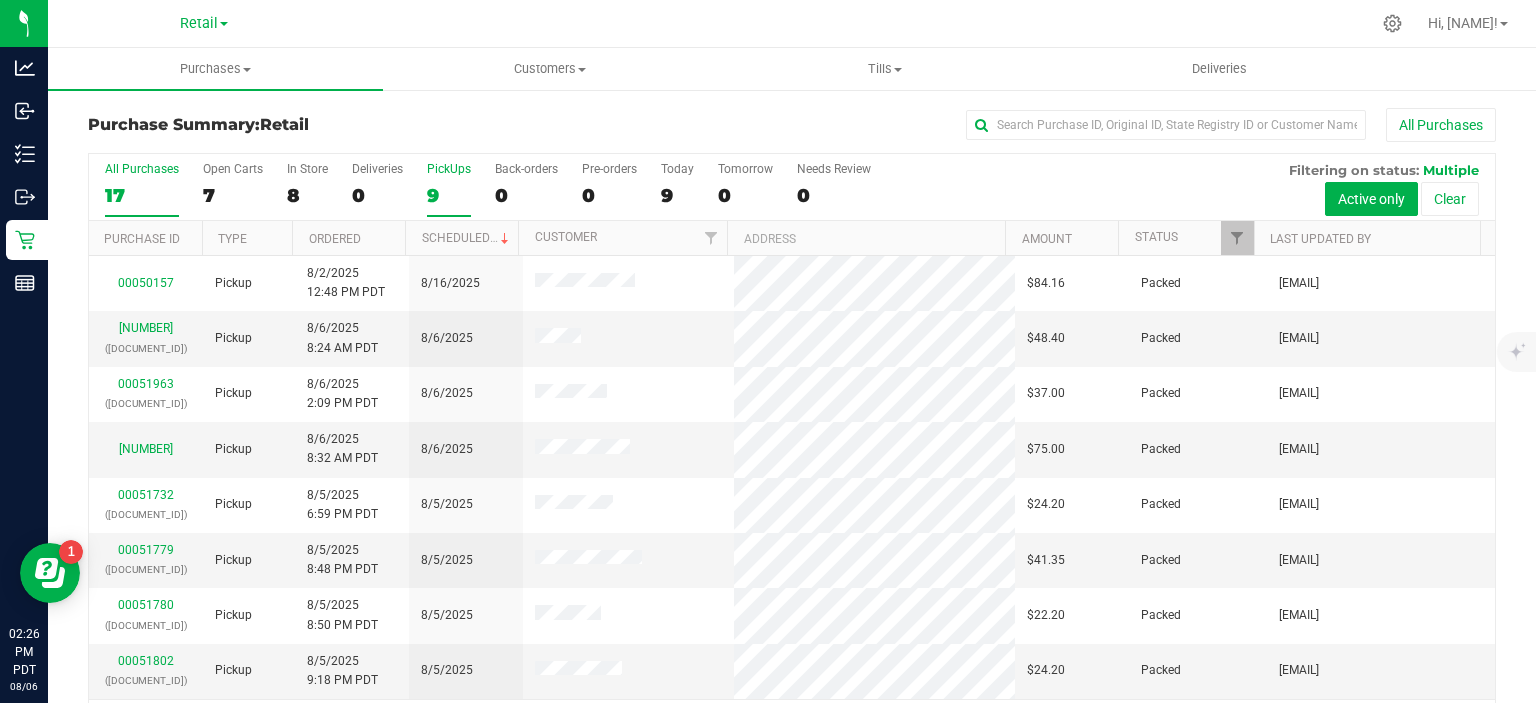 click on "9" at bounding box center (449, 195) 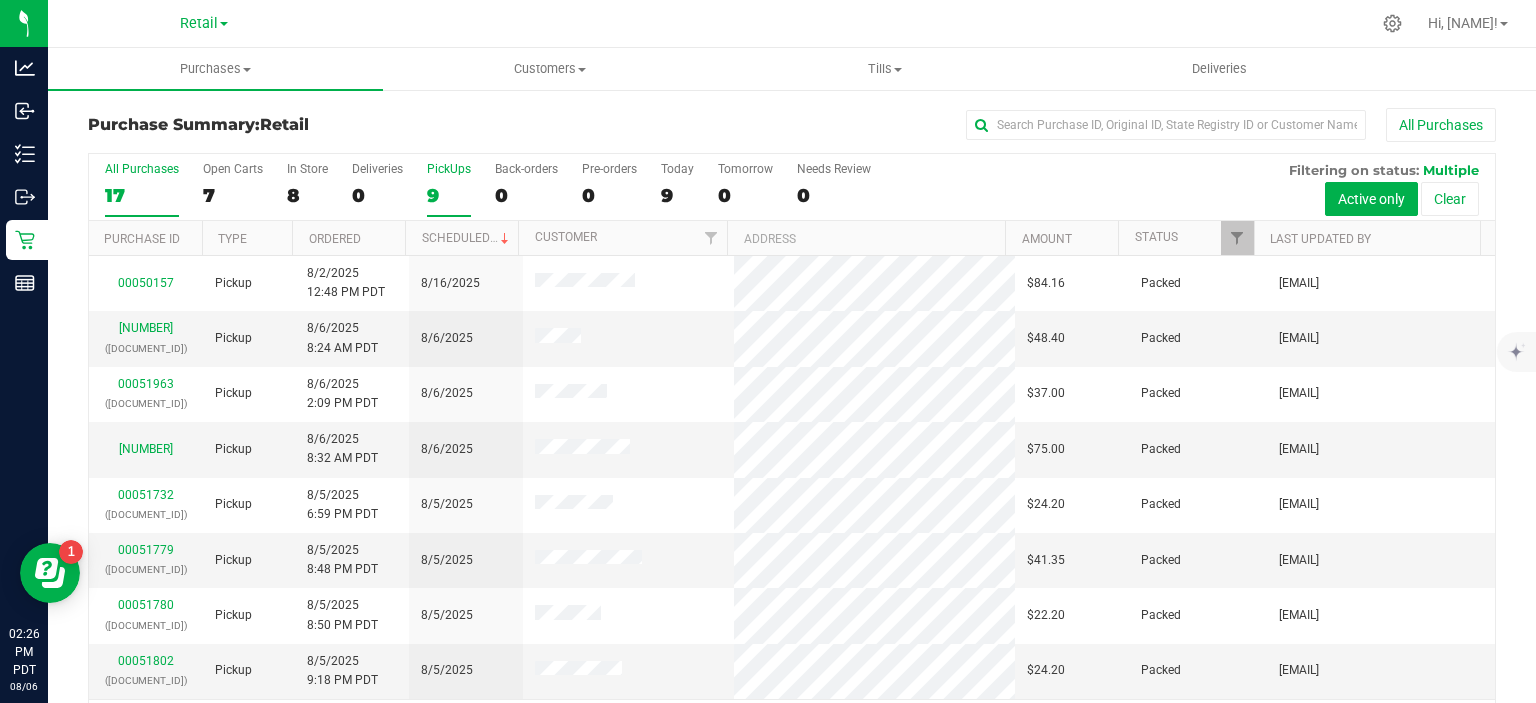 click on "PickUps
9" at bounding box center [0, 0] 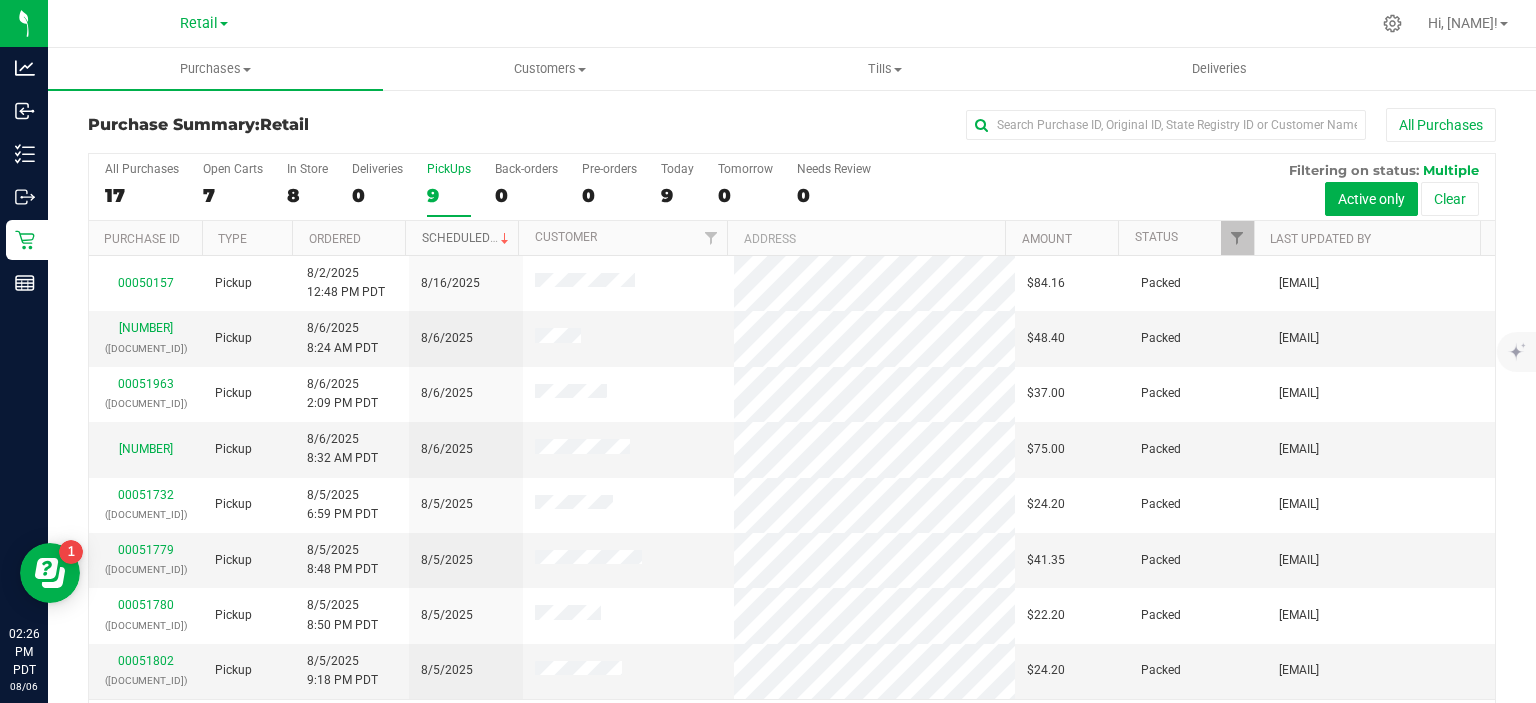 click at bounding box center [505, 239] 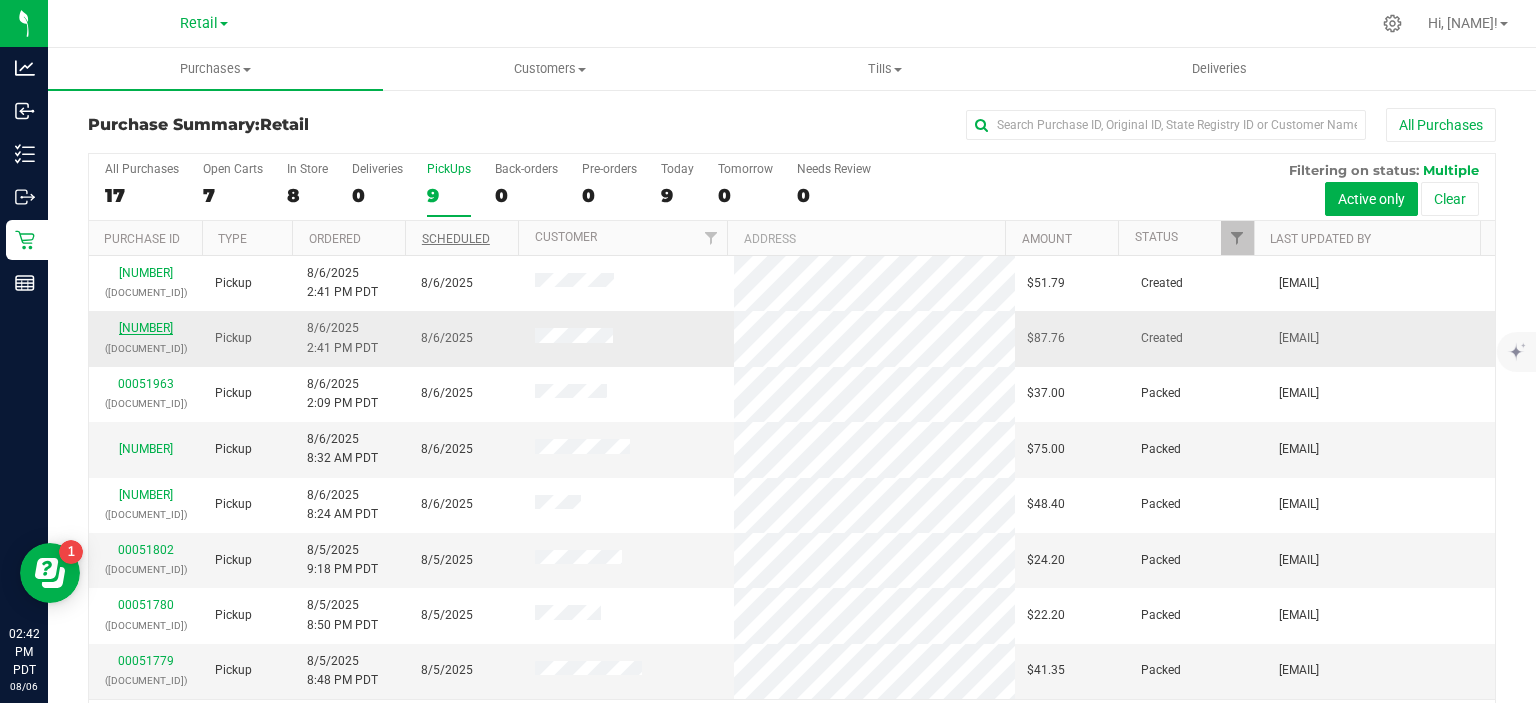 click on "[NUMBER]" at bounding box center (146, 328) 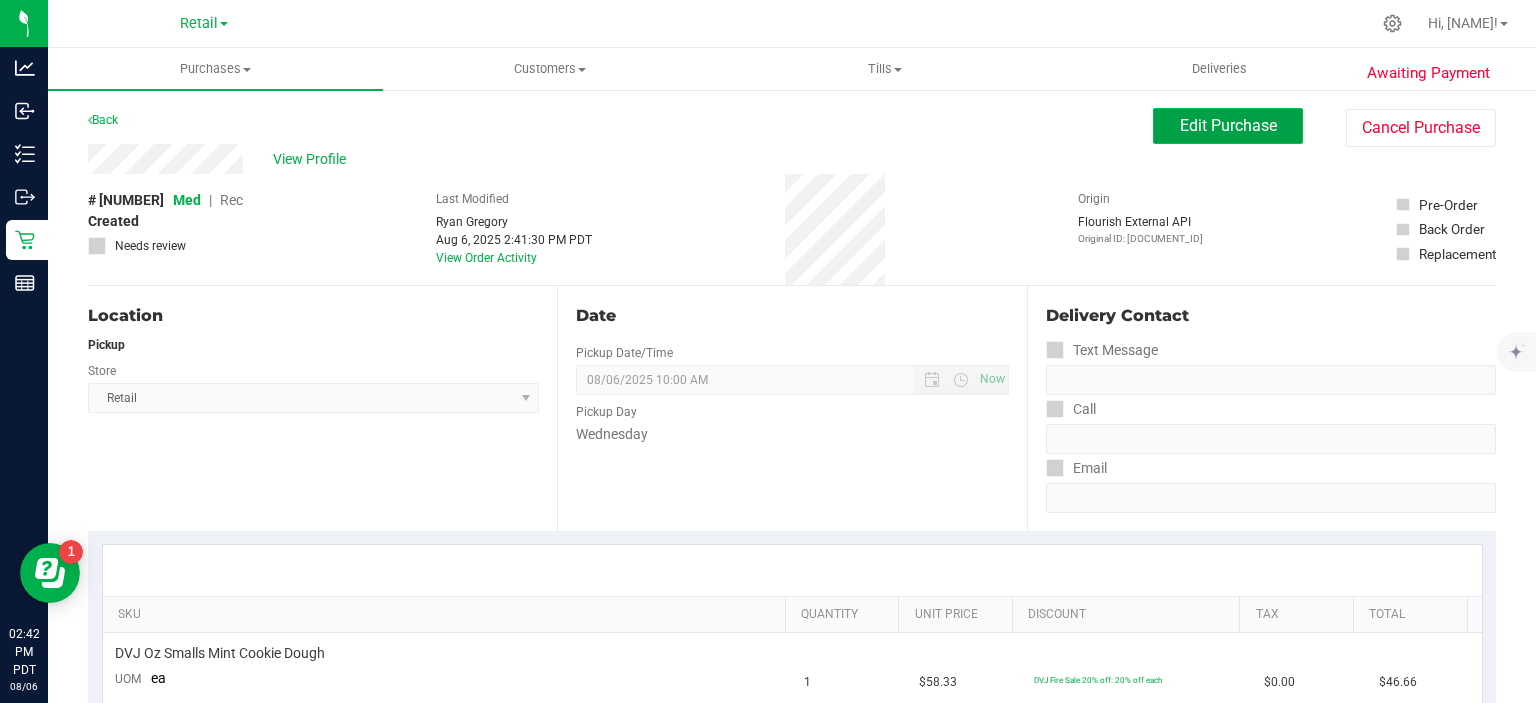 click on "Edit Purchase" at bounding box center (1228, 125) 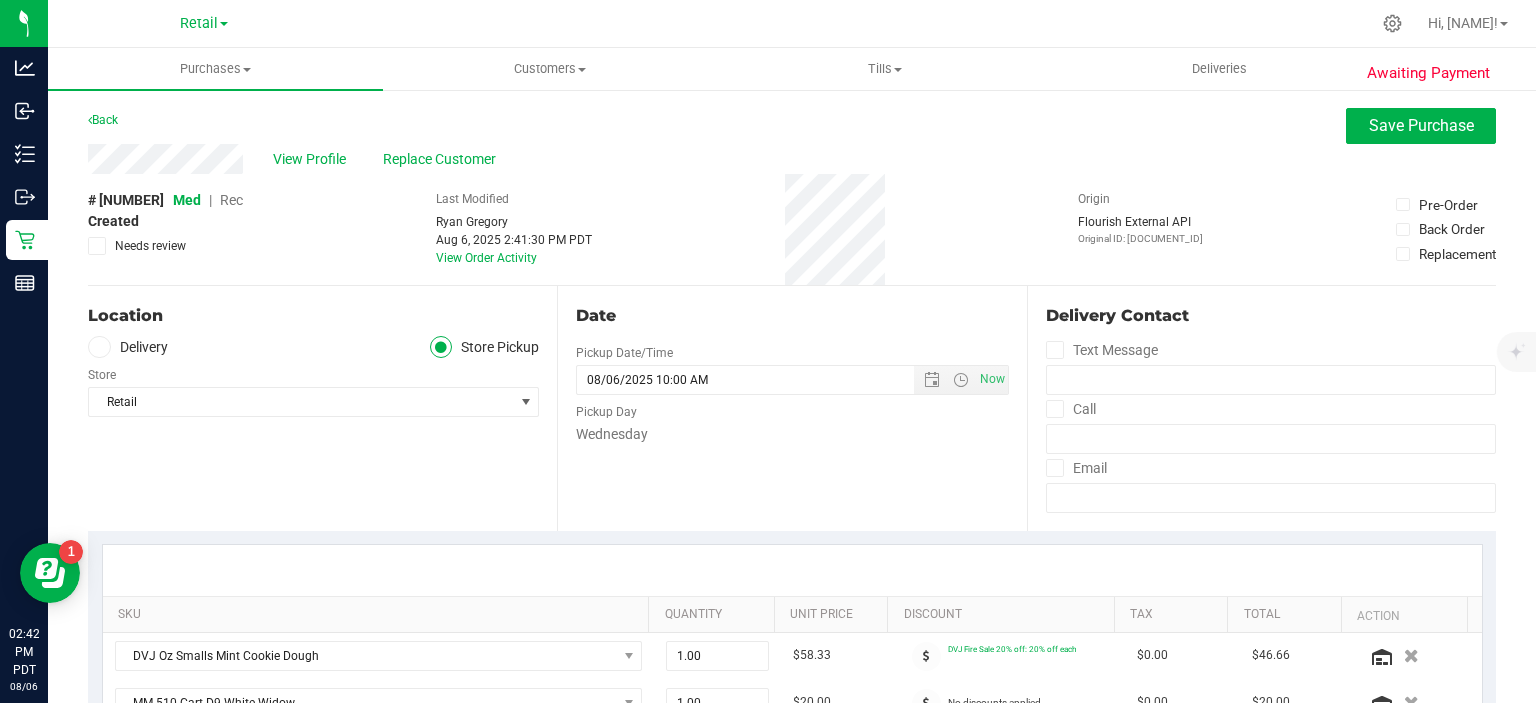 click on "Rec" at bounding box center [231, 200] 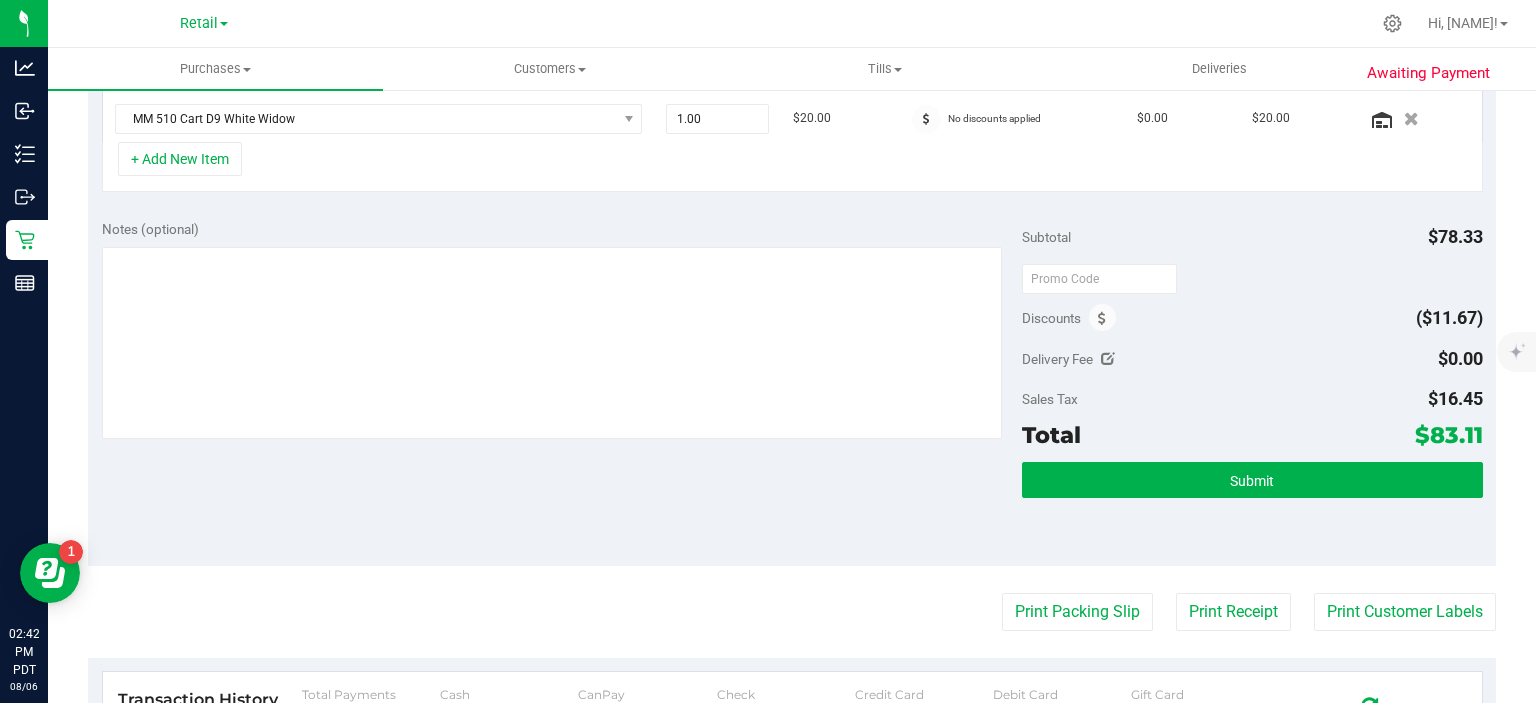 scroll, scrollTop: 618, scrollLeft: 0, axis: vertical 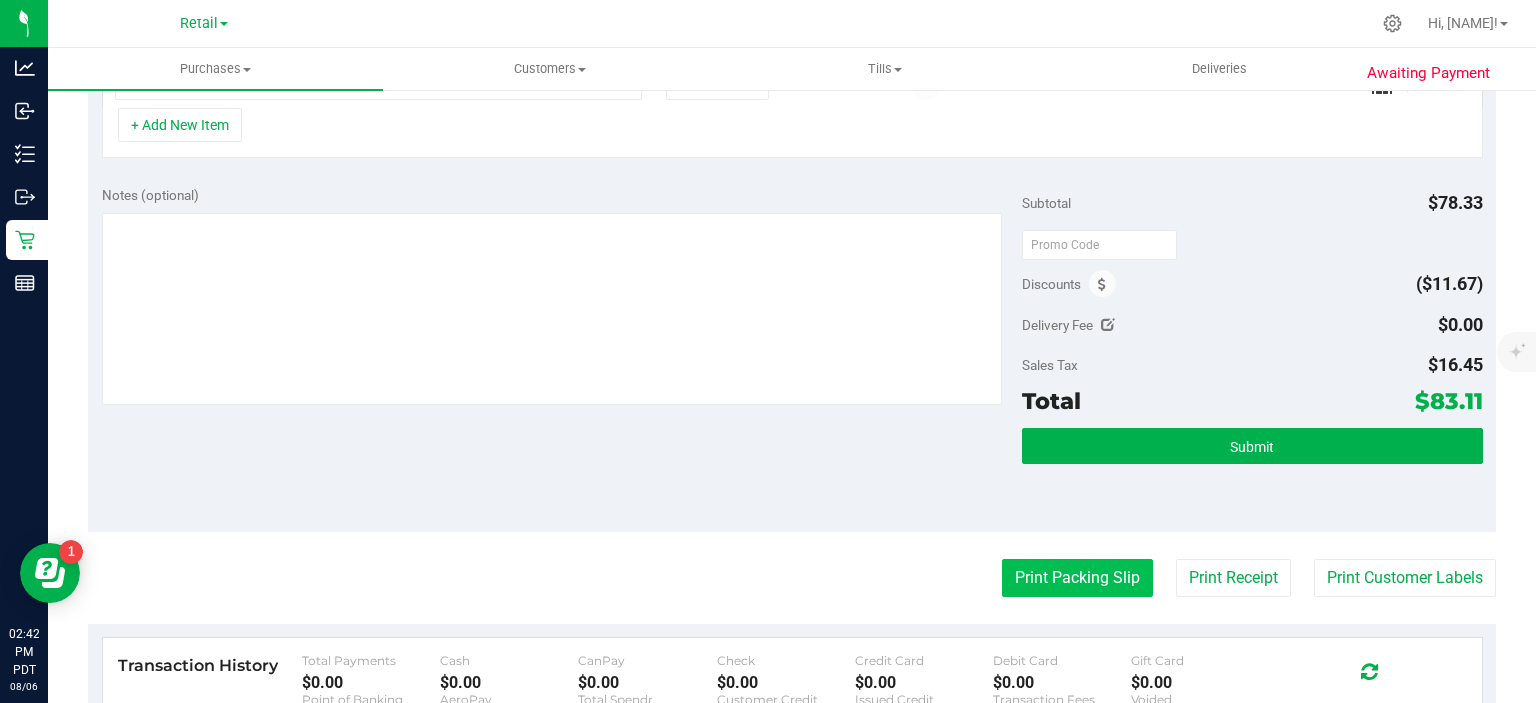click on "Print Packing Slip" at bounding box center (1077, 578) 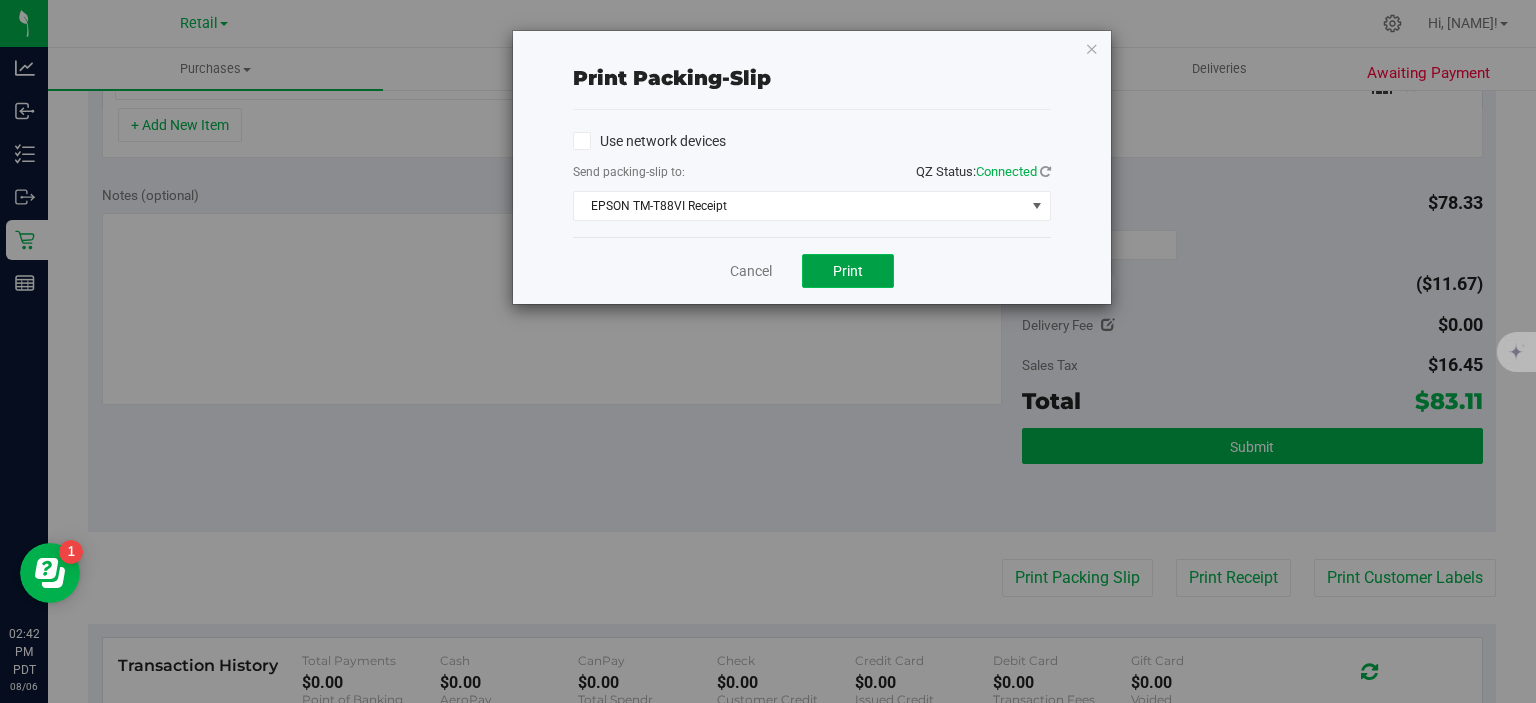 click on "Print" at bounding box center [848, 271] 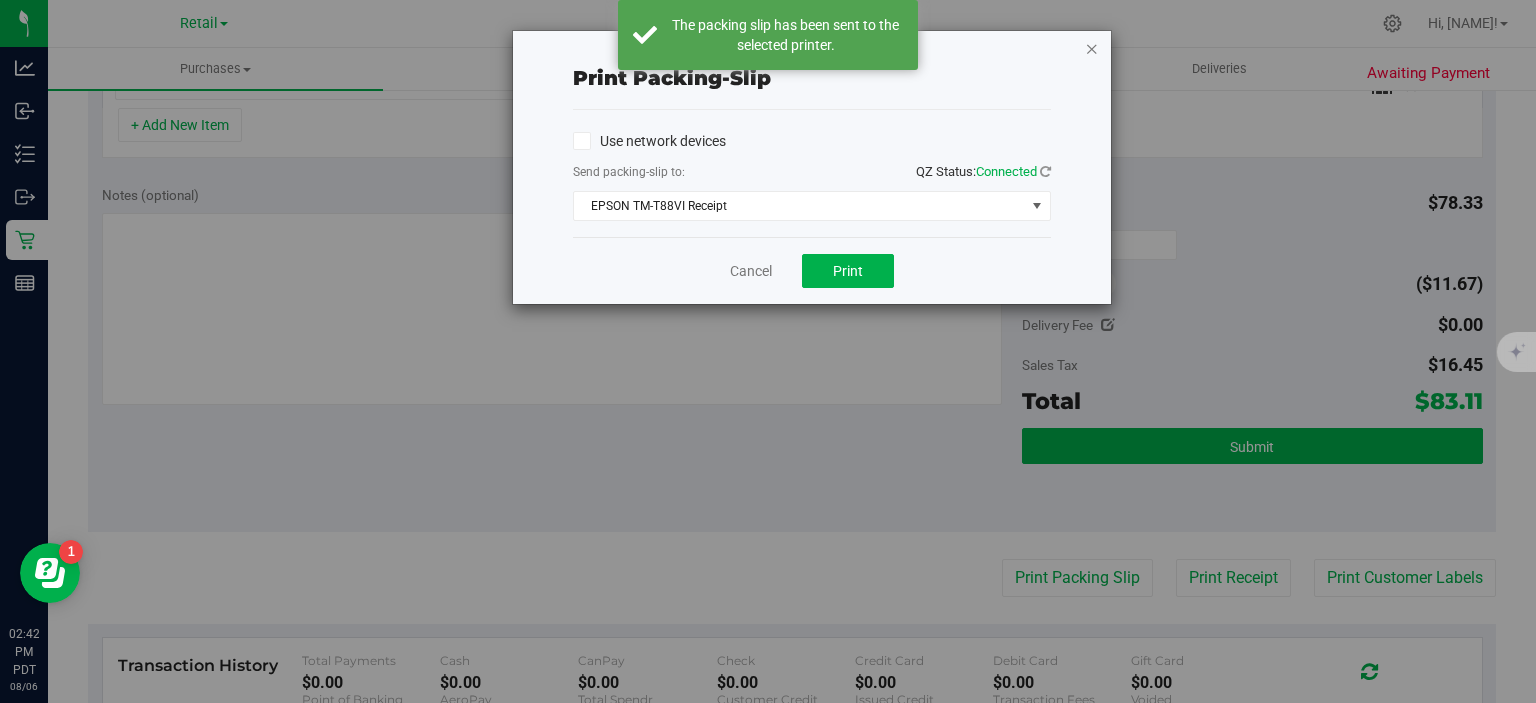 click at bounding box center (1092, 48) 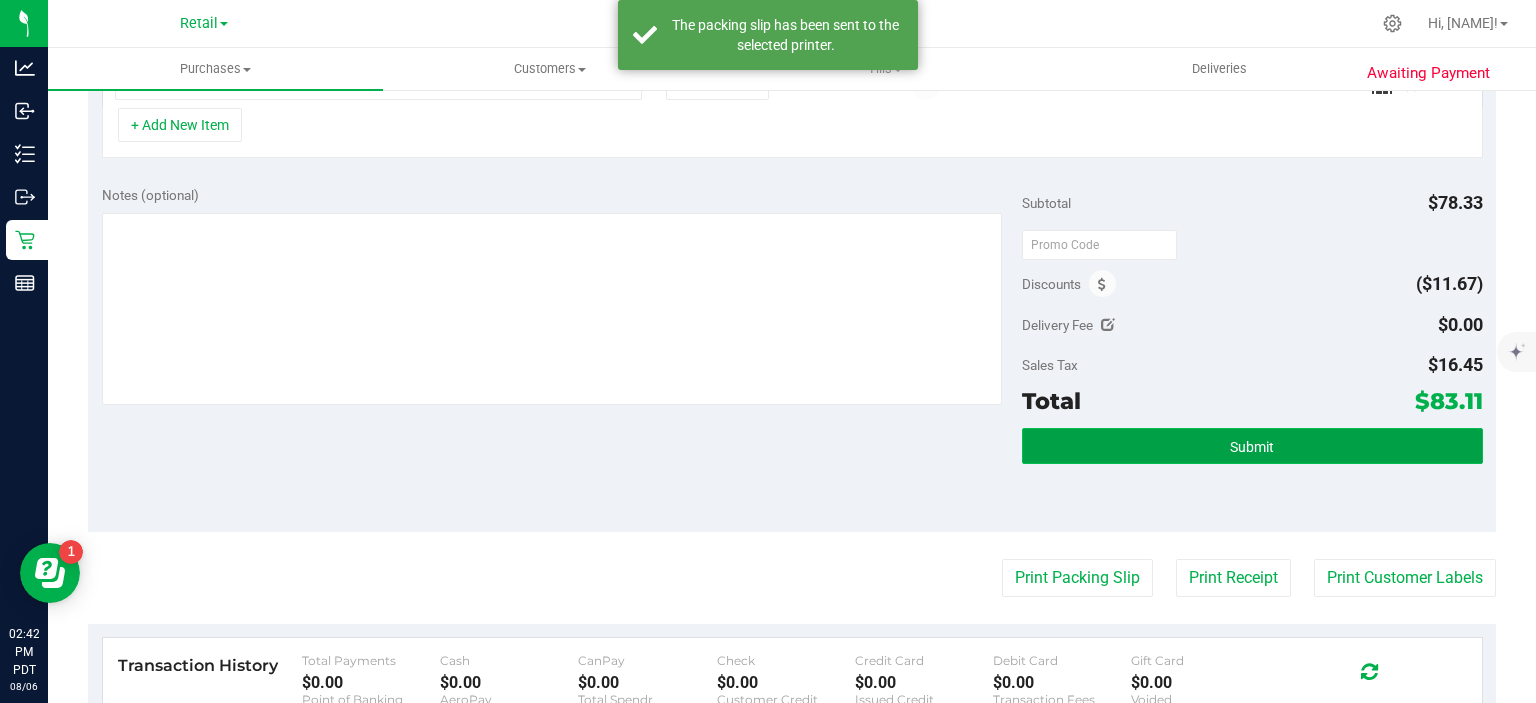 click on "Submit" at bounding box center [1252, 446] 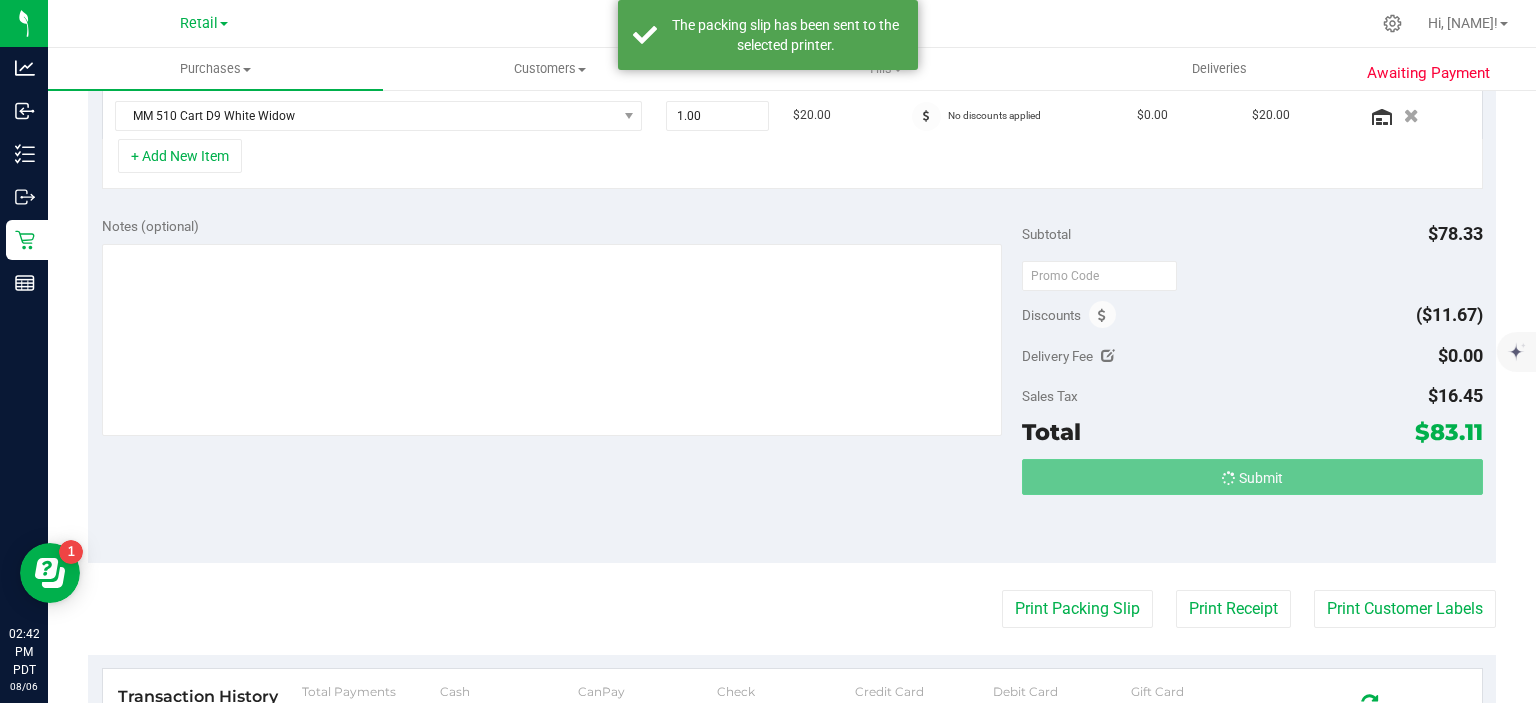scroll, scrollTop: 556, scrollLeft: 0, axis: vertical 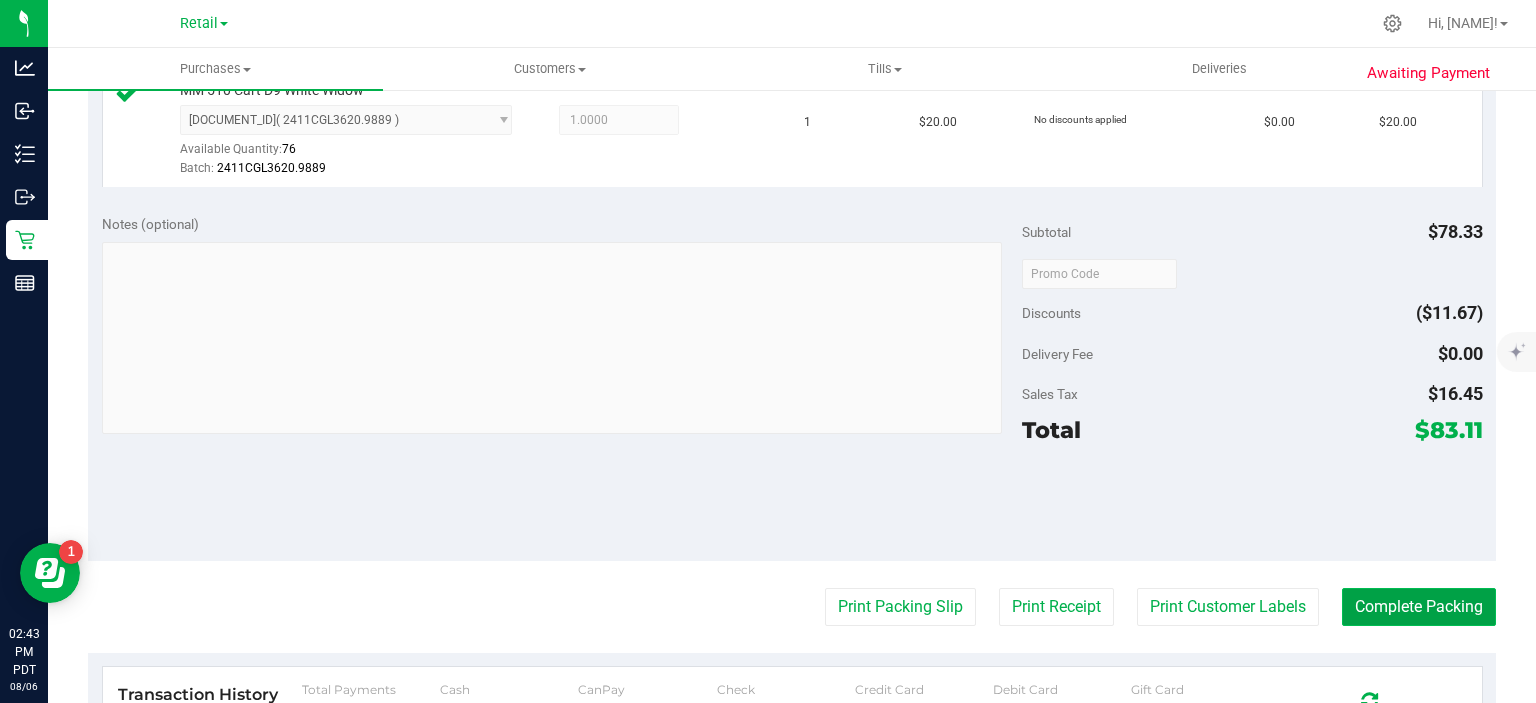 click on "Complete Packing" at bounding box center (1419, 607) 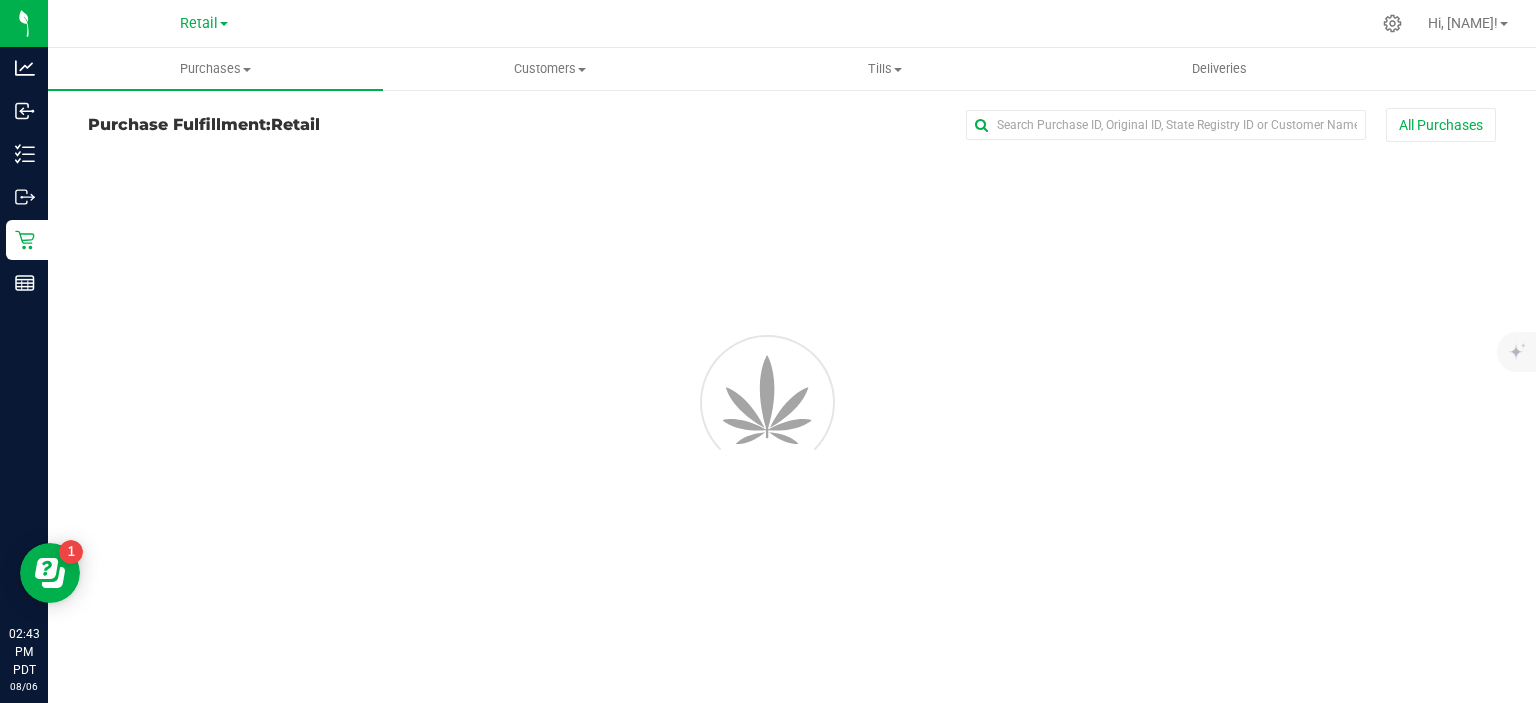 scroll, scrollTop: 0, scrollLeft: 0, axis: both 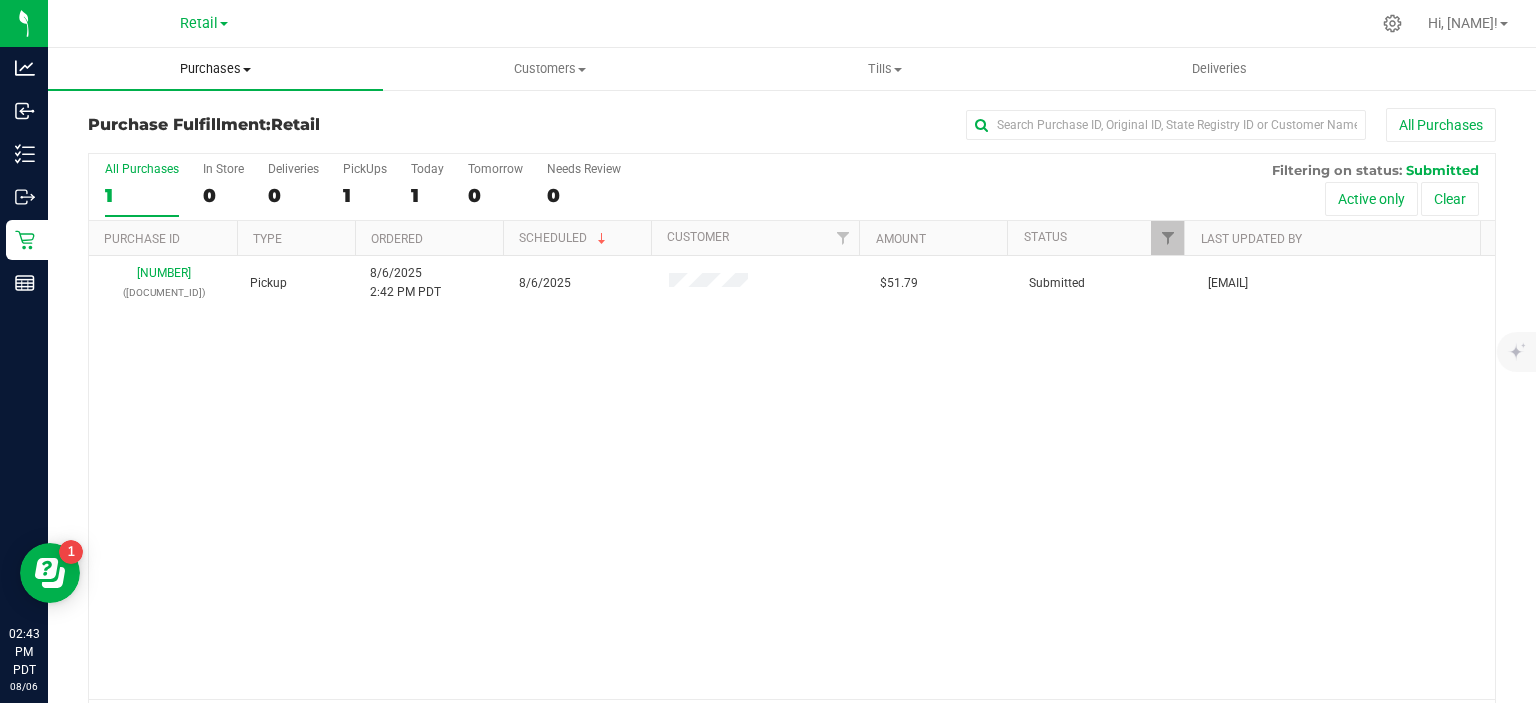 click on "Purchases" at bounding box center (215, 69) 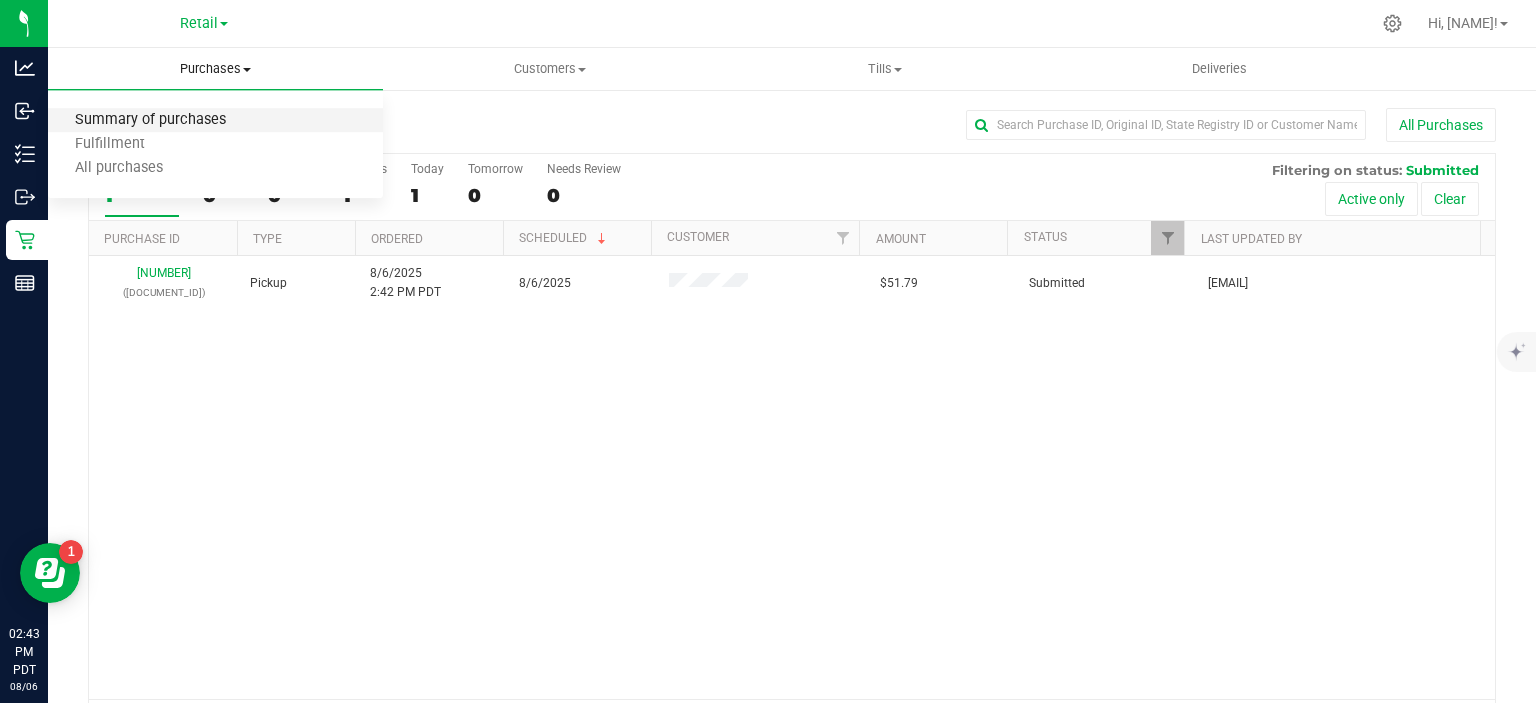 click on "Summary of purchases" at bounding box center [150, 120] 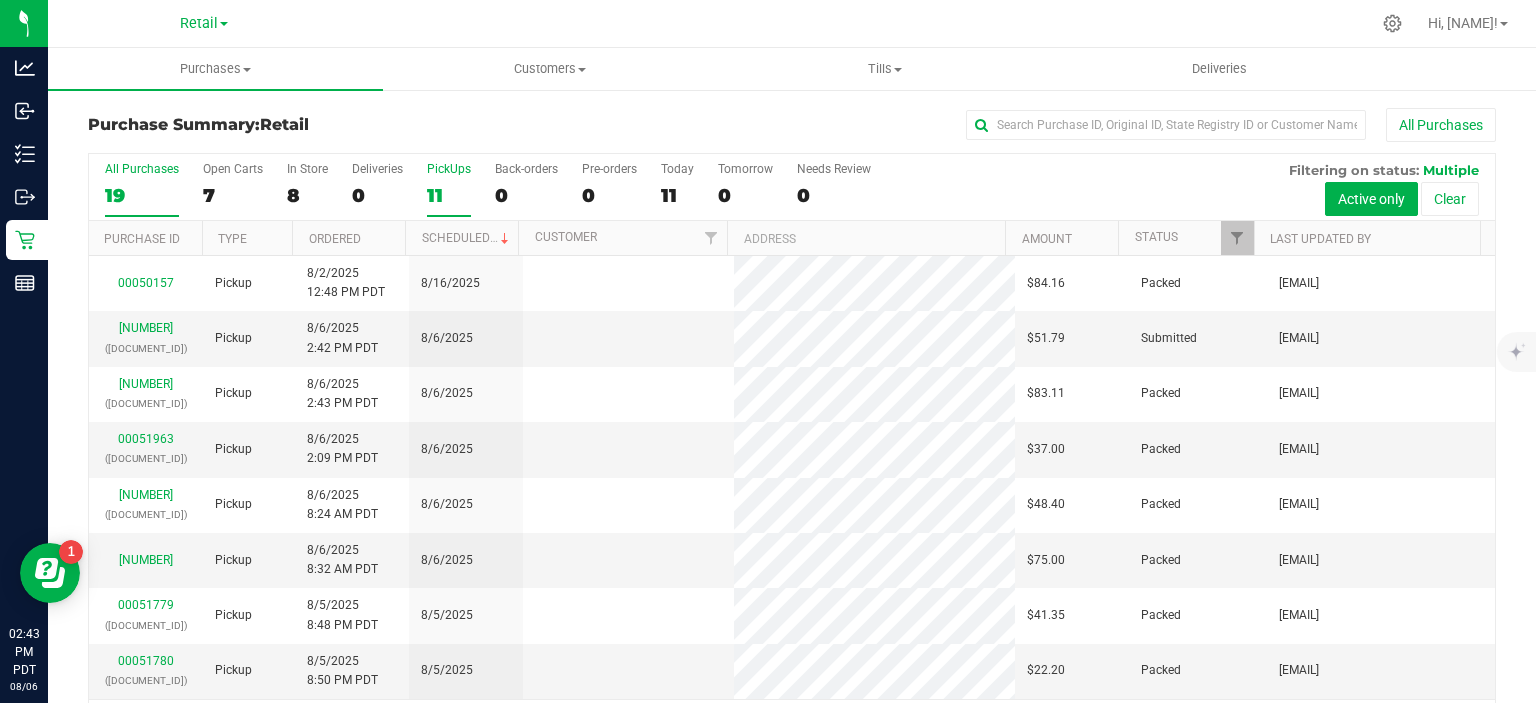 click on "11" at bounding box center [449, 195] 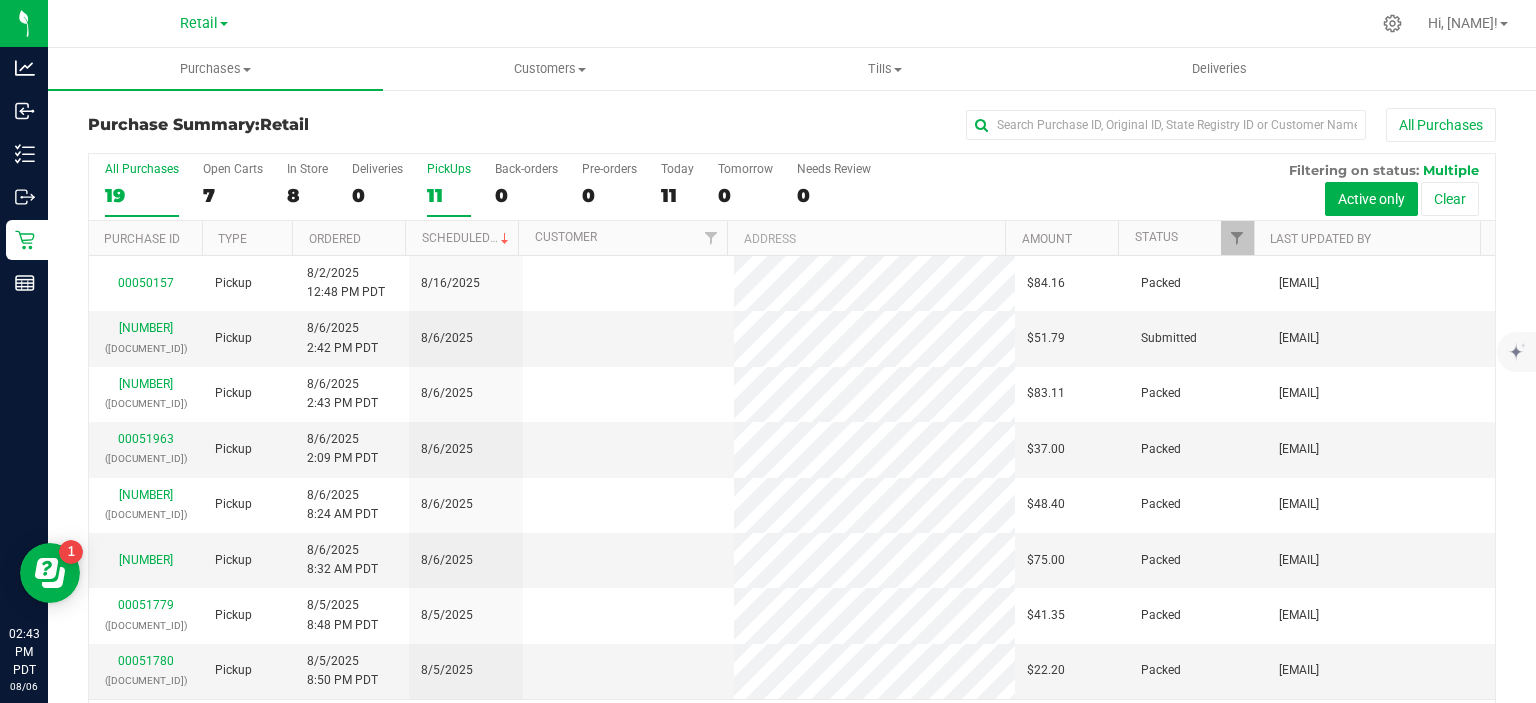 click on "PickUps
11" at bounding box center (0, 0) 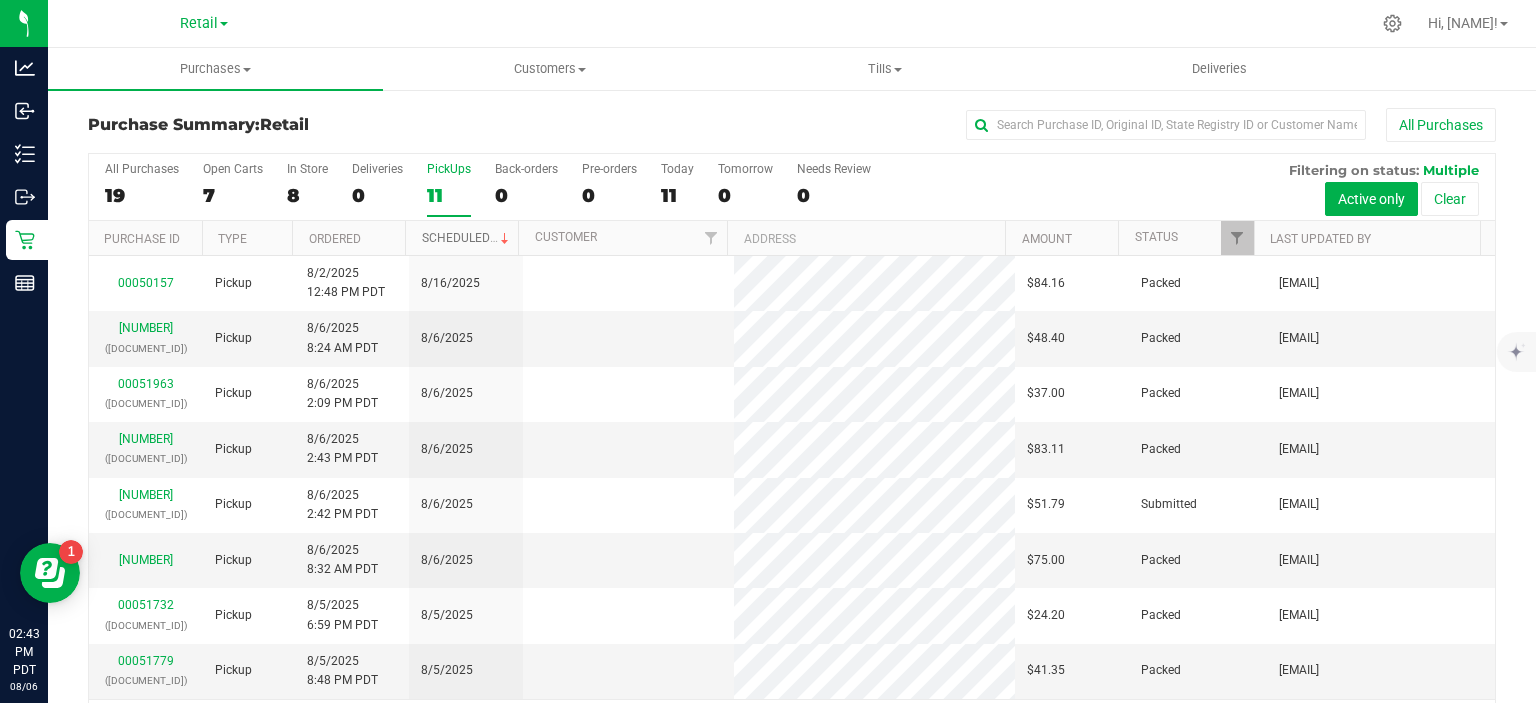 click at bounding box center [505, 239] 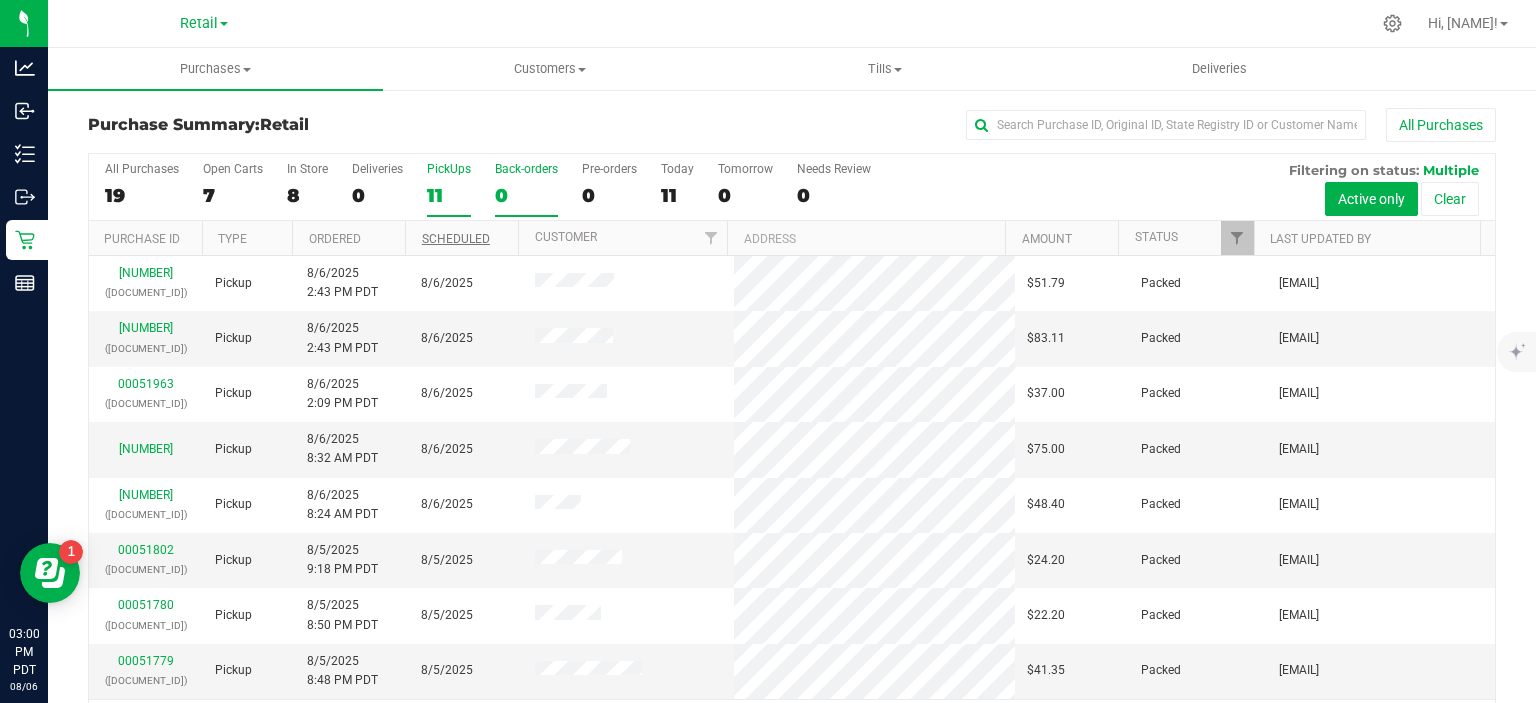click on "0" at bounding box center (526, 195) 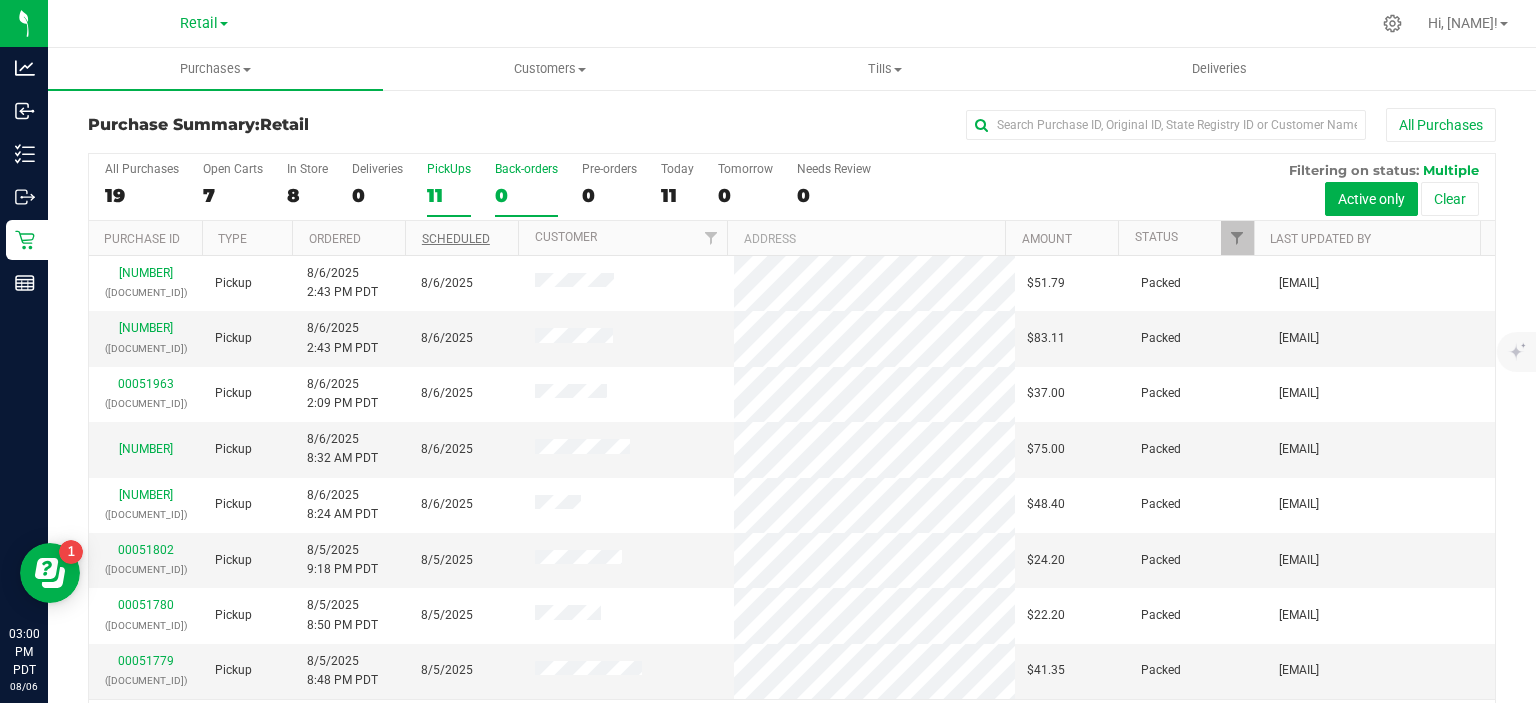 click on "Back-orders
0" at bounding box center [0, 0] 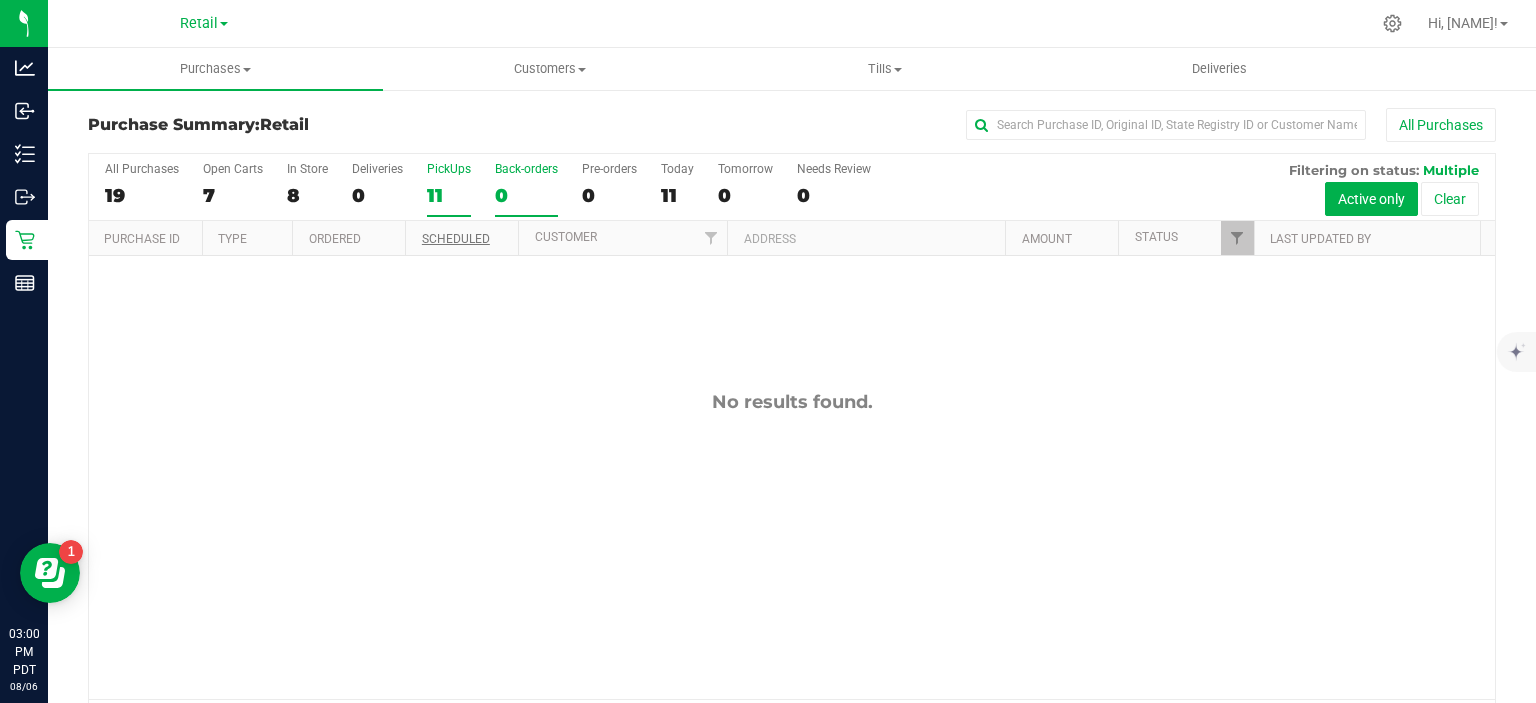 click on "11" at bounding box center [449, 195] 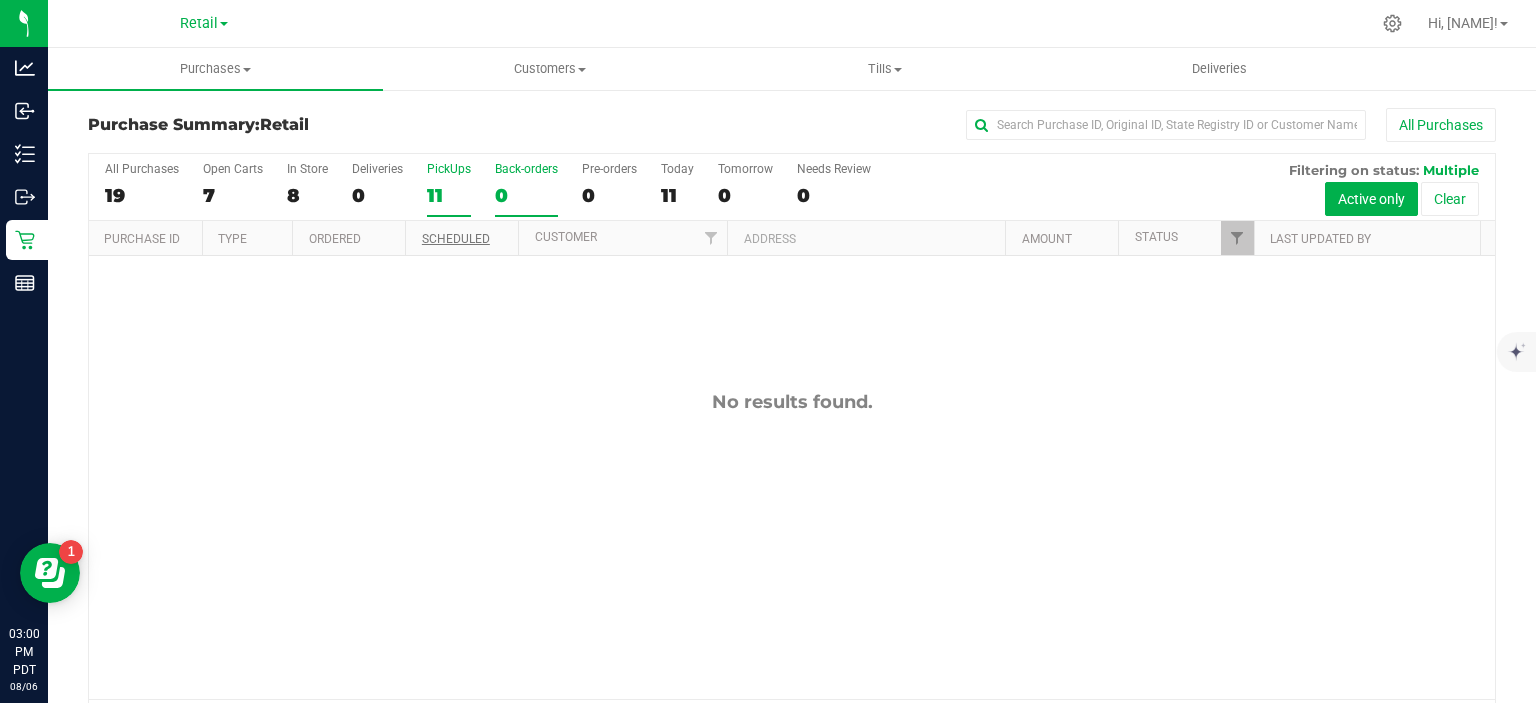 click on "PickUps
11" at bounding box center (0, 0) 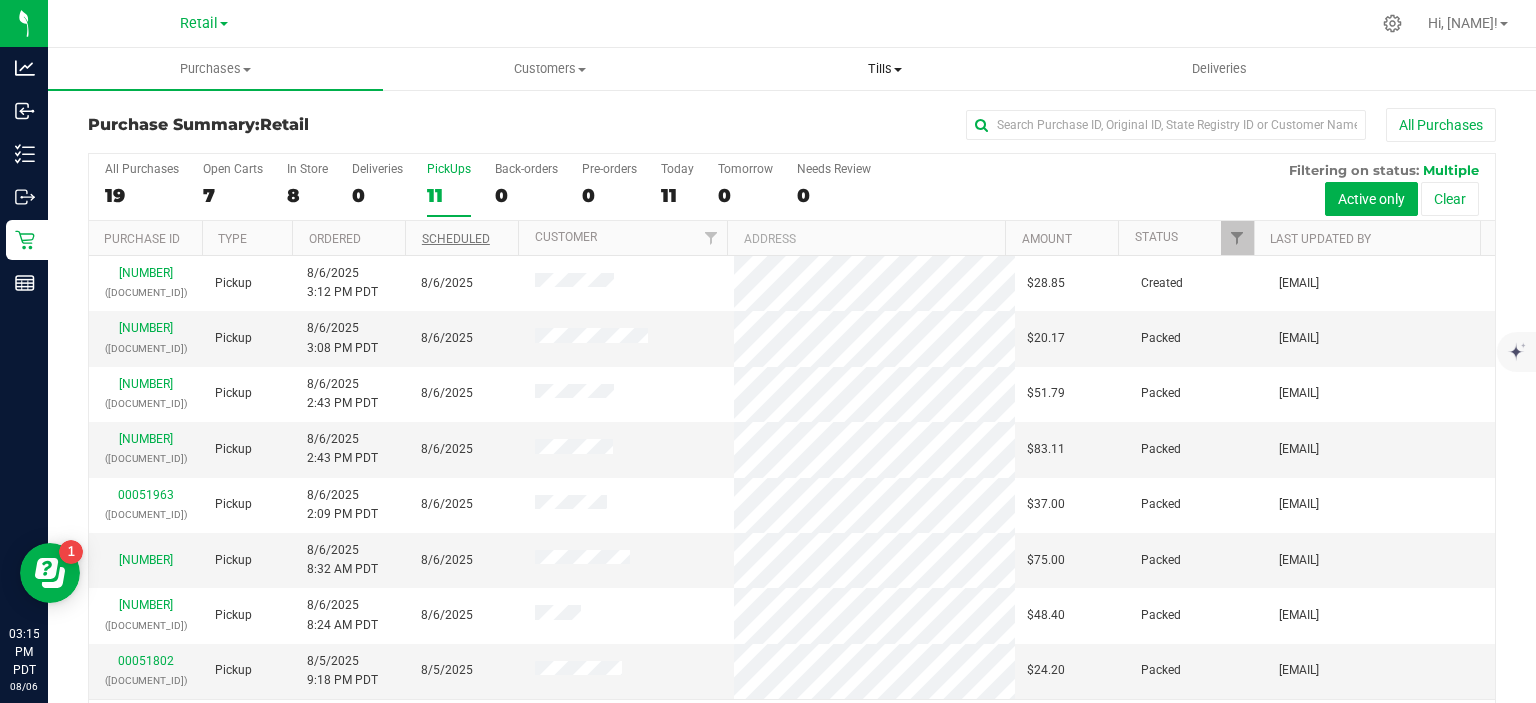 click on "Tills" at bounding box center [885, 69] 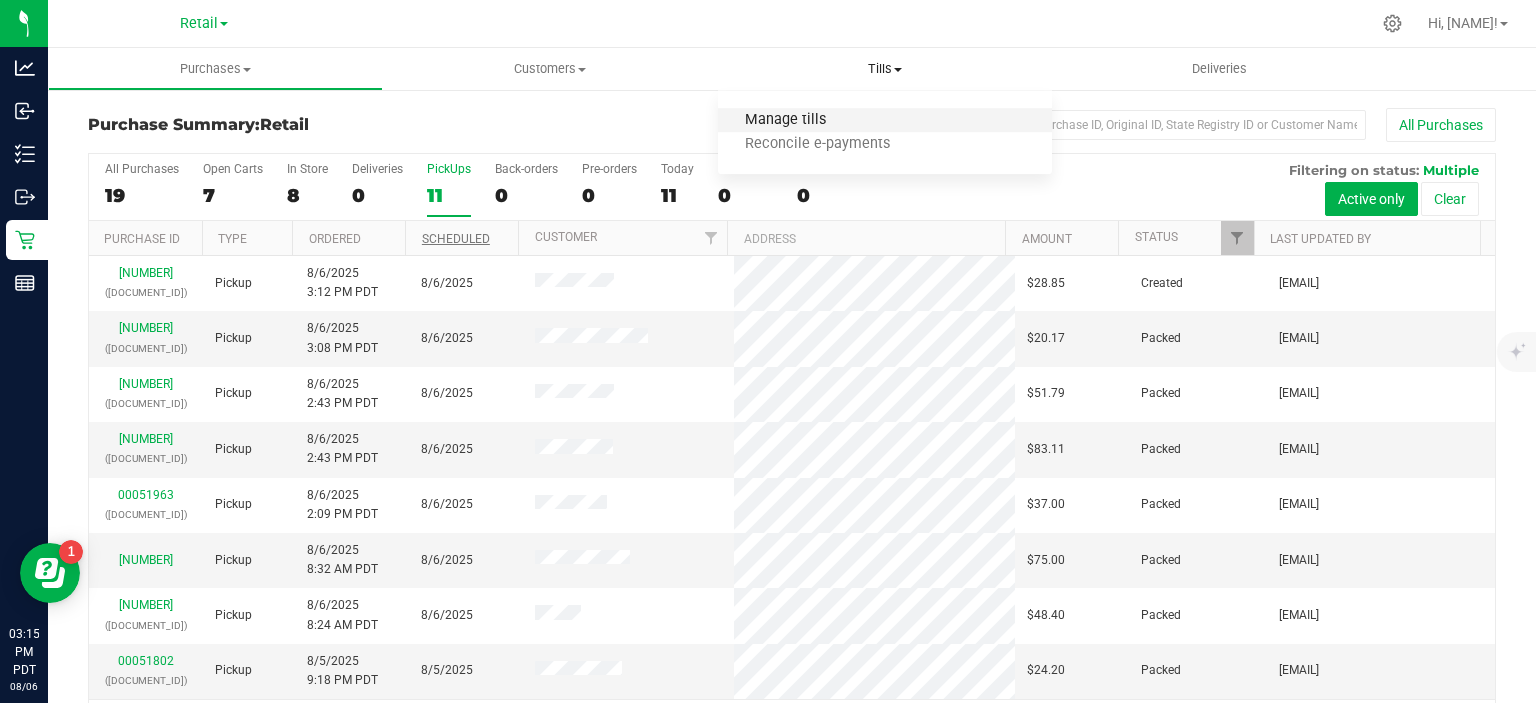 click on "Manage tills" at bounding box center (785, 120) 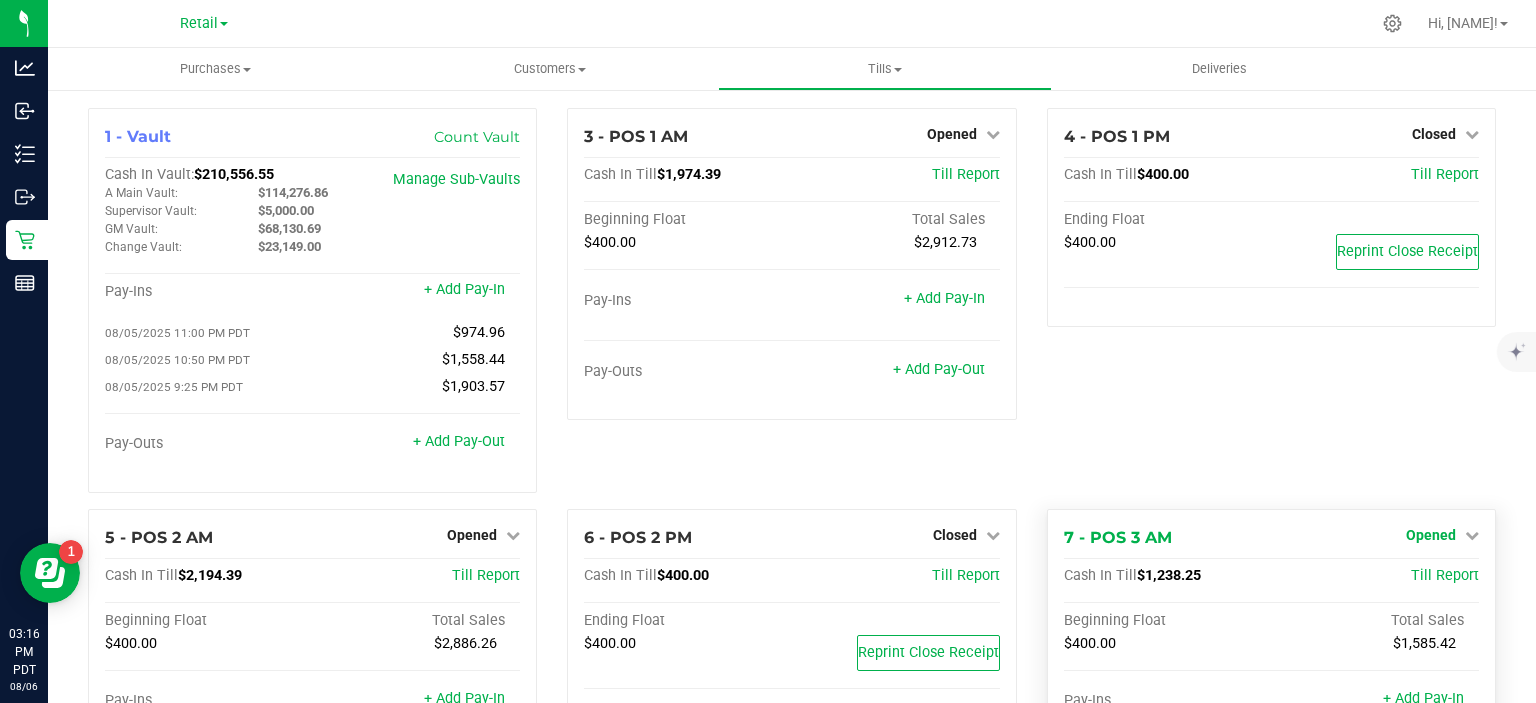 click at bounding box center (1472, 535) 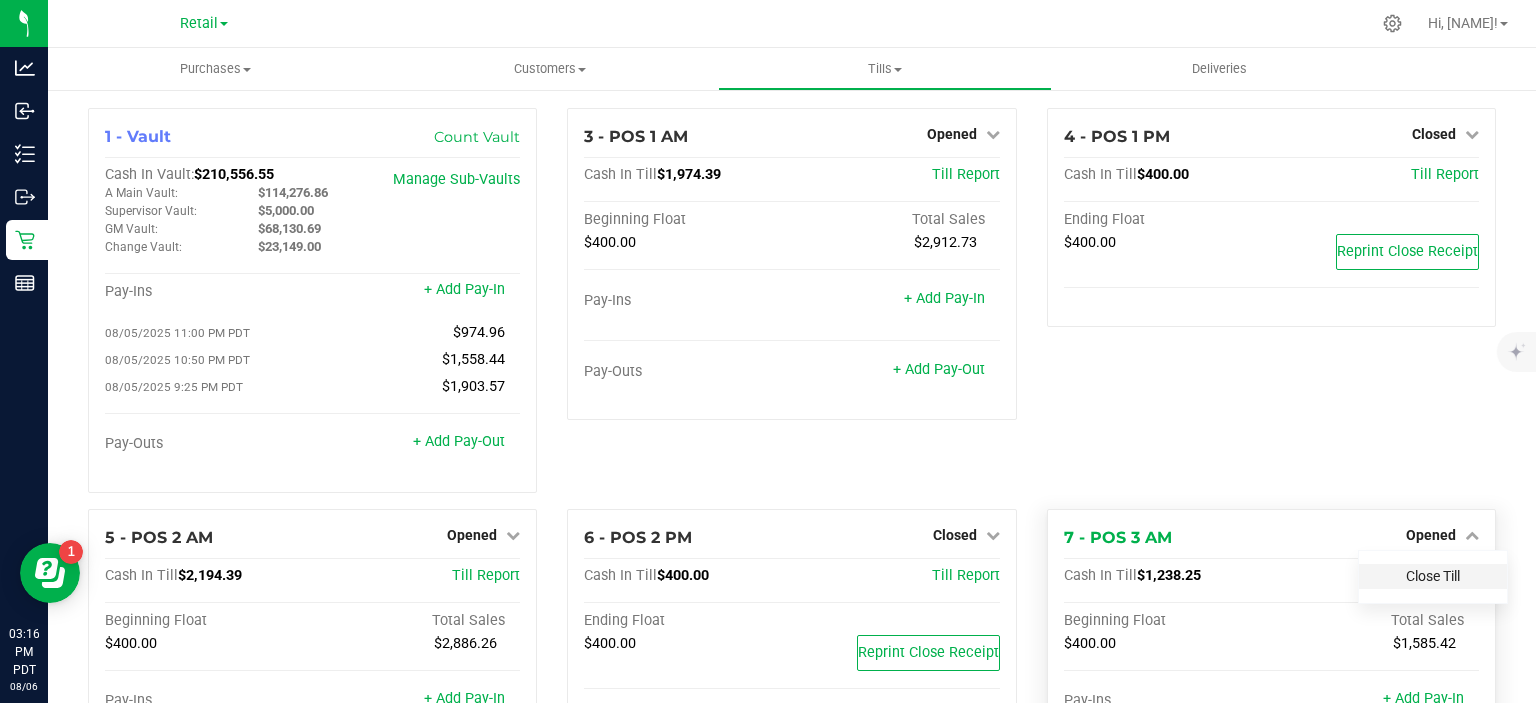 click on "Close Till" at bounding box center (1433, 576) 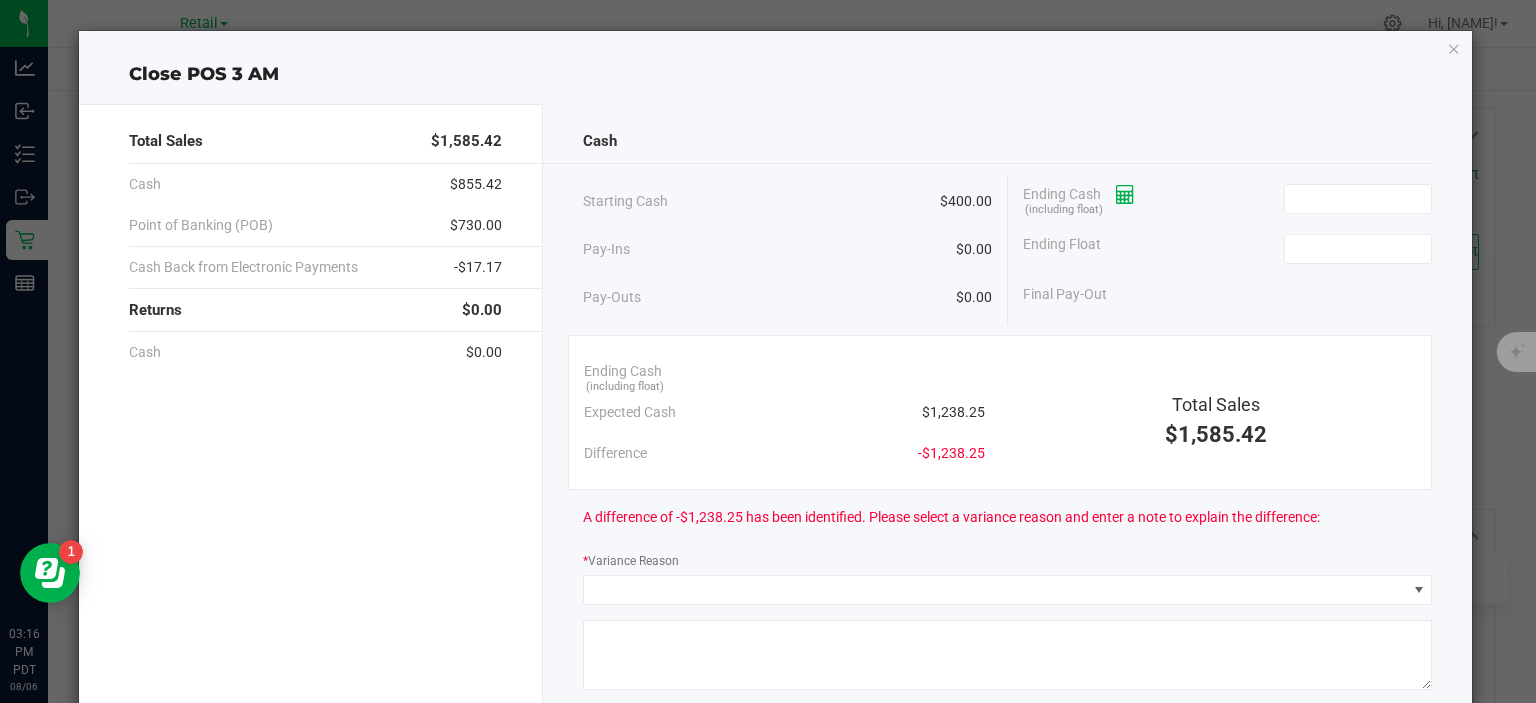 click 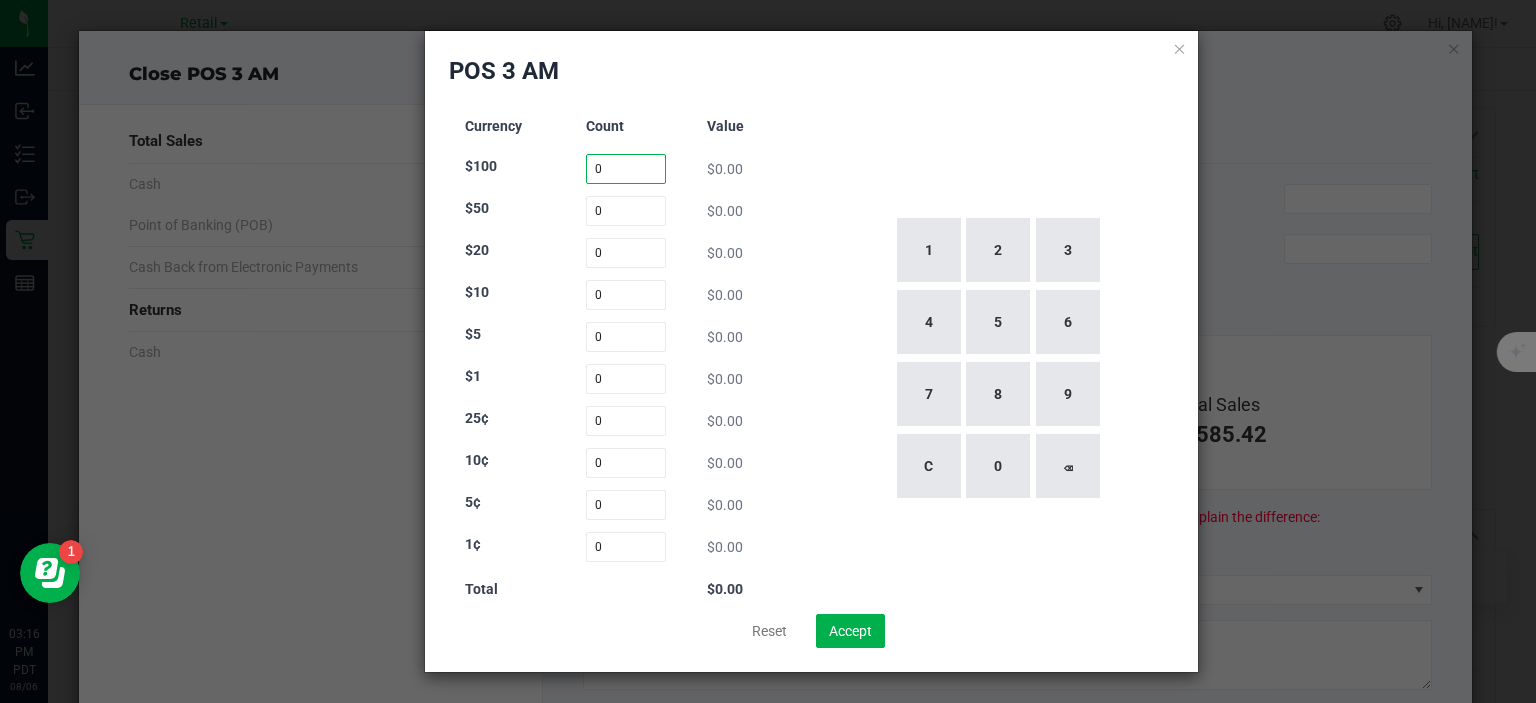 click on "0" at bounding box center (626, 169) 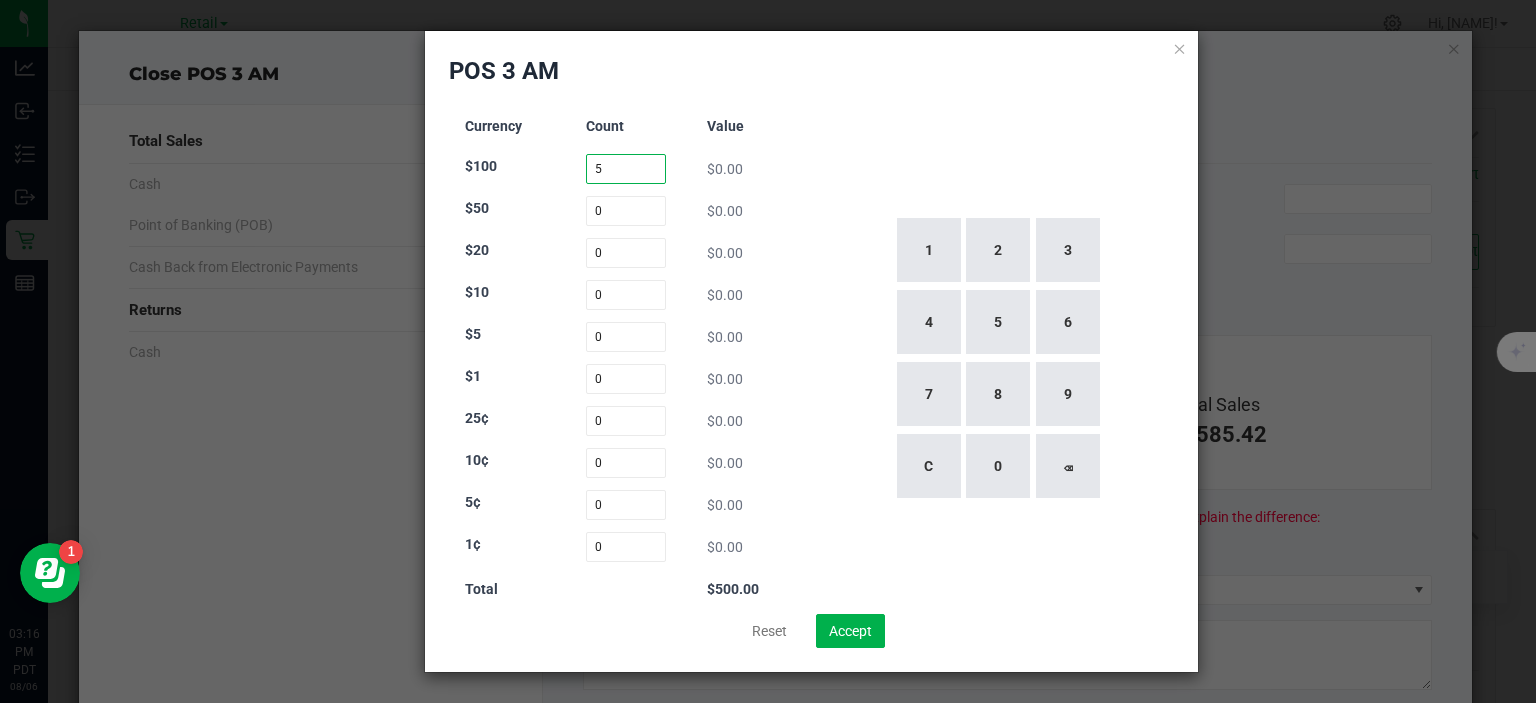 type on "5" 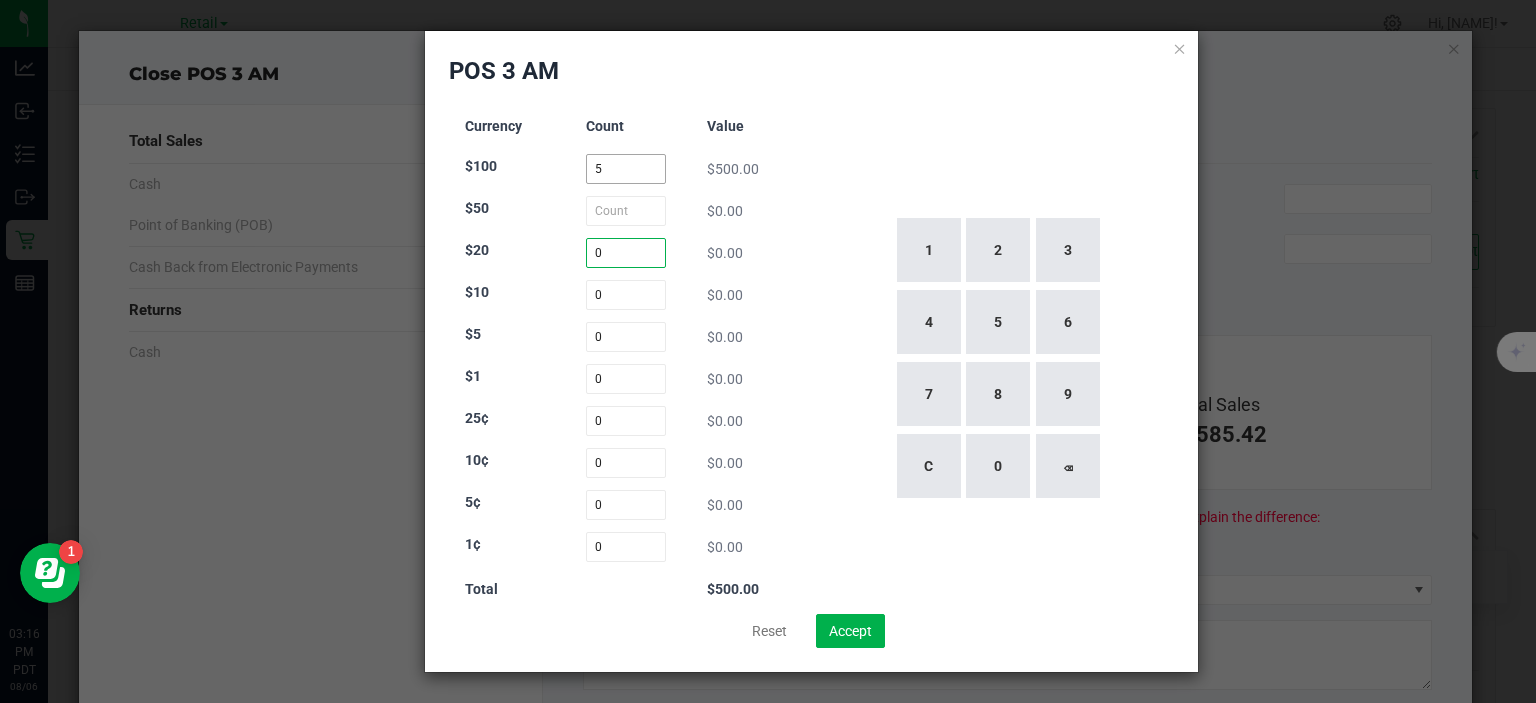type on "0" 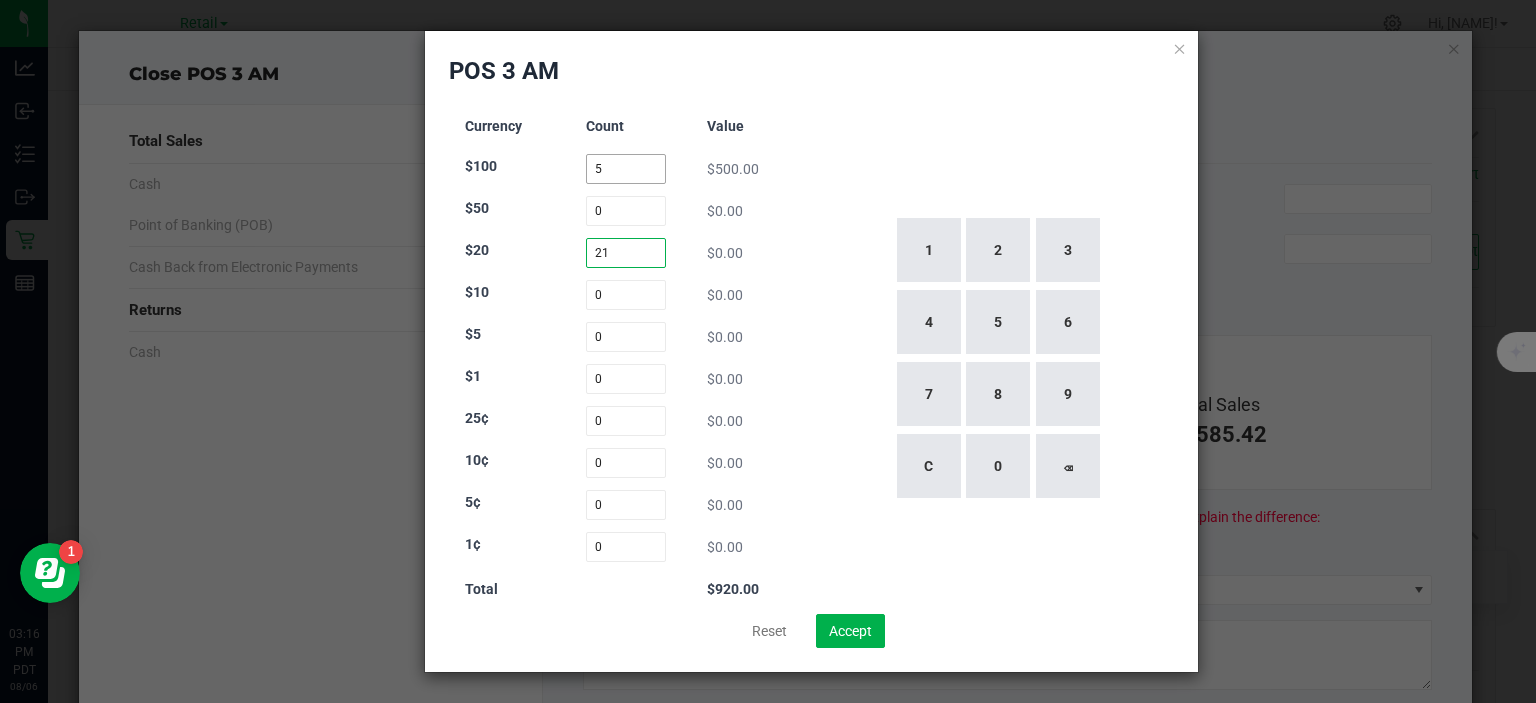 type on "21" 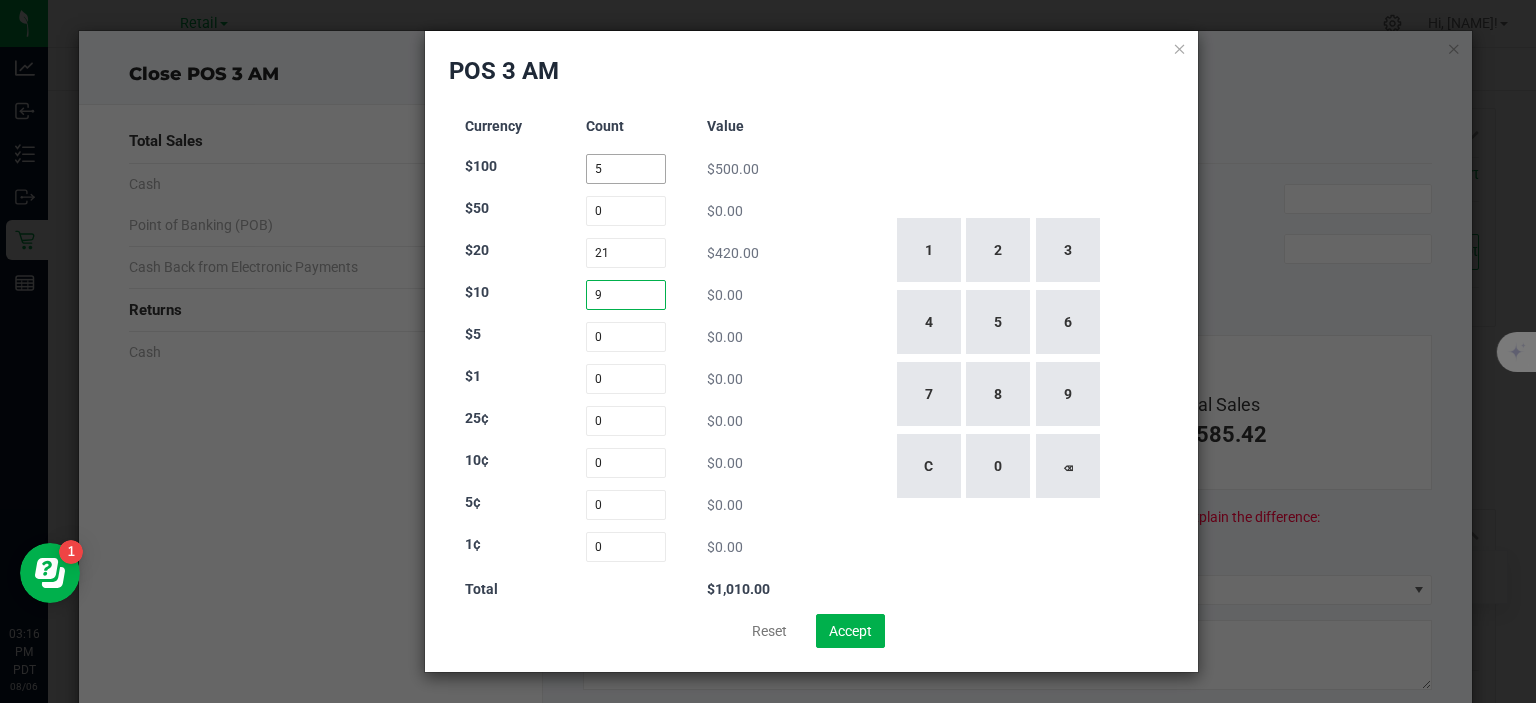 type on "9" 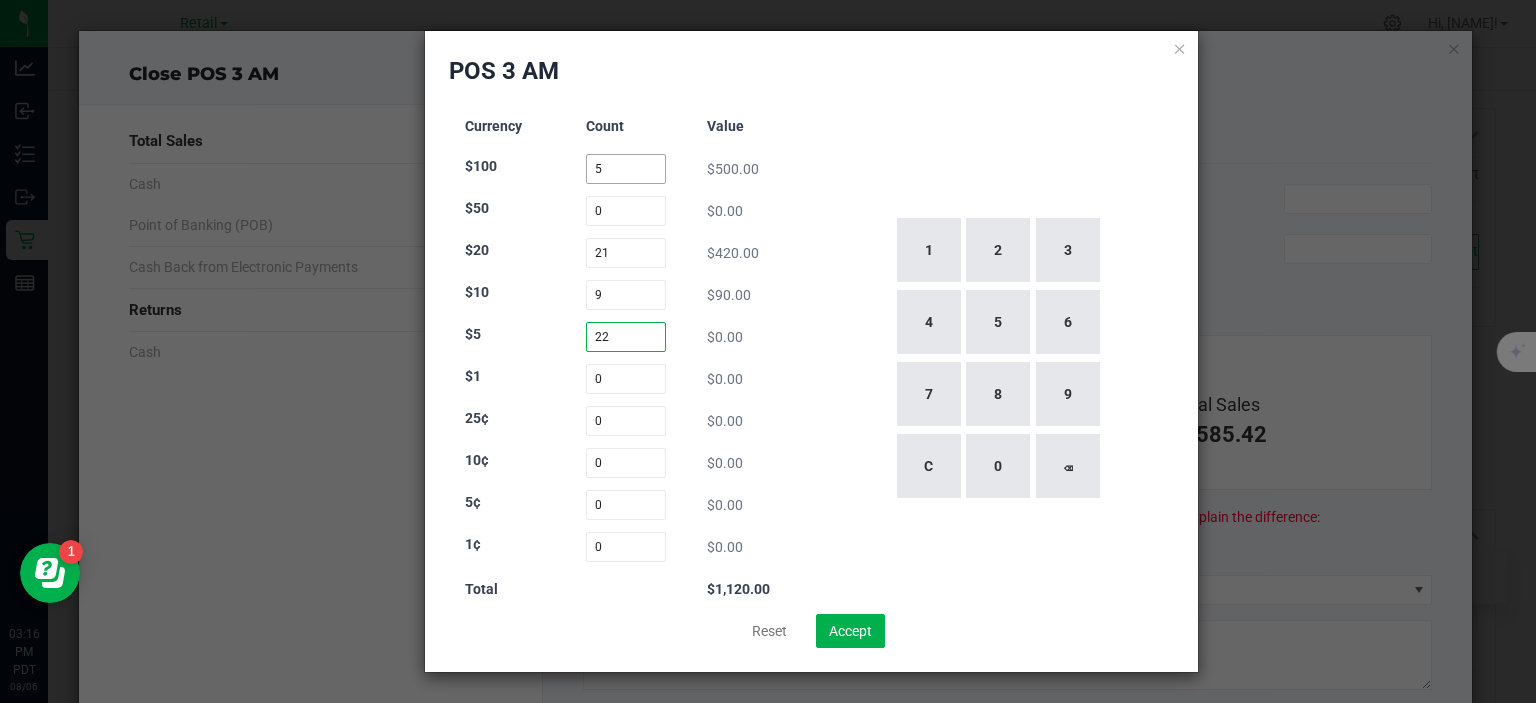 type on "22" 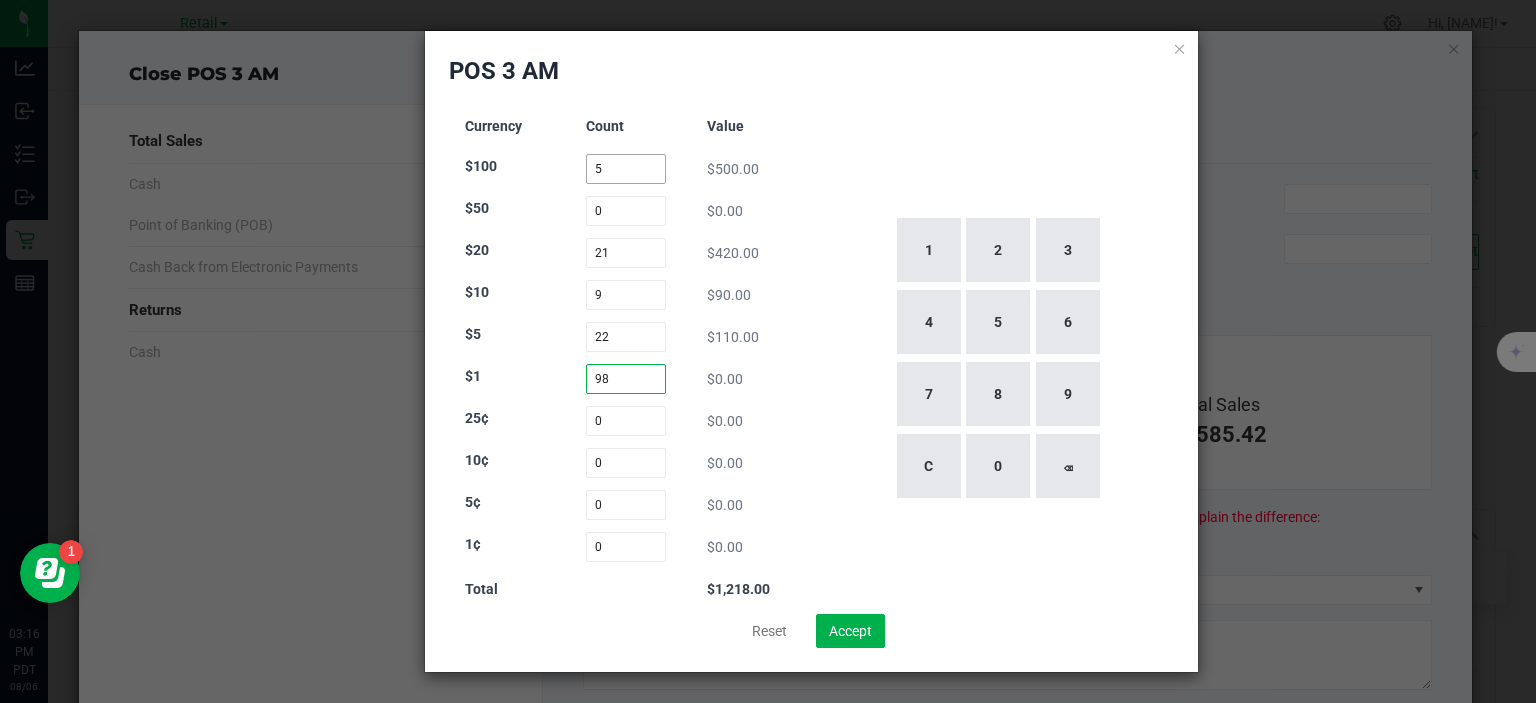 type on "98" 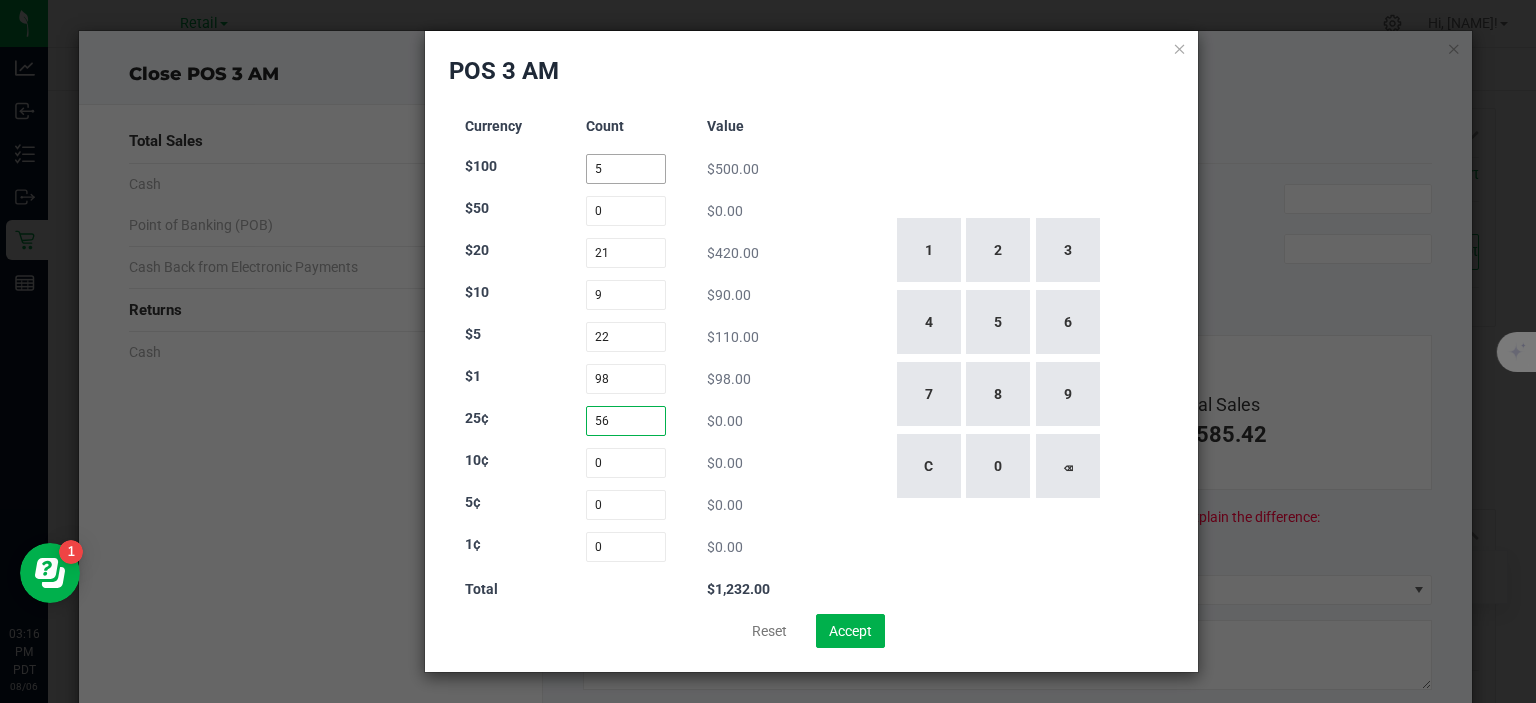 type on "56" 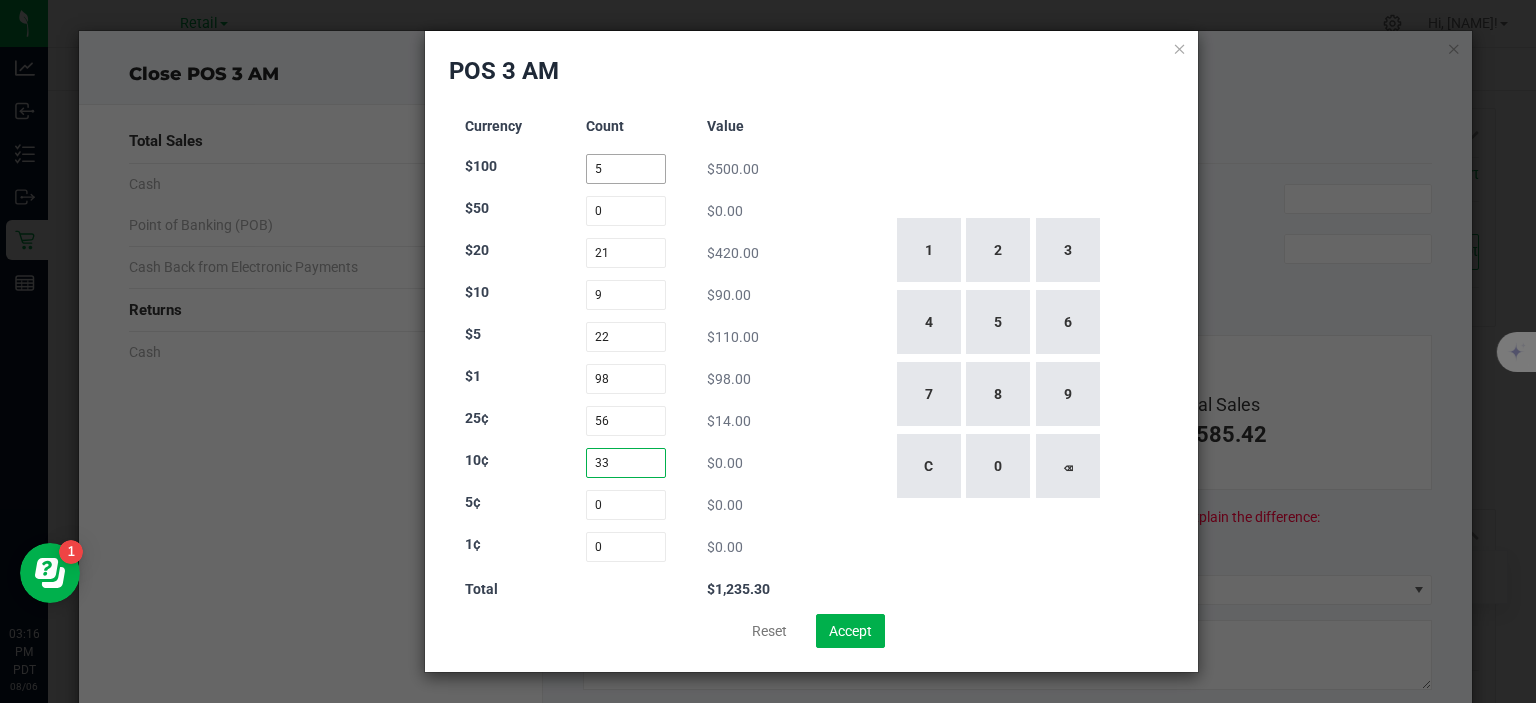 type on "33" 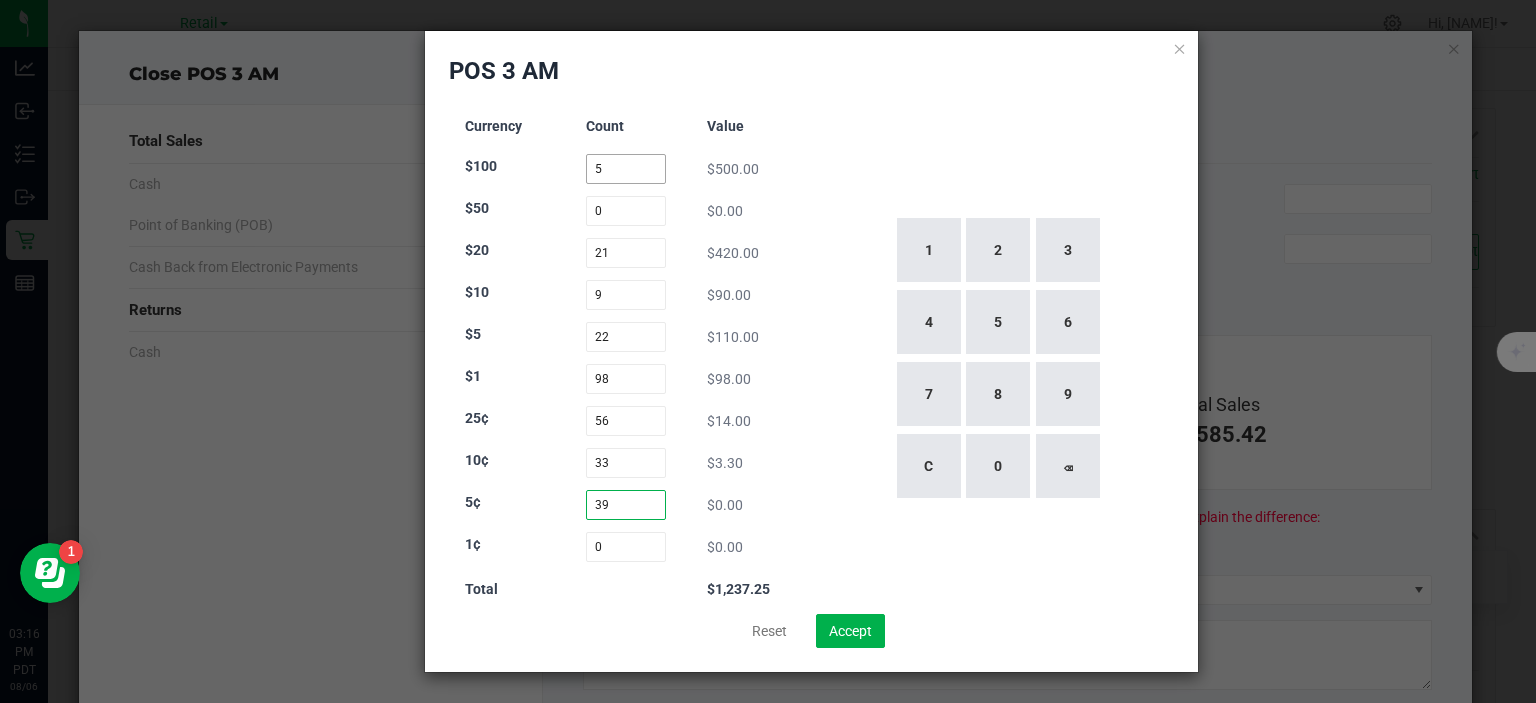 type on "39" 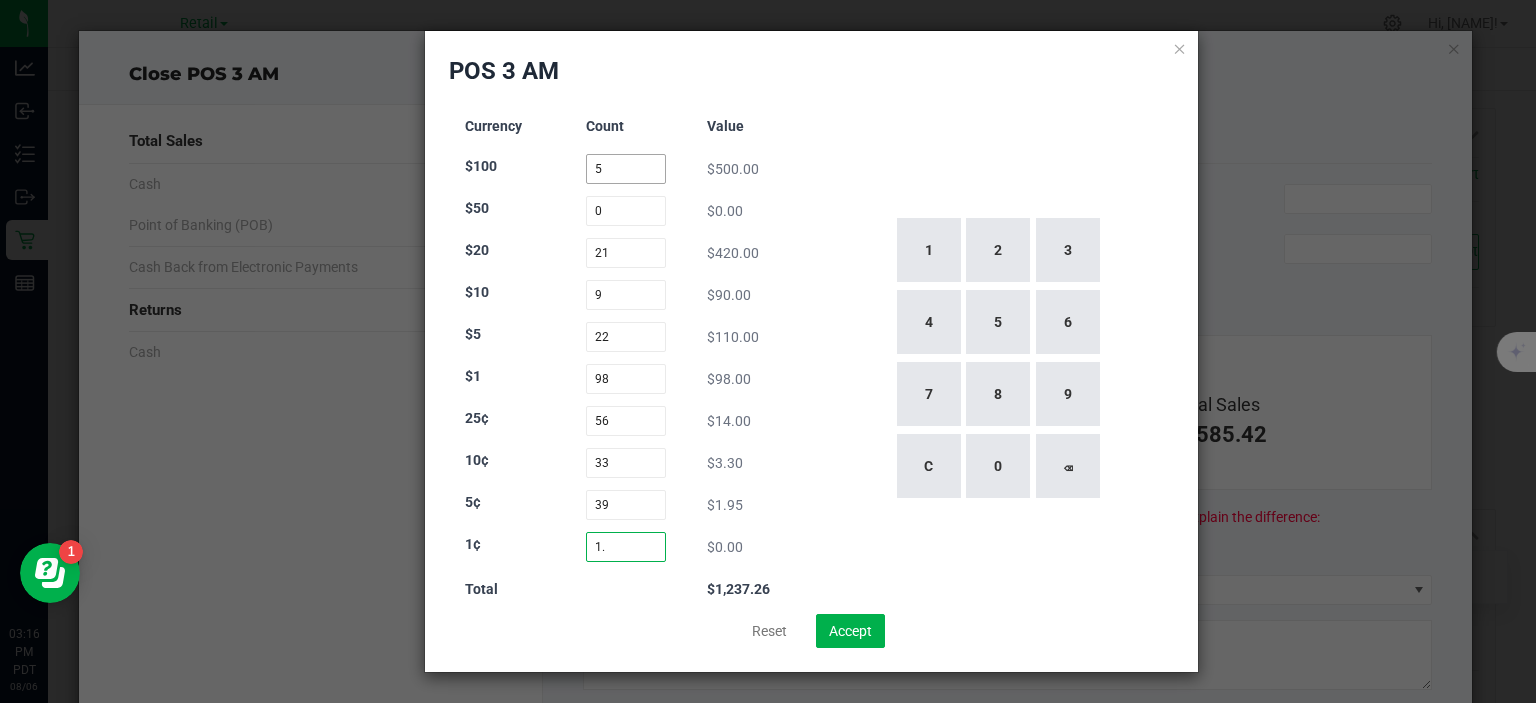 type on "1" 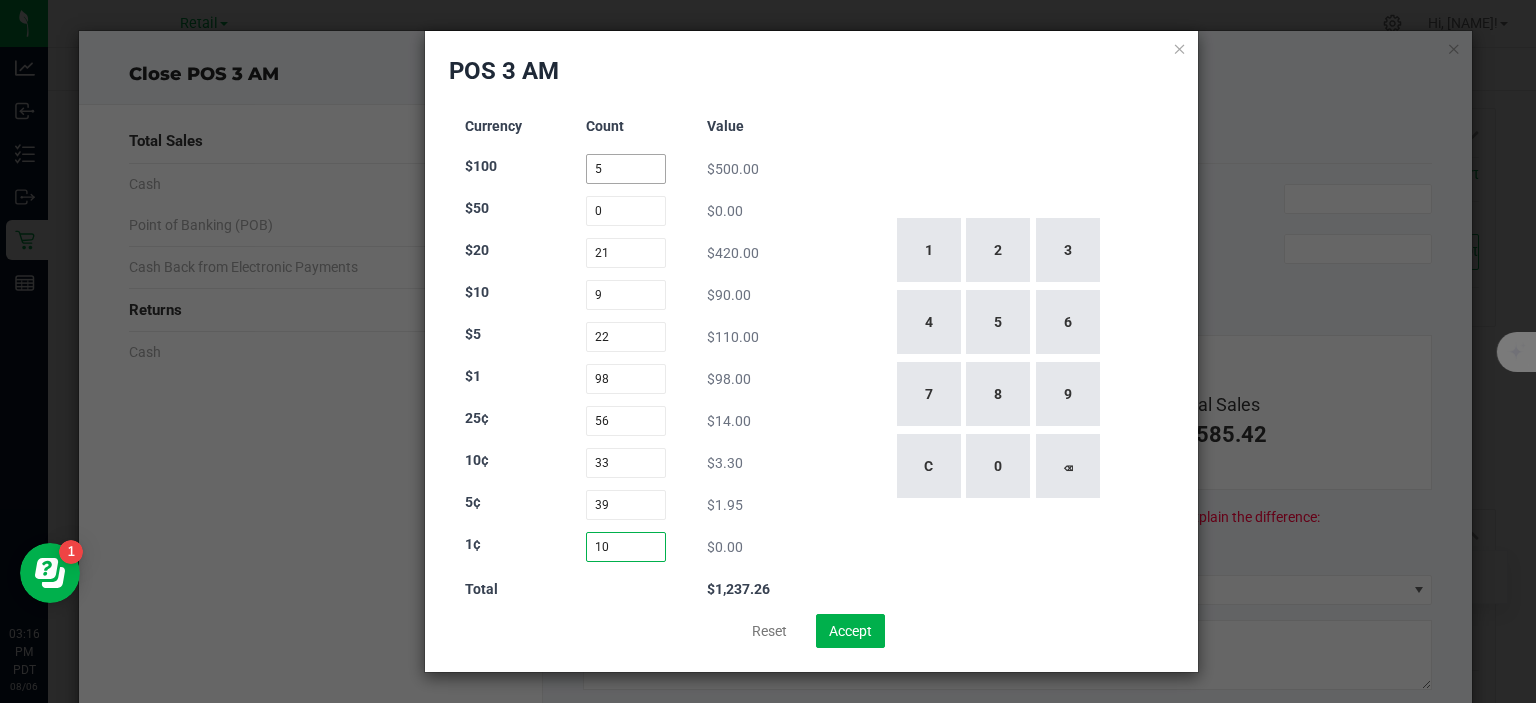 type on "100" 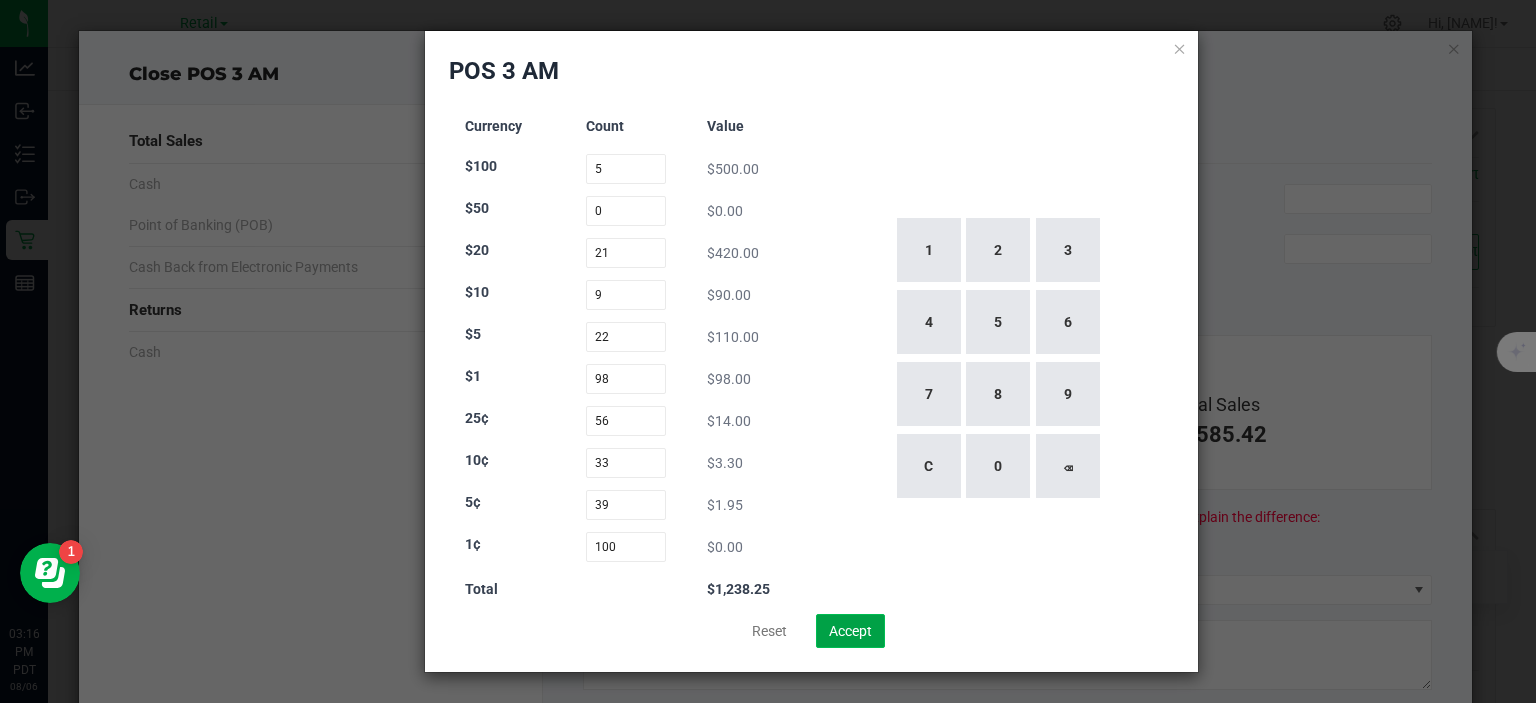 click on "Accept" 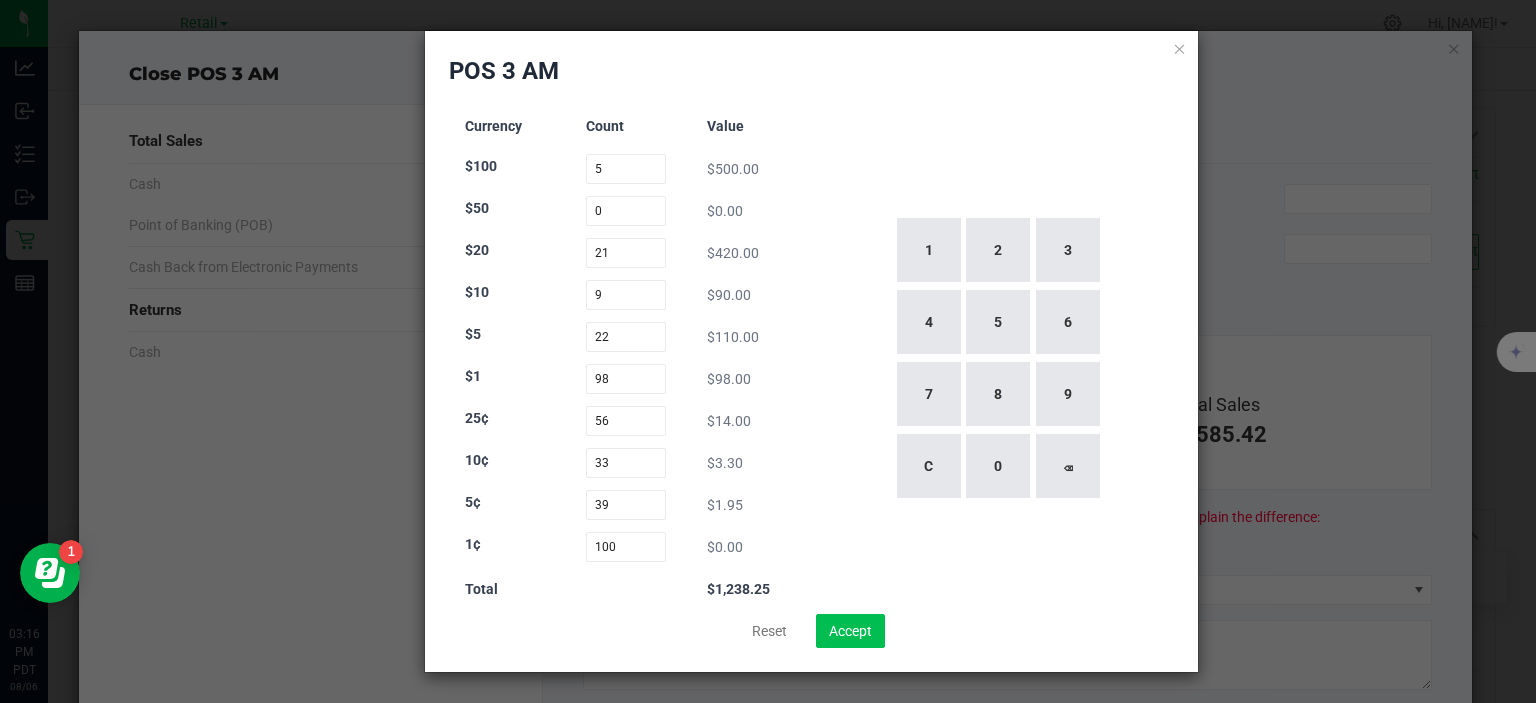 type on "$1,238.25" 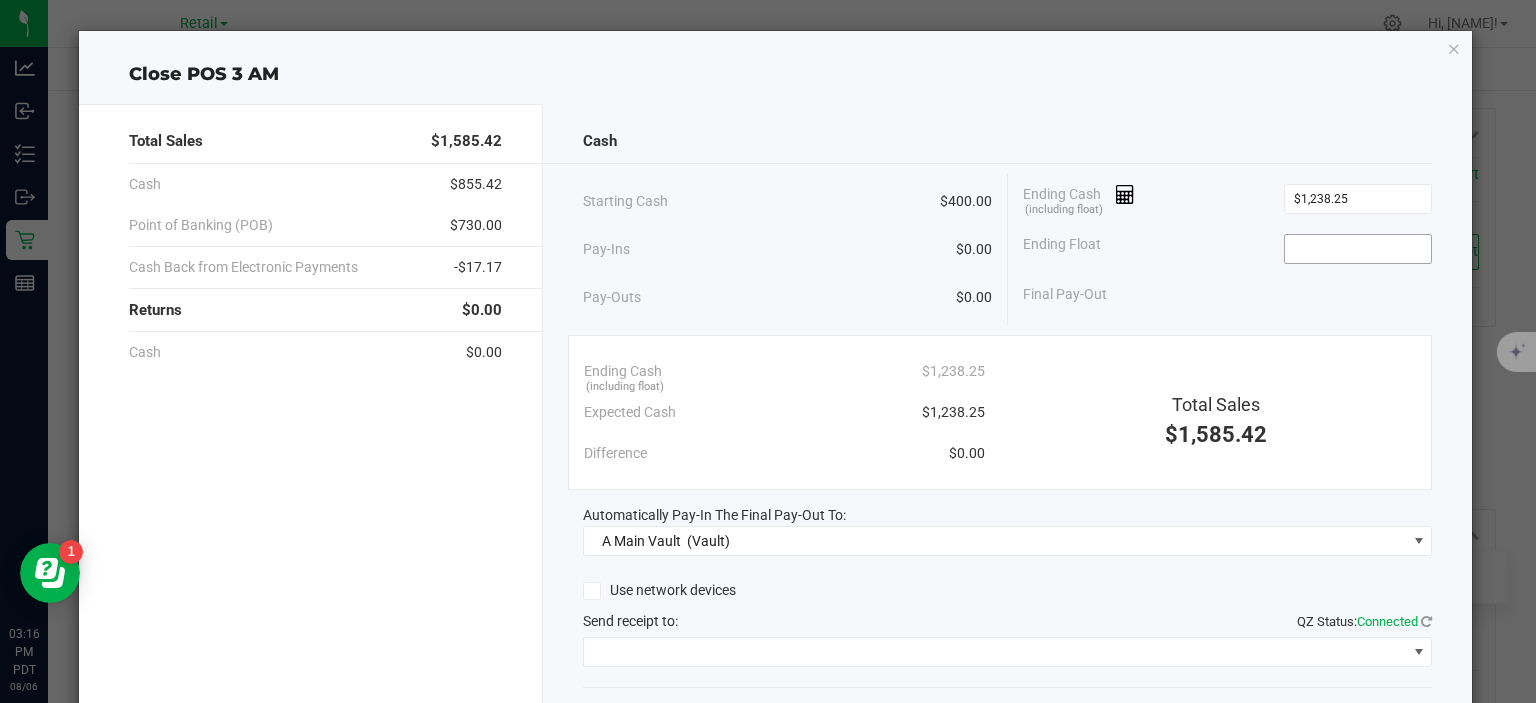 click at bounding box center [1358, 249] 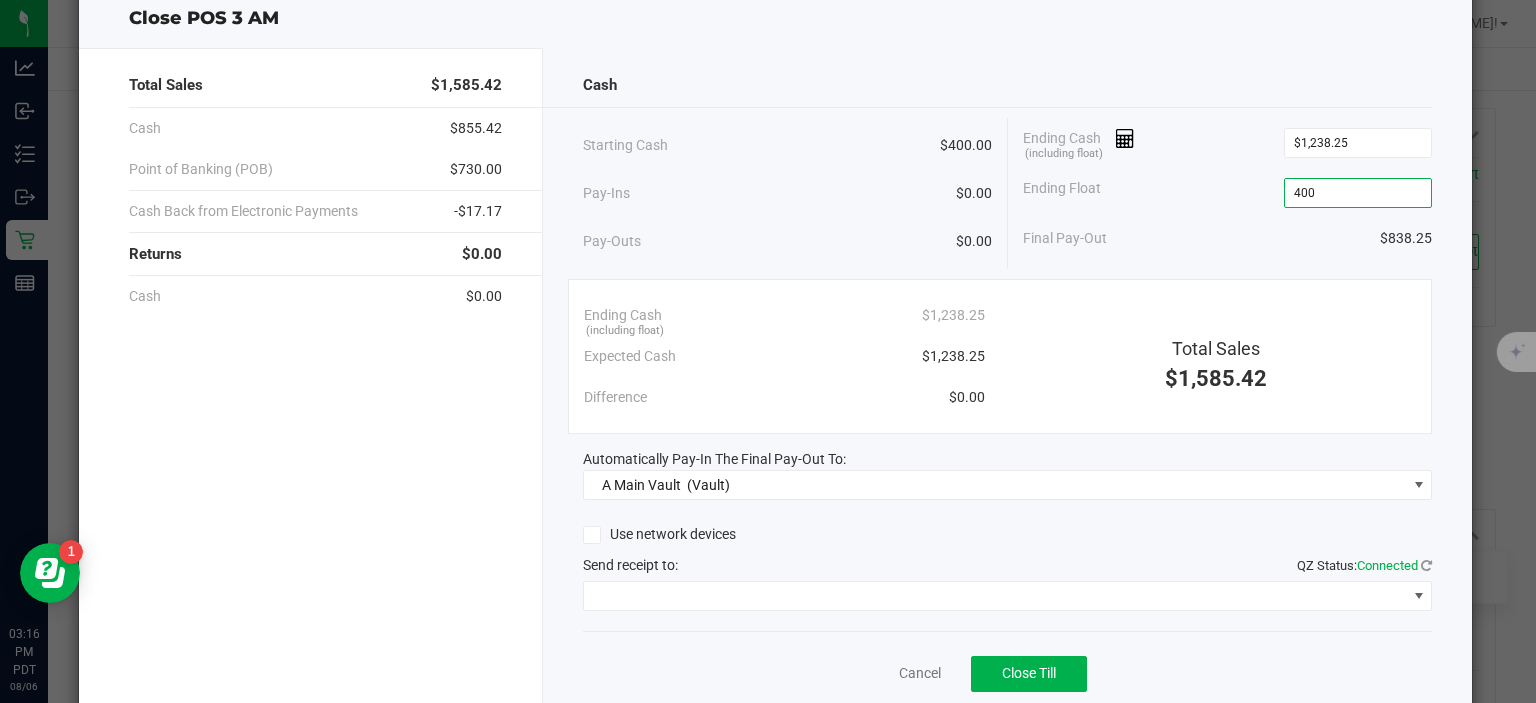 scroll, scrollTop: 67, scrollLeft: 0, axis: vertical 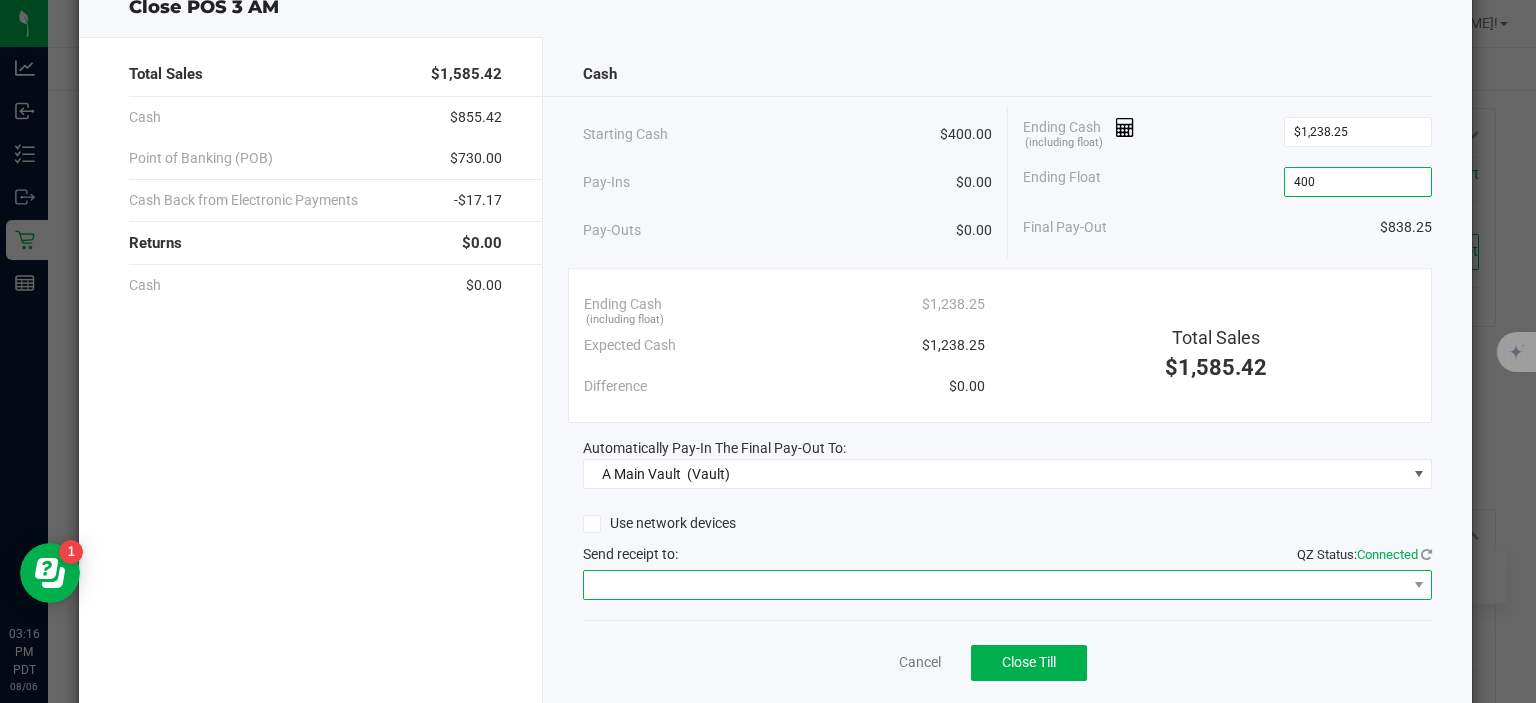 click at bounding box center [995, 585] 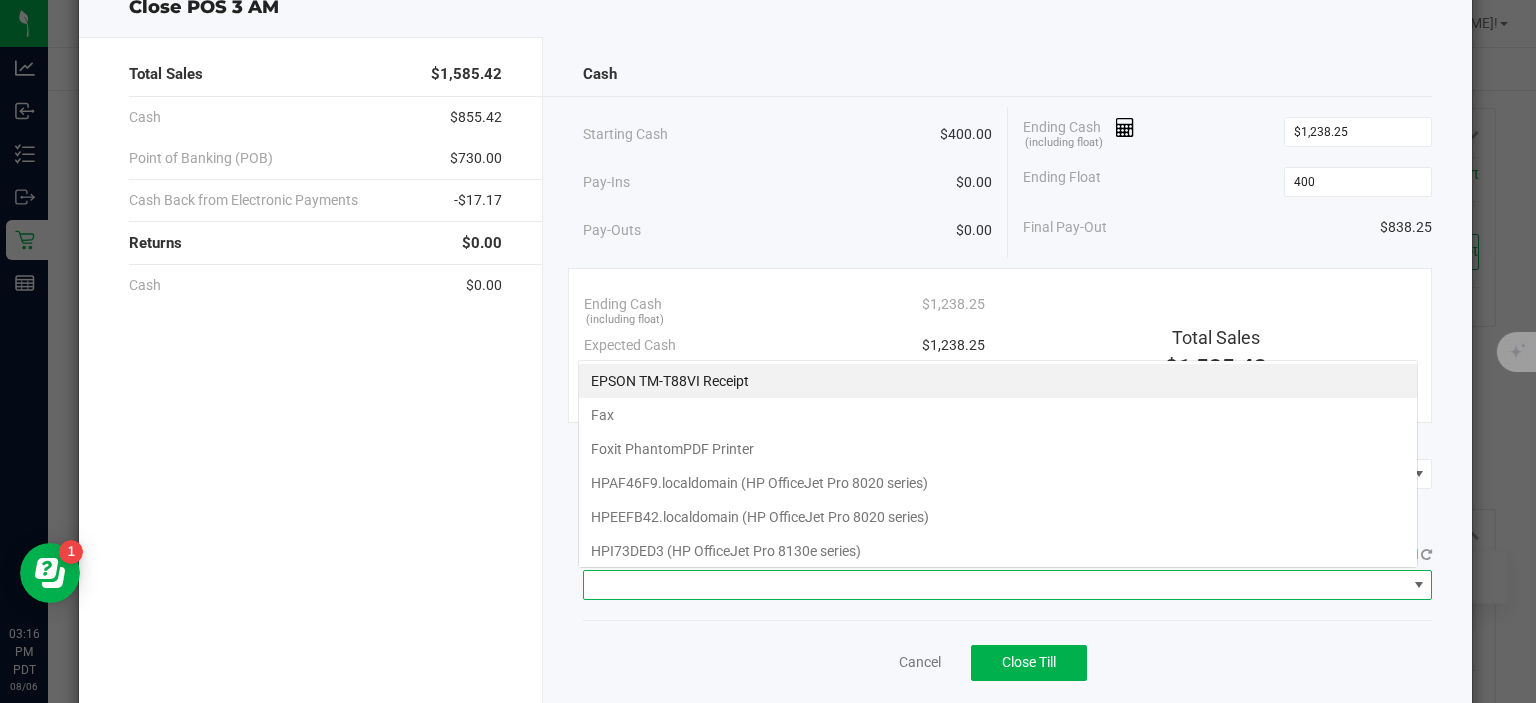 type on "$400.00" 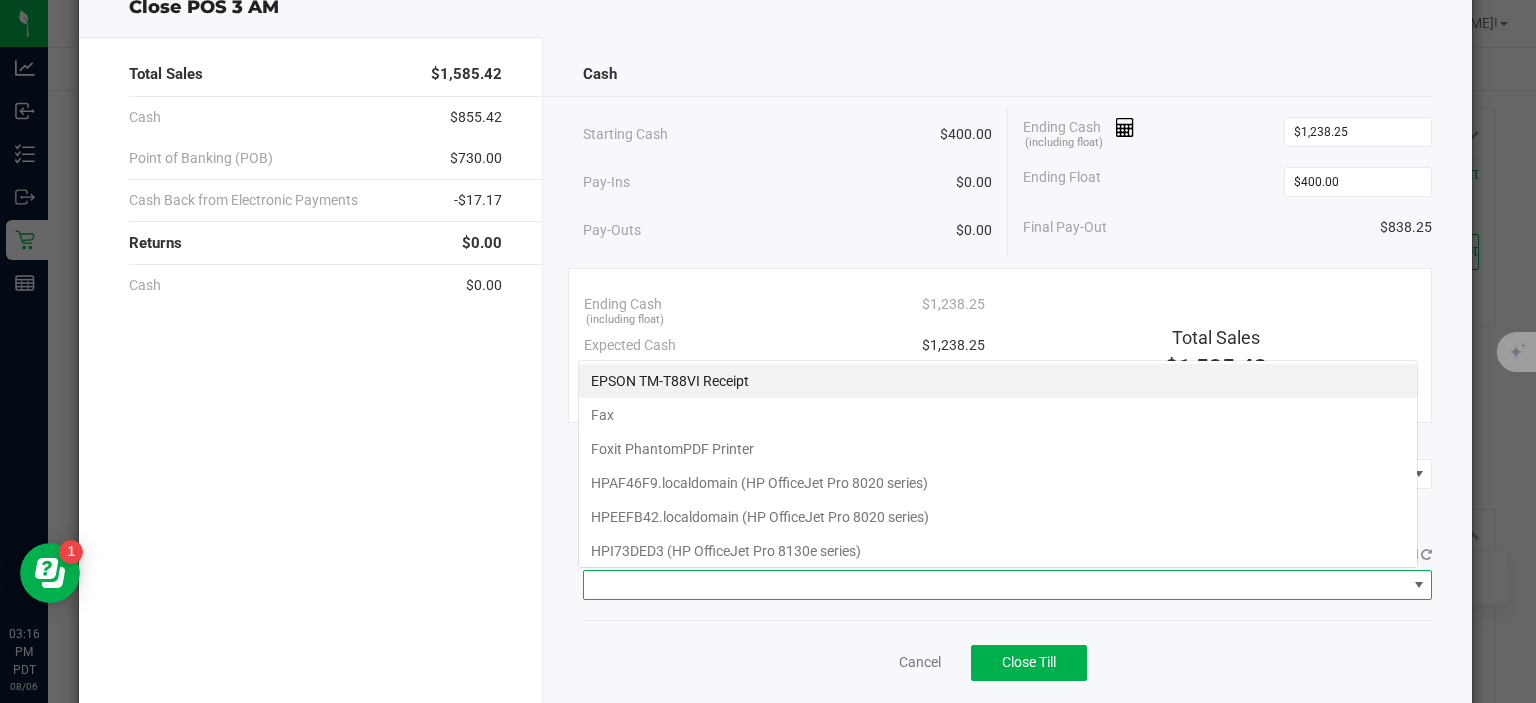 scroll, scrollTop: 99970, scrollLeft: 99159, axis: both 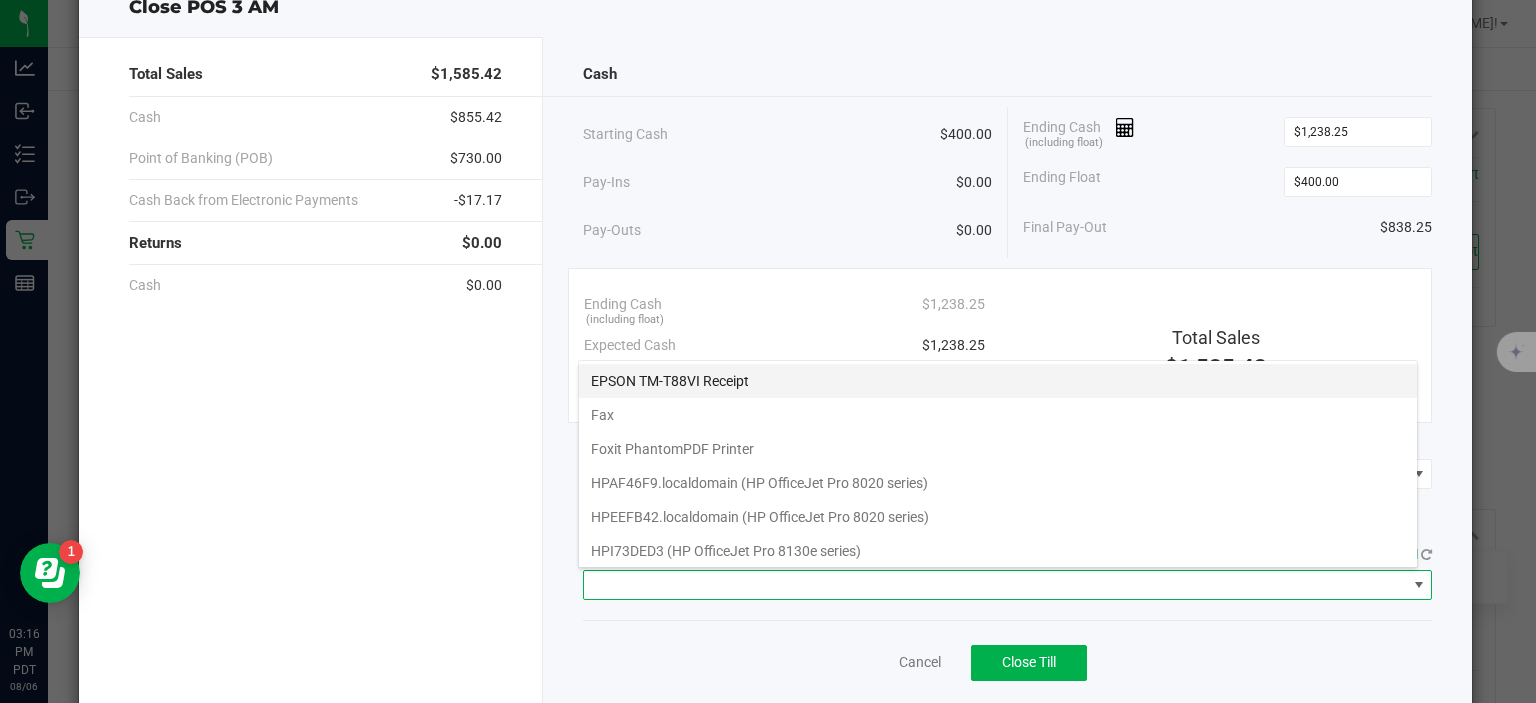 click on "EPSON TM-T88VI Receipt" at bounding box center (998, 381) 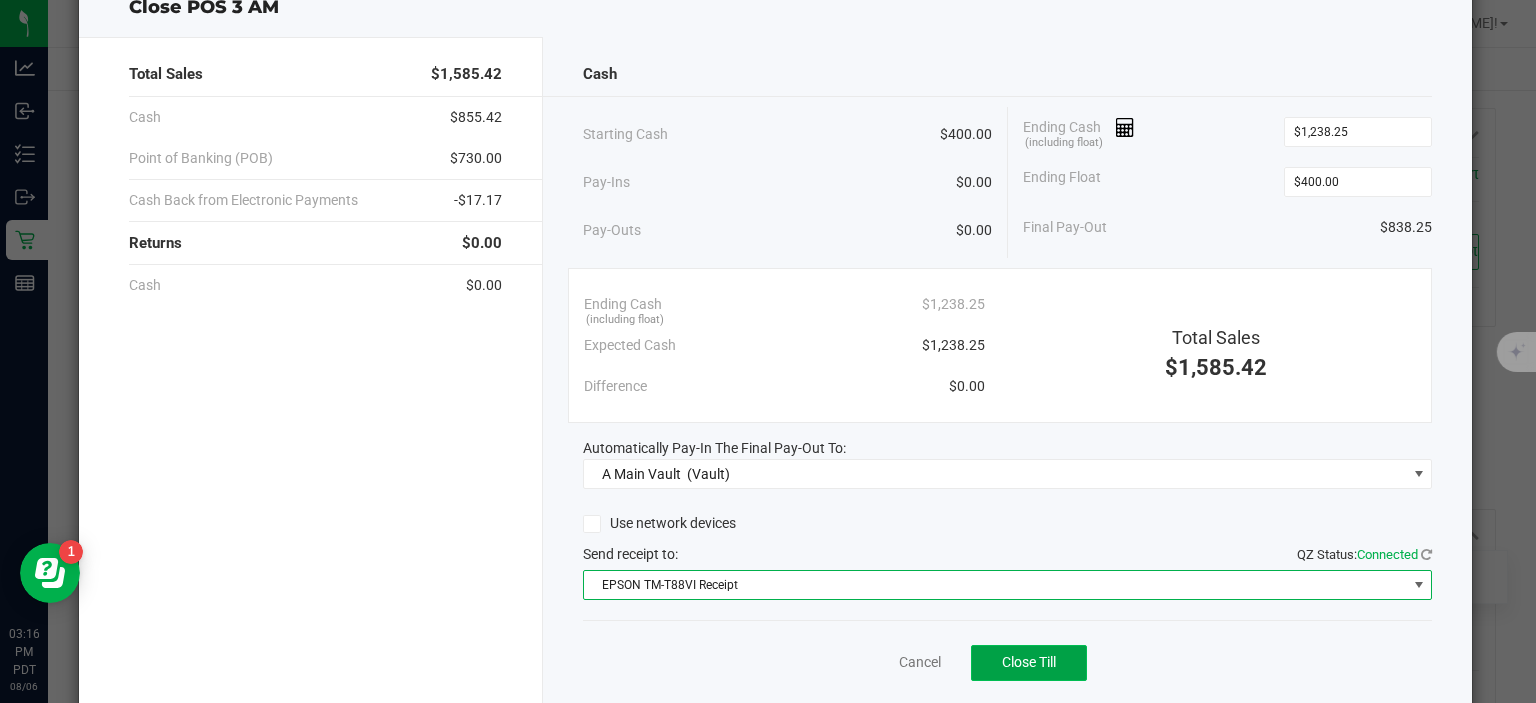 click on "Close Till" 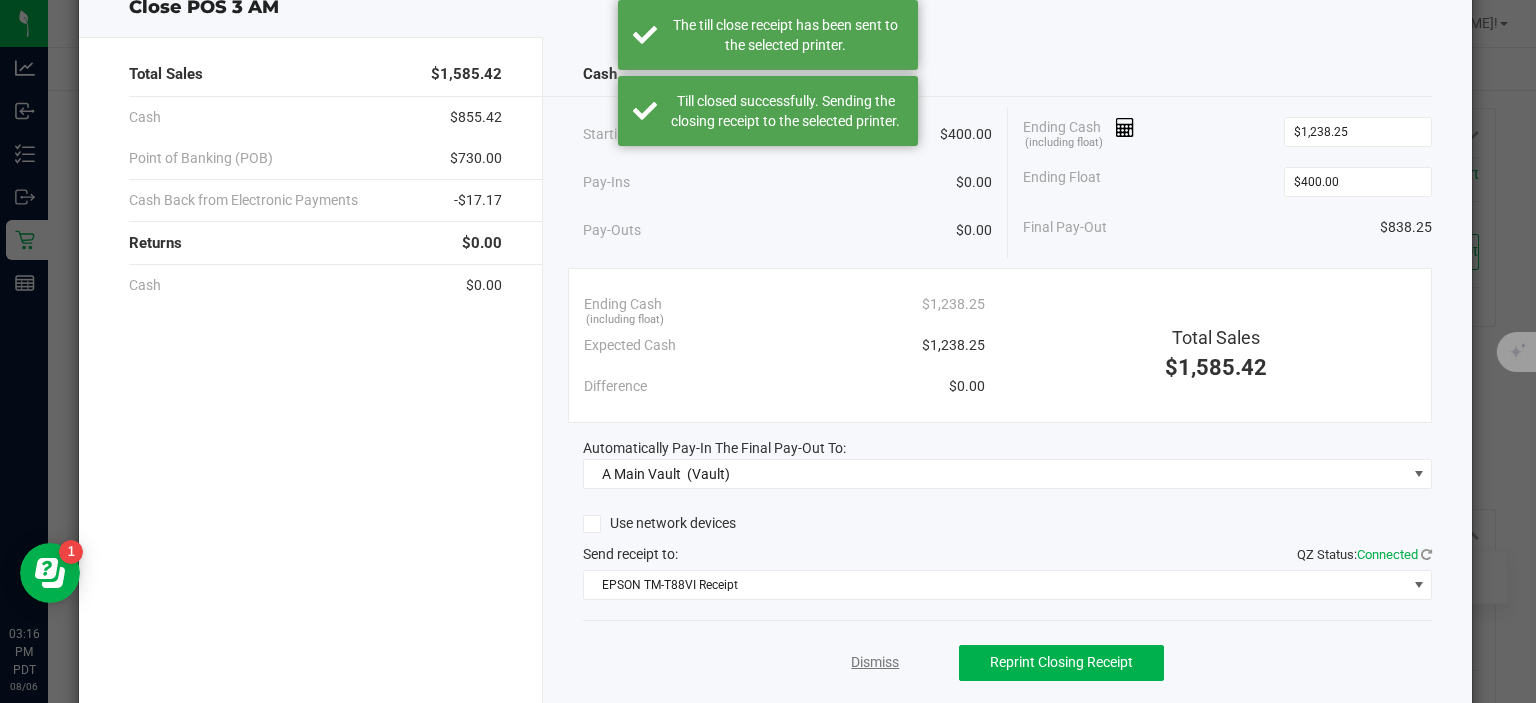 click on "Dismiss" 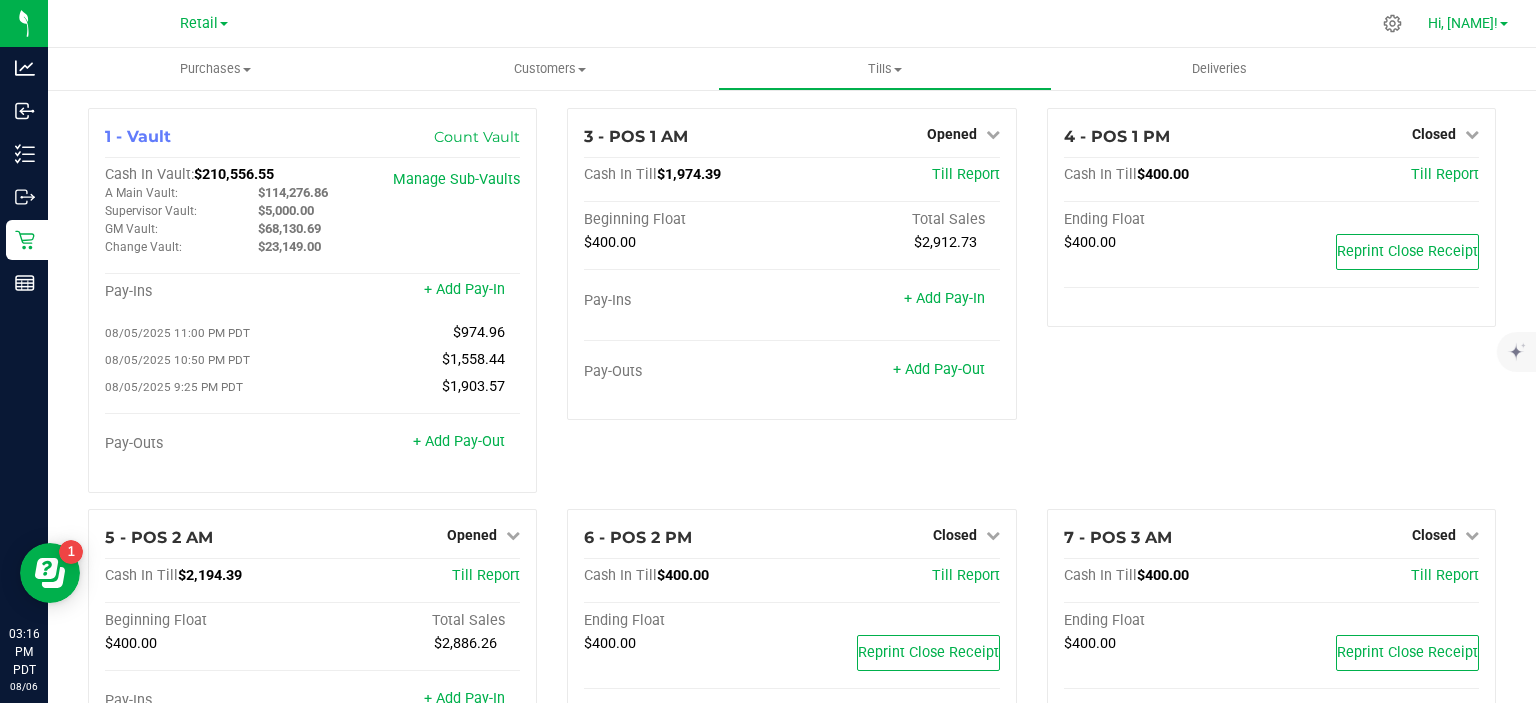click at bounding box center (1504, 24) 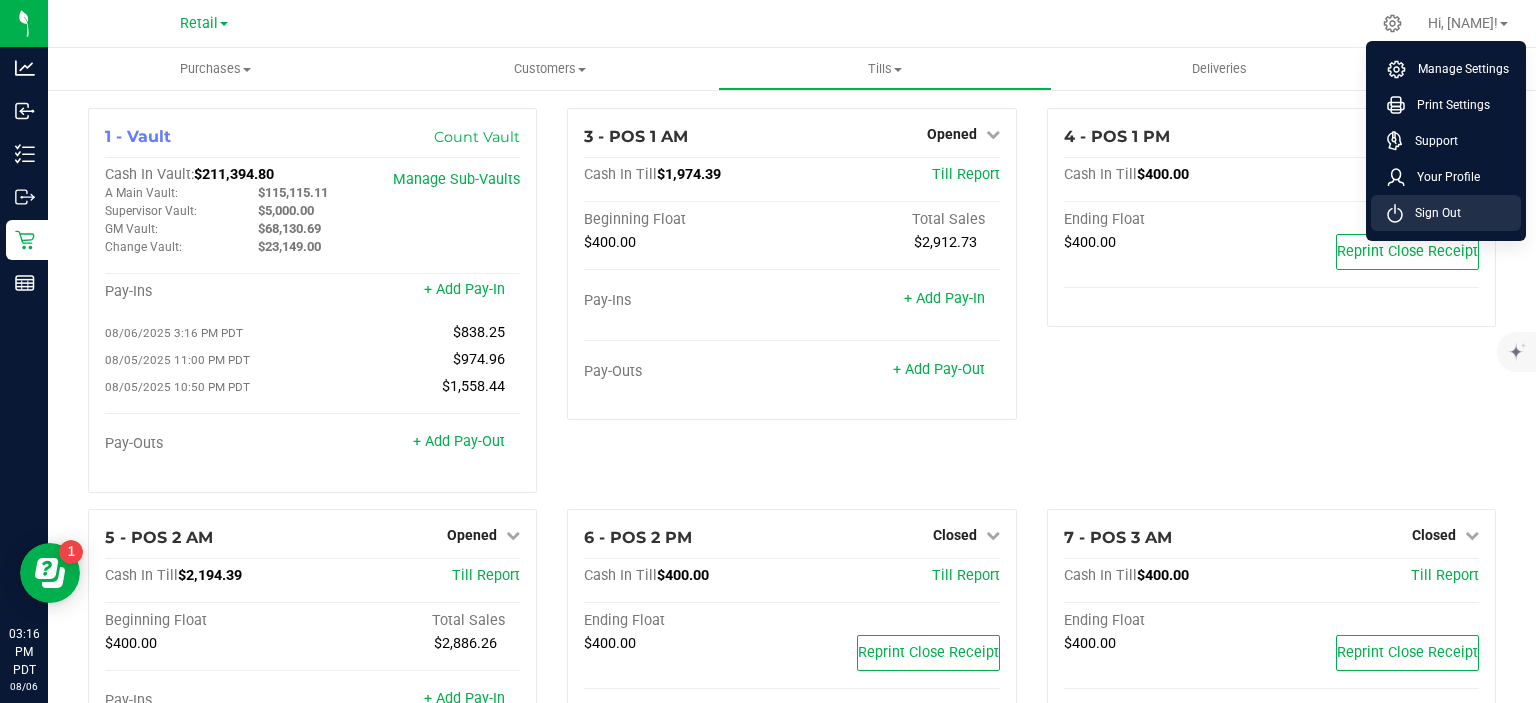 click on "Sign Out" at bounding box center [1432, 213] 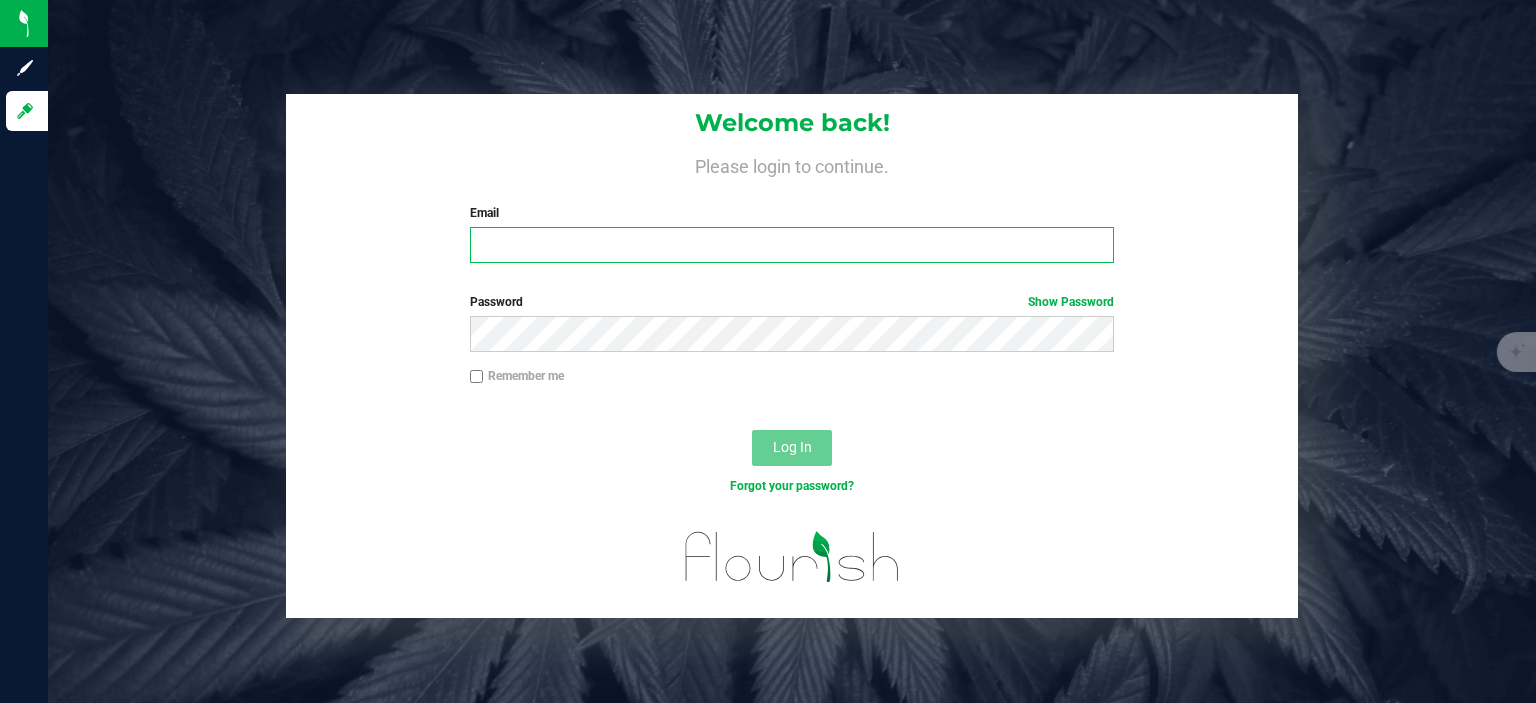click on "Email" at bounding box center (792, 245) 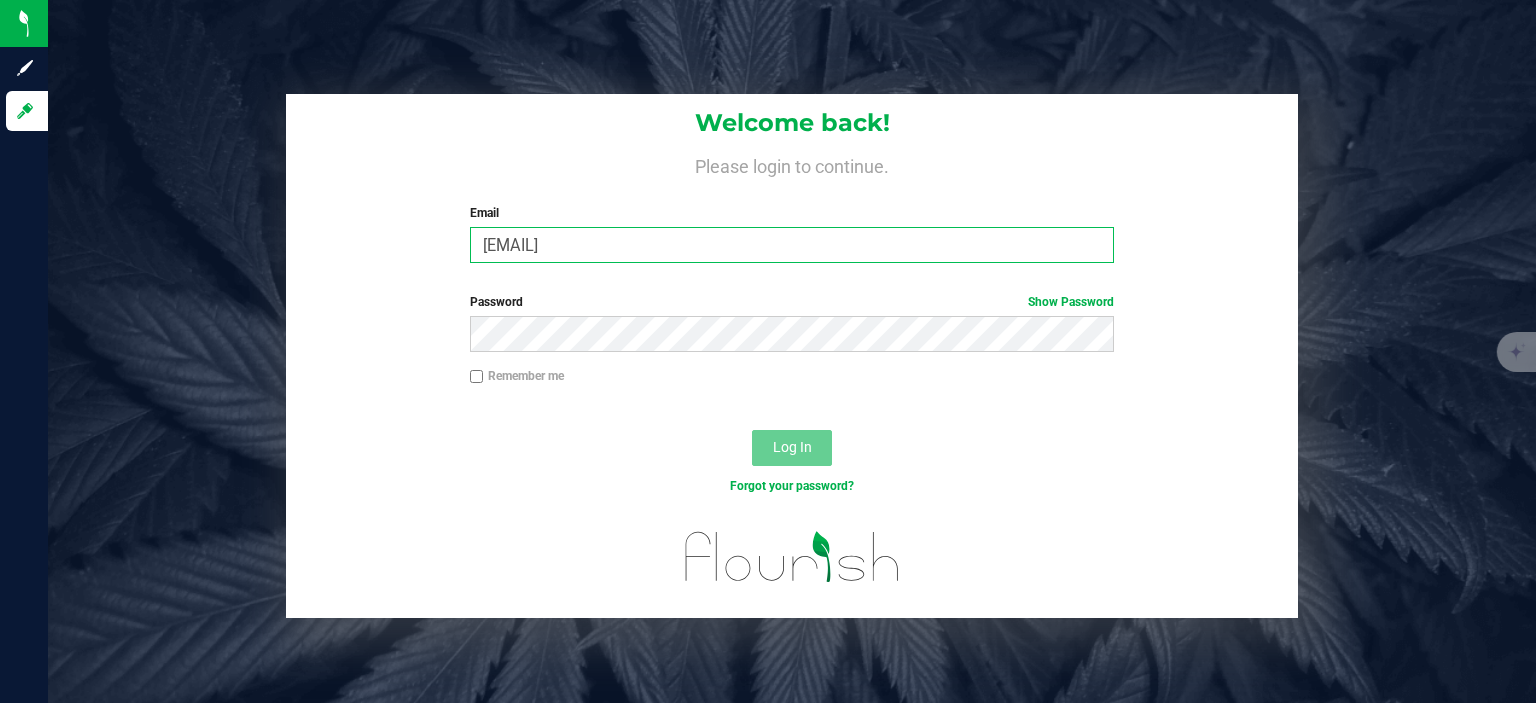 type on "[EMAIL]" 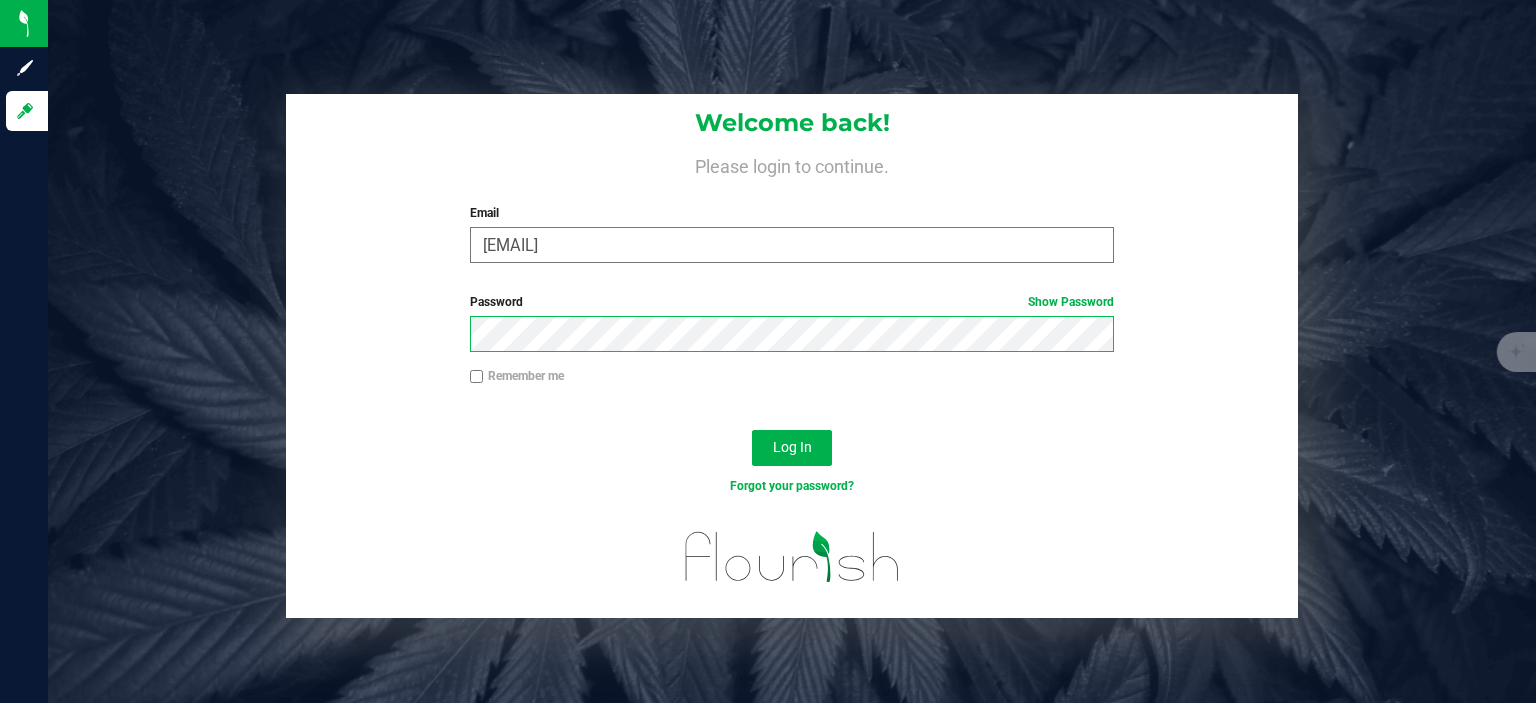 click on "Log In" at bounding box center [792, 448] 